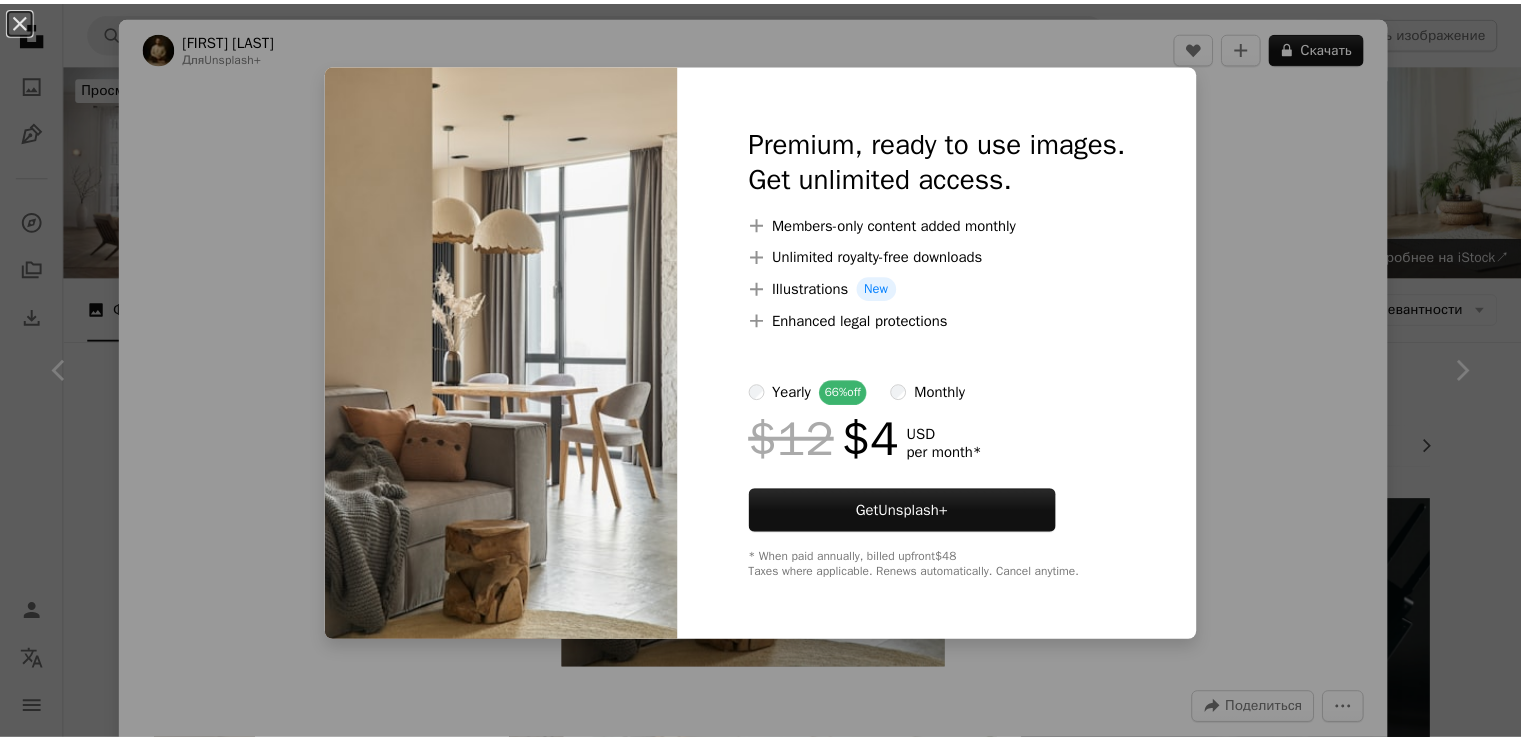 scroll, scrollTop: 5100, scrollLeft: 0, axis: vertical 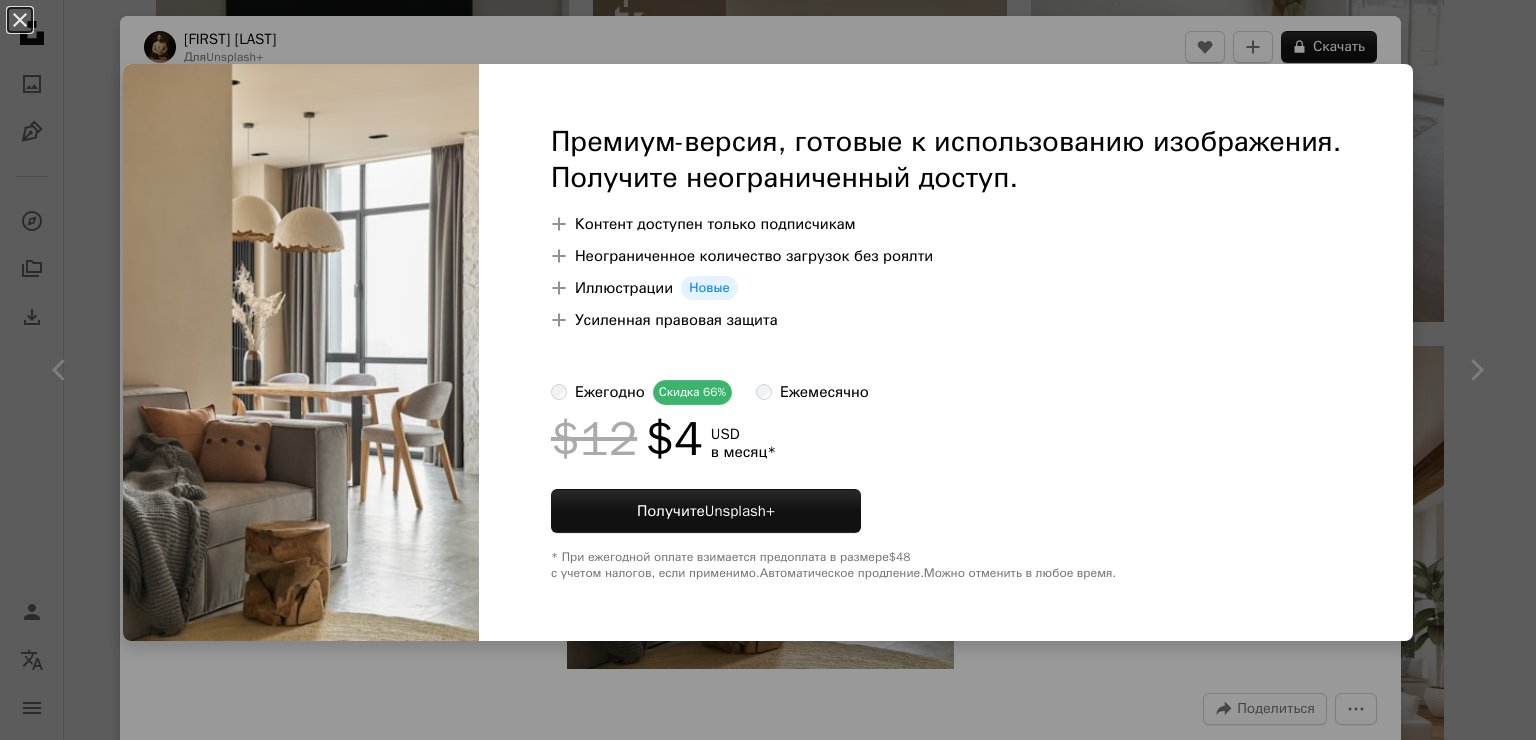 click on "An X shape Премиум-версия, готовые к использованию изображения. Получите неограниченный доступ. A plus sign Контент доступен только подписчикам A plus sign Неограниченное количество загрузок без роялти A plus sign Иллюстрации Новые A plus sign Усиленная правовая защита ежегодно Скидка 66% ежемесячно $12 $4 USD в месяц * Получите Unsplash+ * При ежегодной оплате взимается предоплата в размере $48 с учетом налогов, если применимо. Автоматическое продление. Можно отменить в любое время." at bounding box center [768, 370] 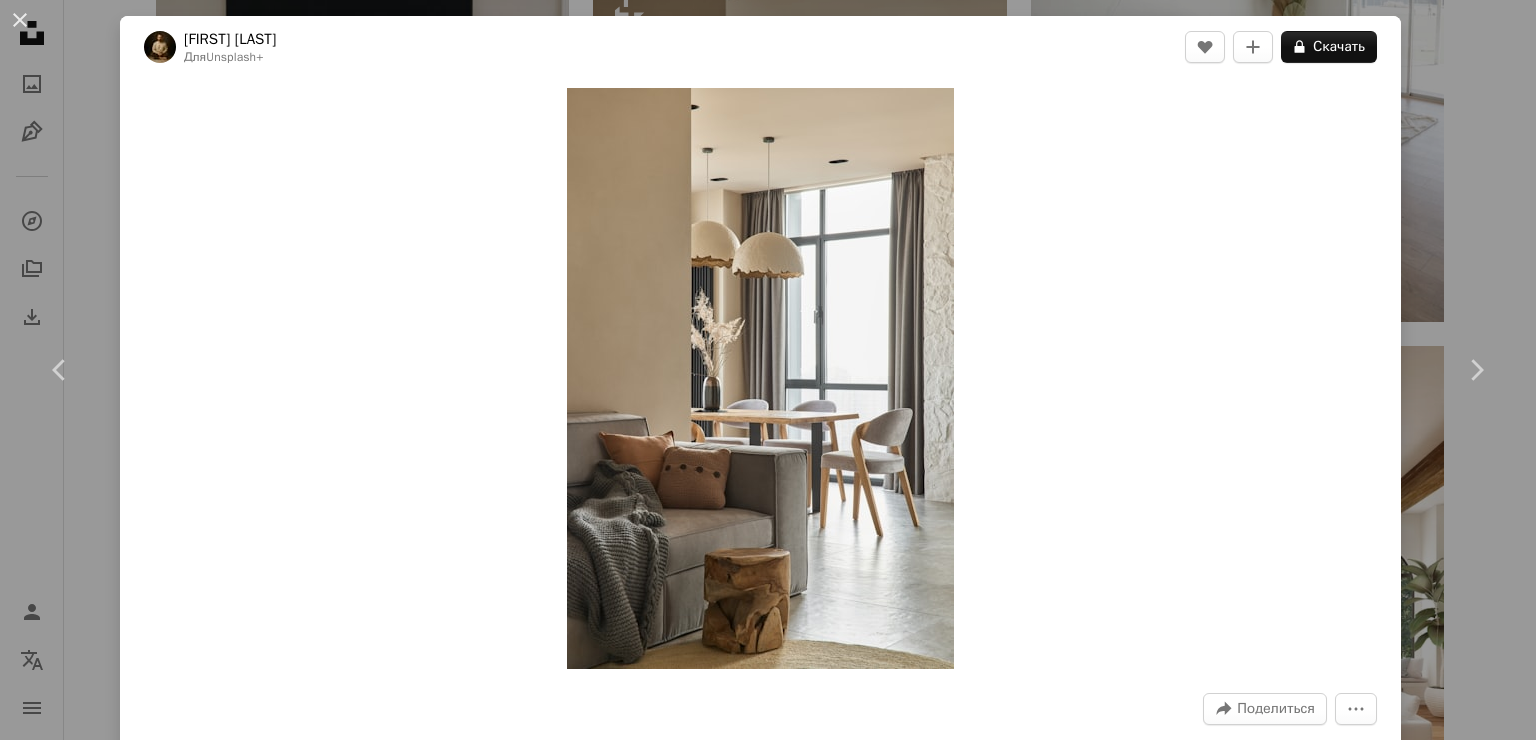 click on "An X shape Chevron left Chevron right [FIRST] [LAST] Доступно для аренды A checkmark inside of a circle A heart A plus sign Скачать бесплатно Chevron down Zoom in Число просмотров 1,453,139 Загрузки 12,410 Представленный в Архитектура и интерьеры , Интерьеры A forward-right arrow Поделиться Info icon Информация More Actions витрина магазина итальянского дизайна Calendar outlined Опубликовано 25 июля 2019 года Safety Можно использовать бесплатно по лицензии Unsplash дизайн интерьера таблица лампа в помещении внутренний декор внутреннее убранство китсен зимний домашний декор итальянский стиль растение гостиная Дизайн комната интерьер стул" at bounding box center (768, 370) 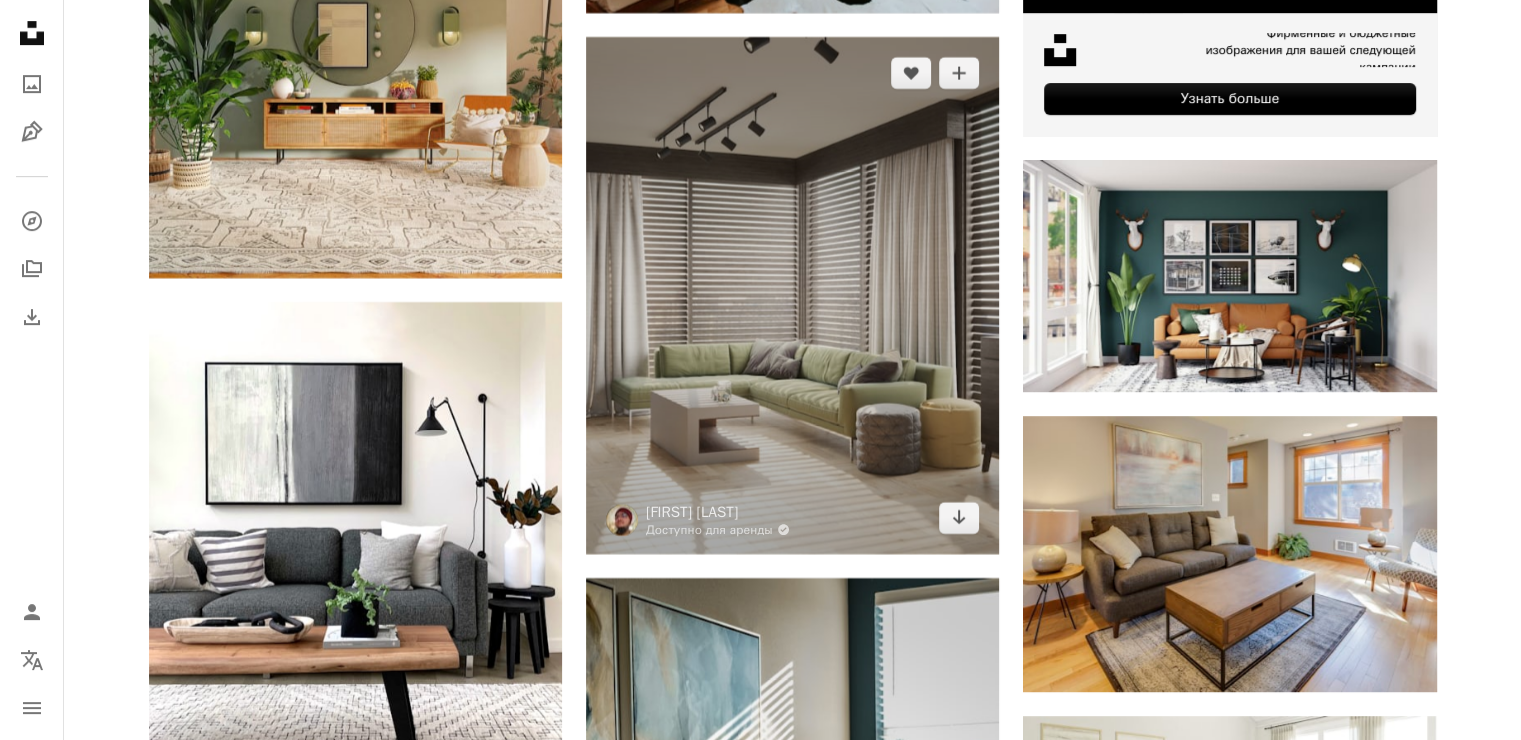 scroll, scrollTop: 8600, scrollLeft: 0, axis: vertical 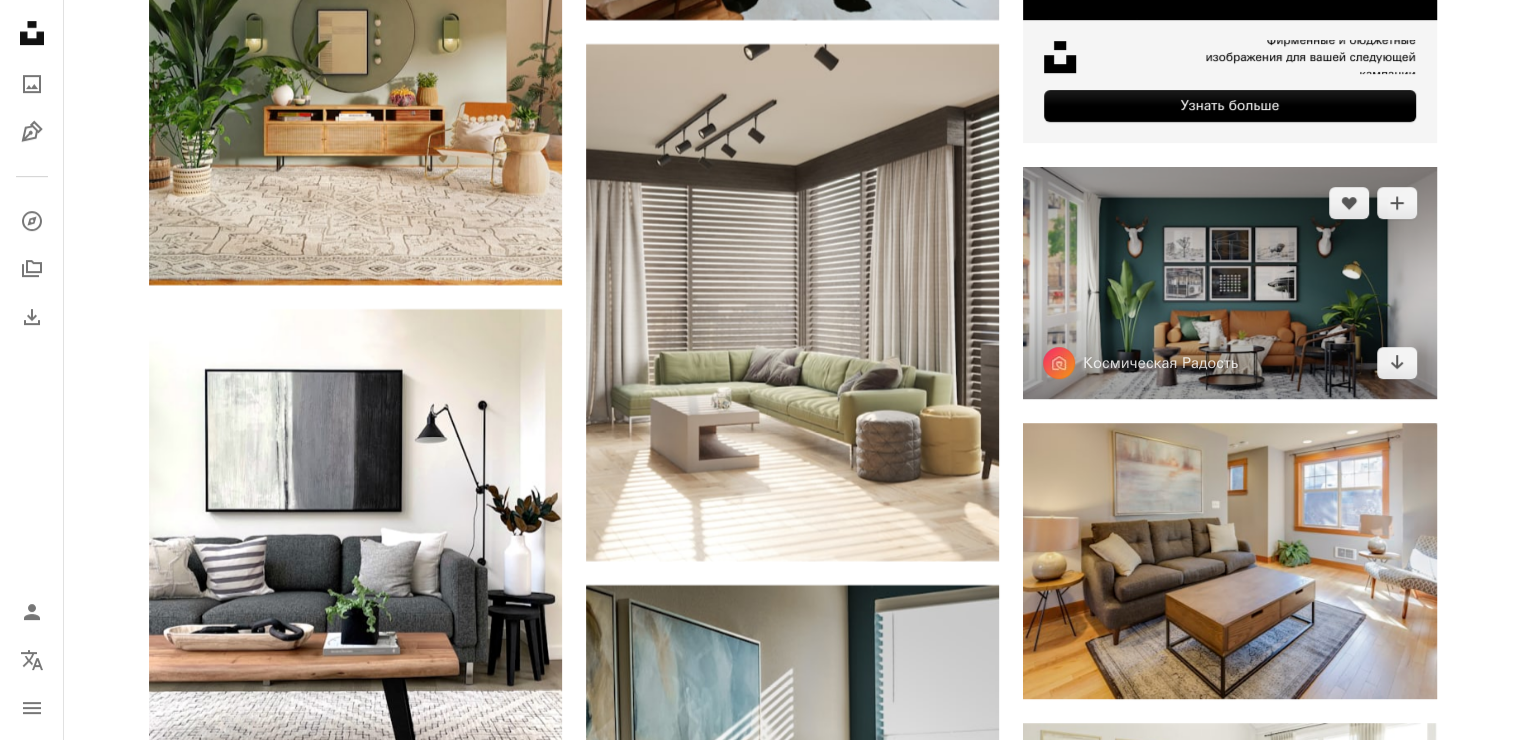 click at bounding box center (1229, 283) 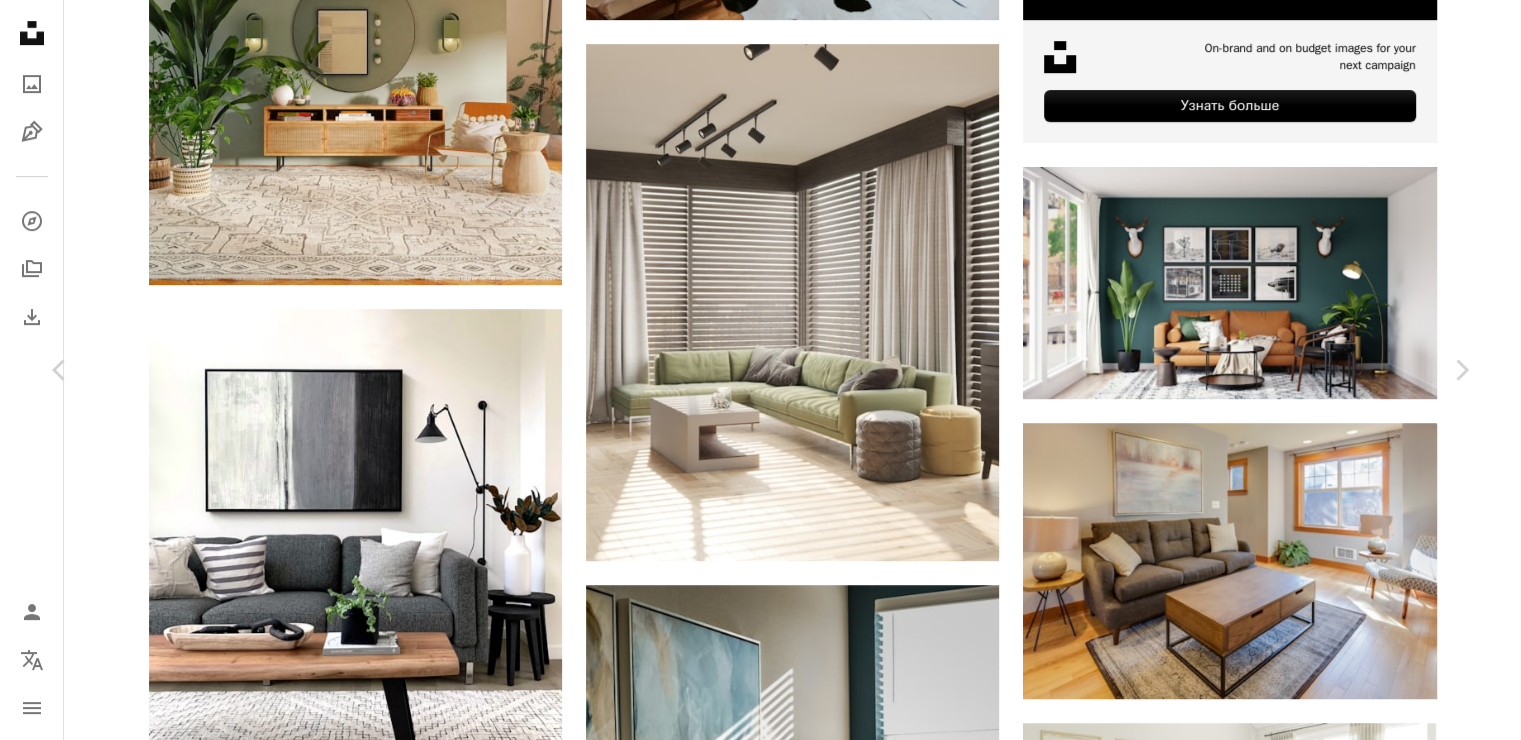 click on "Chevron down" 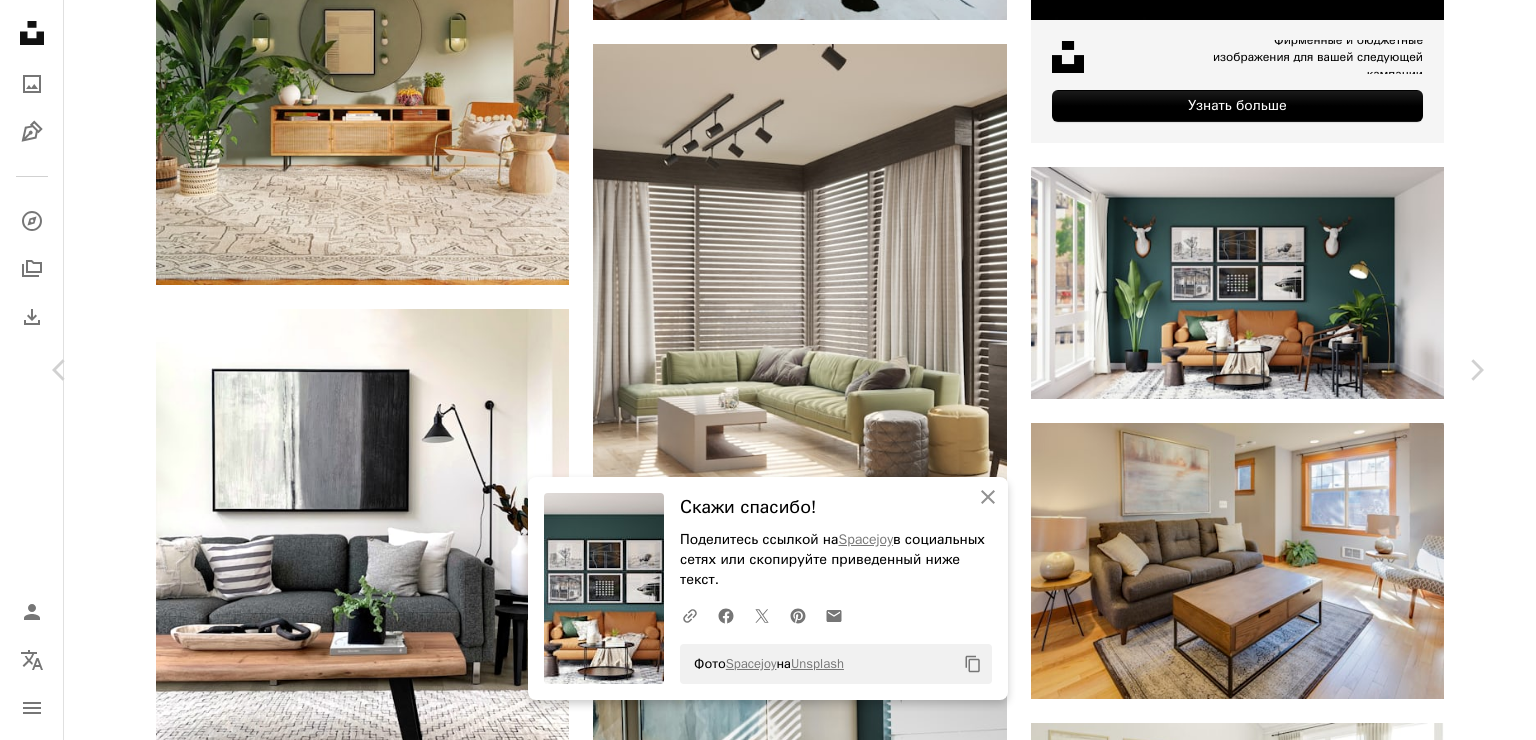 click on "[DATE]" at bounding box center (768, 3938) 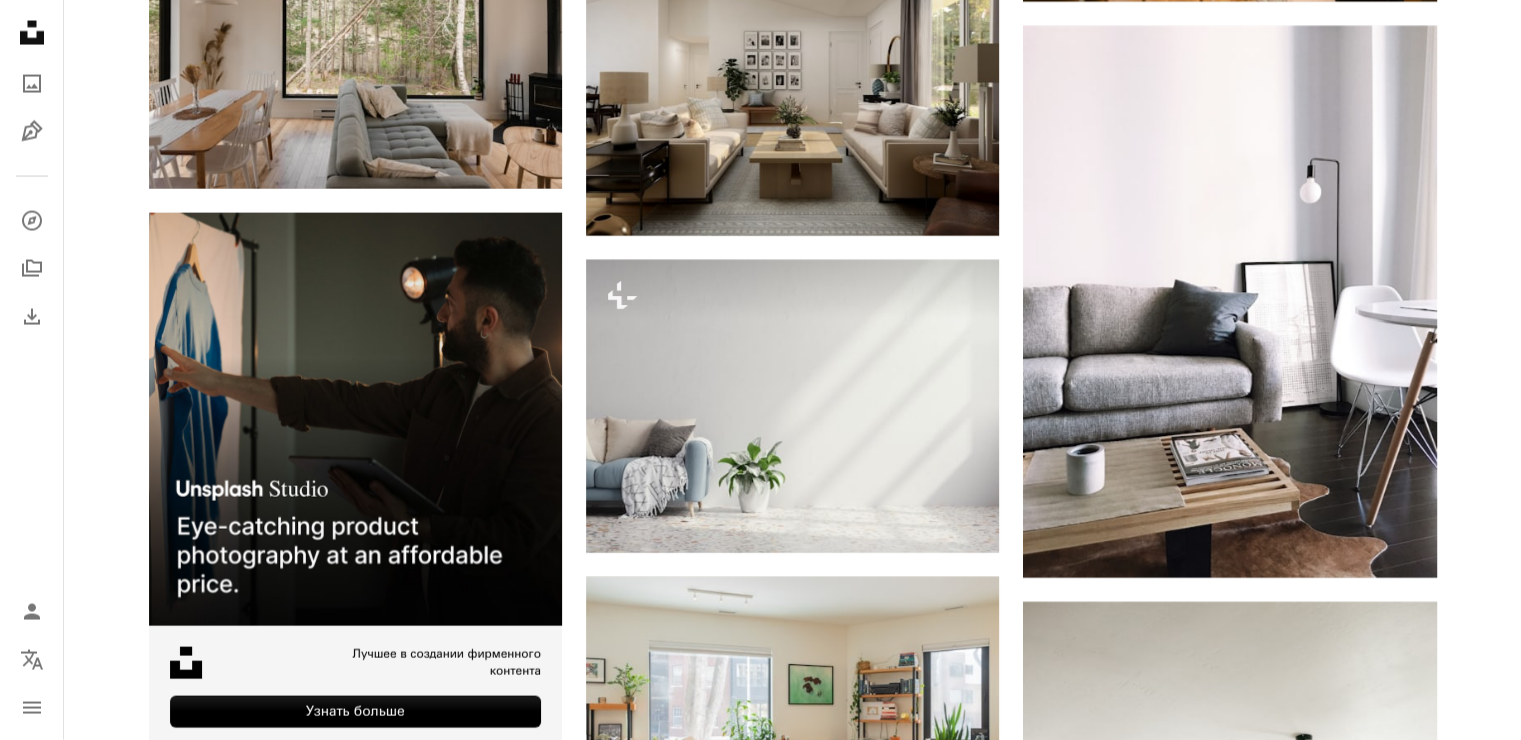 scroll, scrollTop: 3300, scrollLeft: 0, axis: vertical 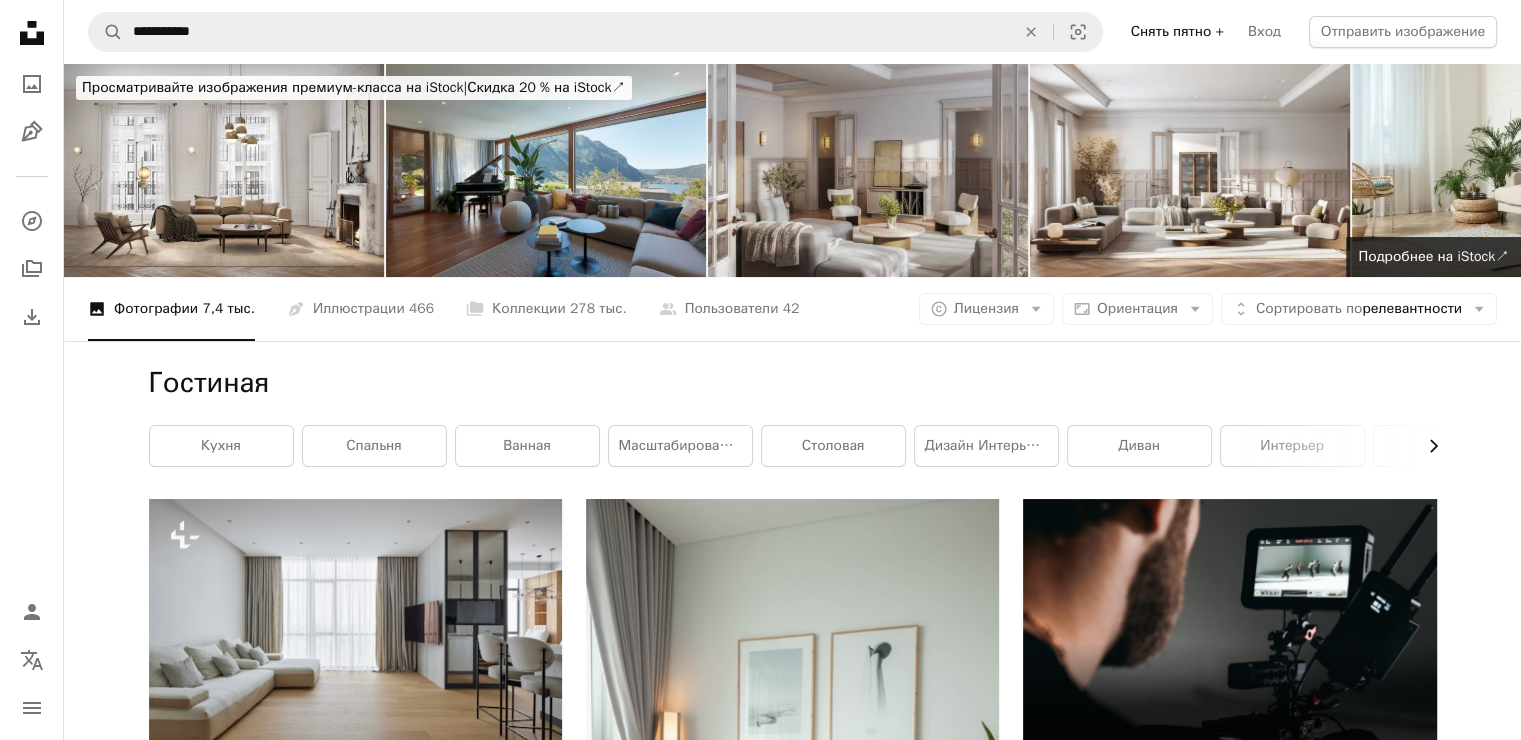 click on "Chevron right" 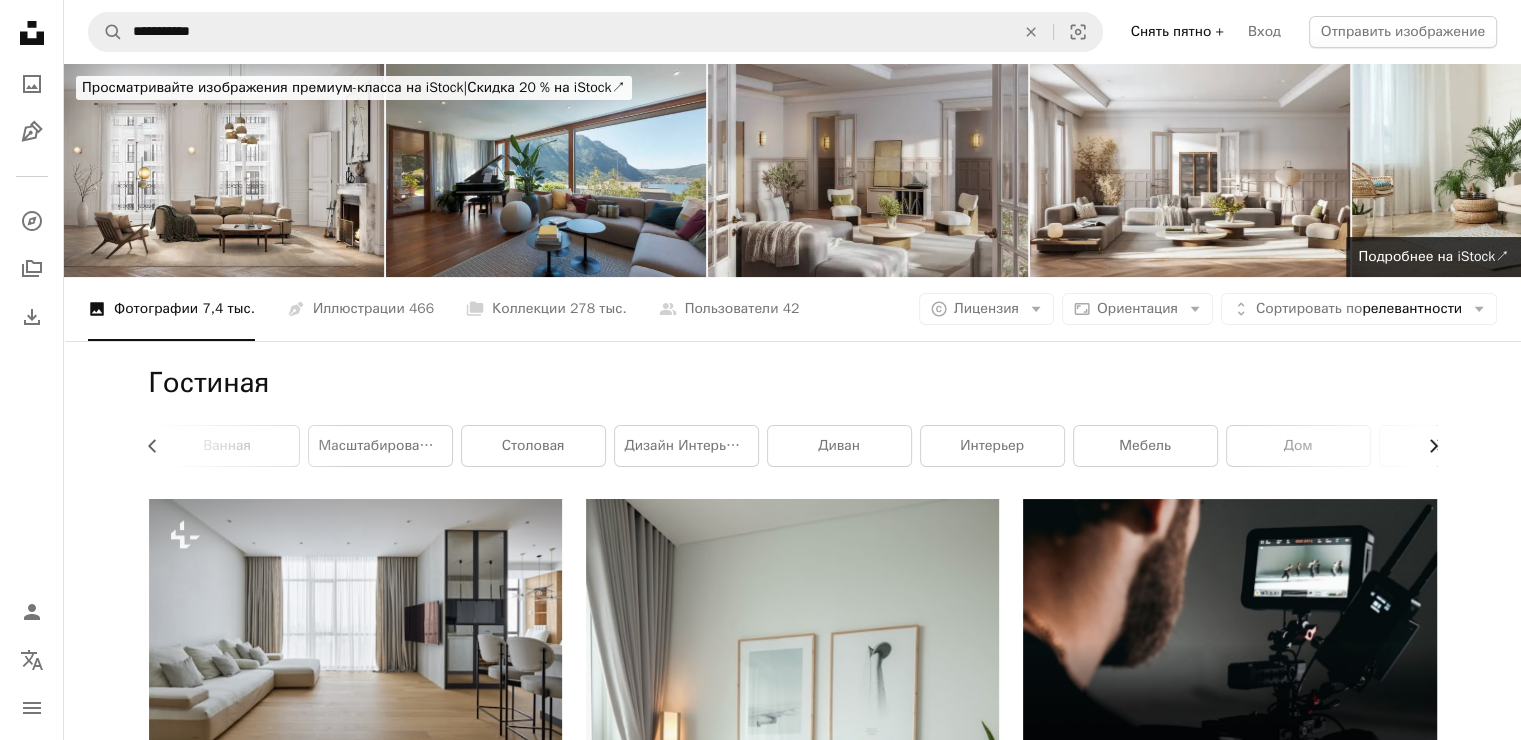 click on "Chevron right" 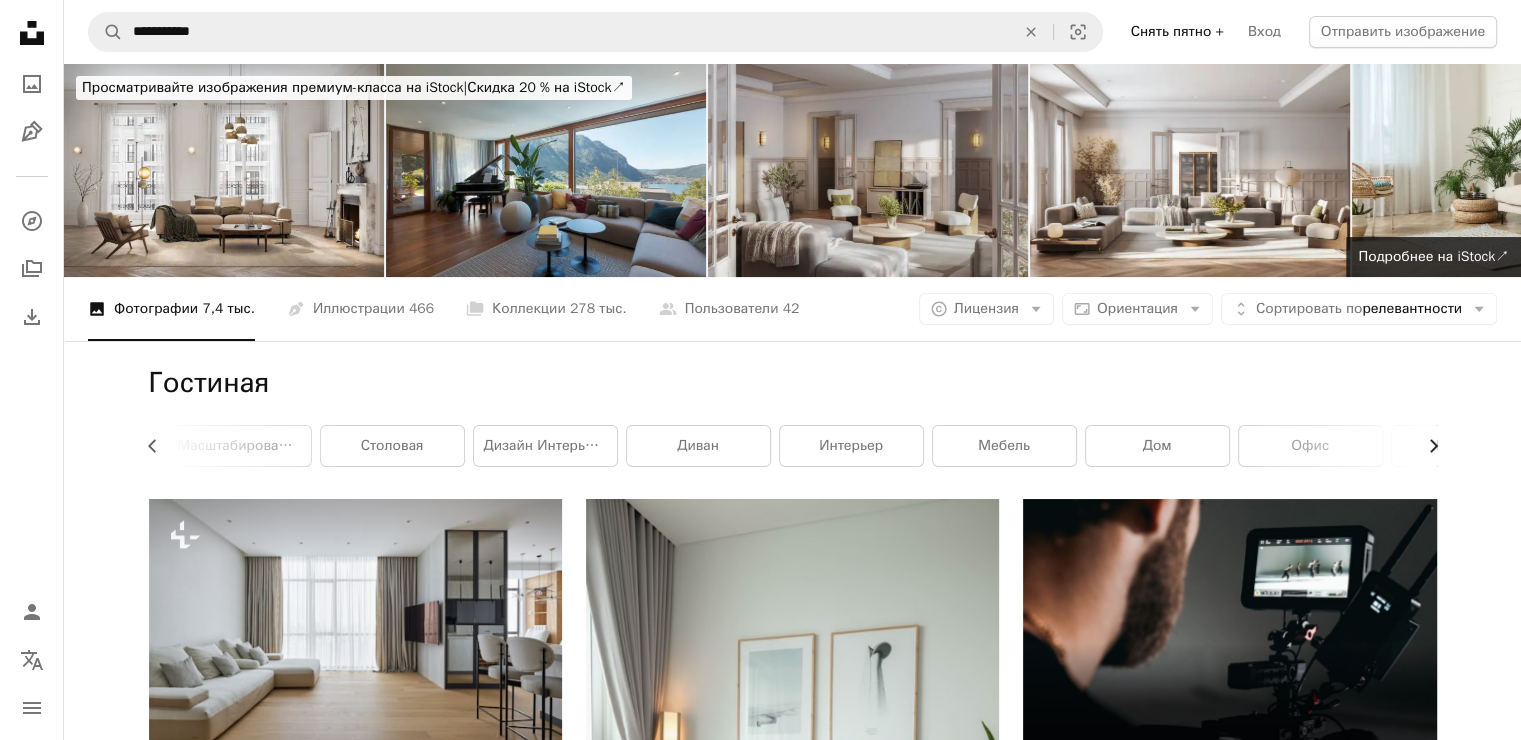 scroll, scrollTop: 0, scrollLeft: 540, axis: horizontal 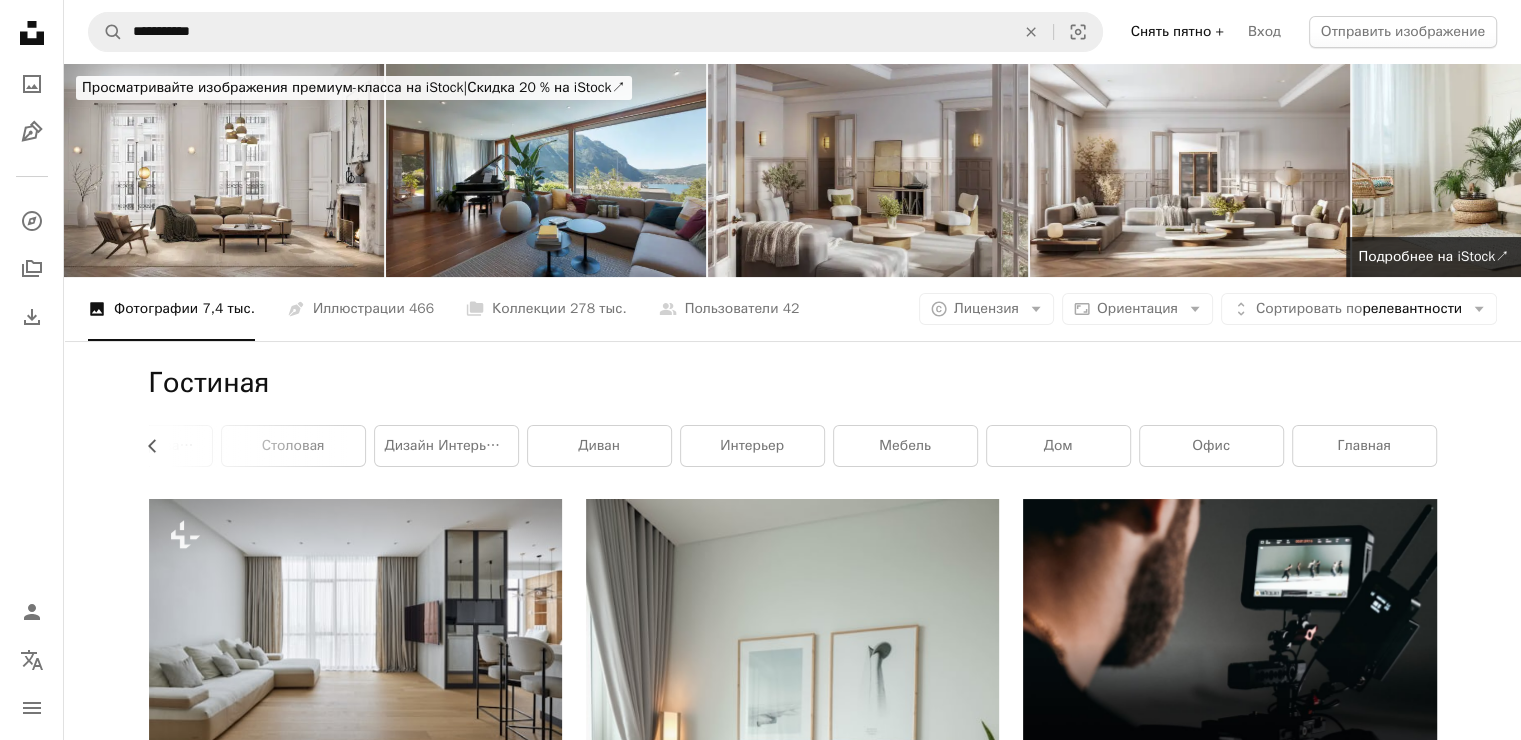 click on "Гостиная Chevron left Кухня Спальня Ванная масштабирование фона столовая дизайн интерьера диван интерьер Мебель Дом Офис Главная" at bounding box center (793, 420) 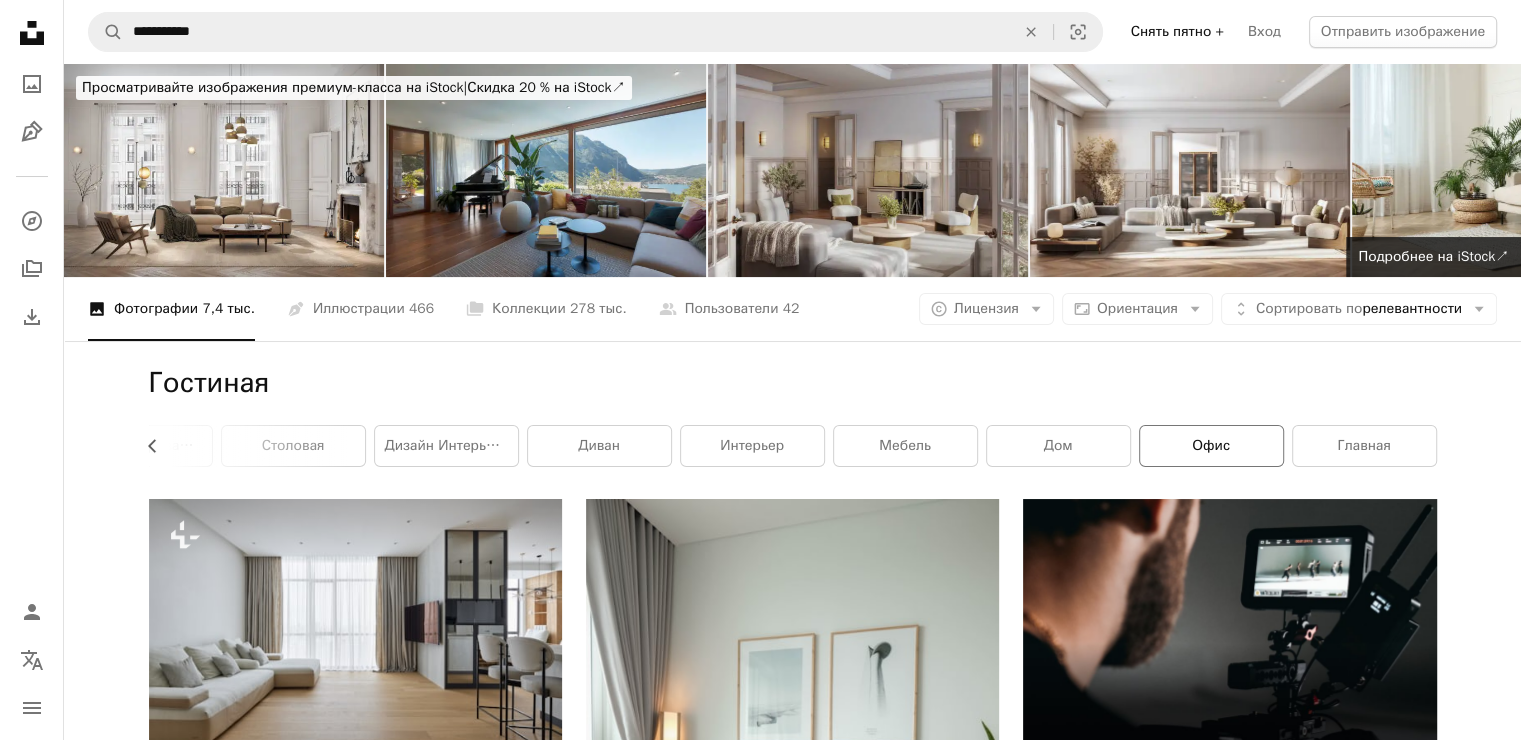 click on "Офис" at bounding box center [1211, 446] 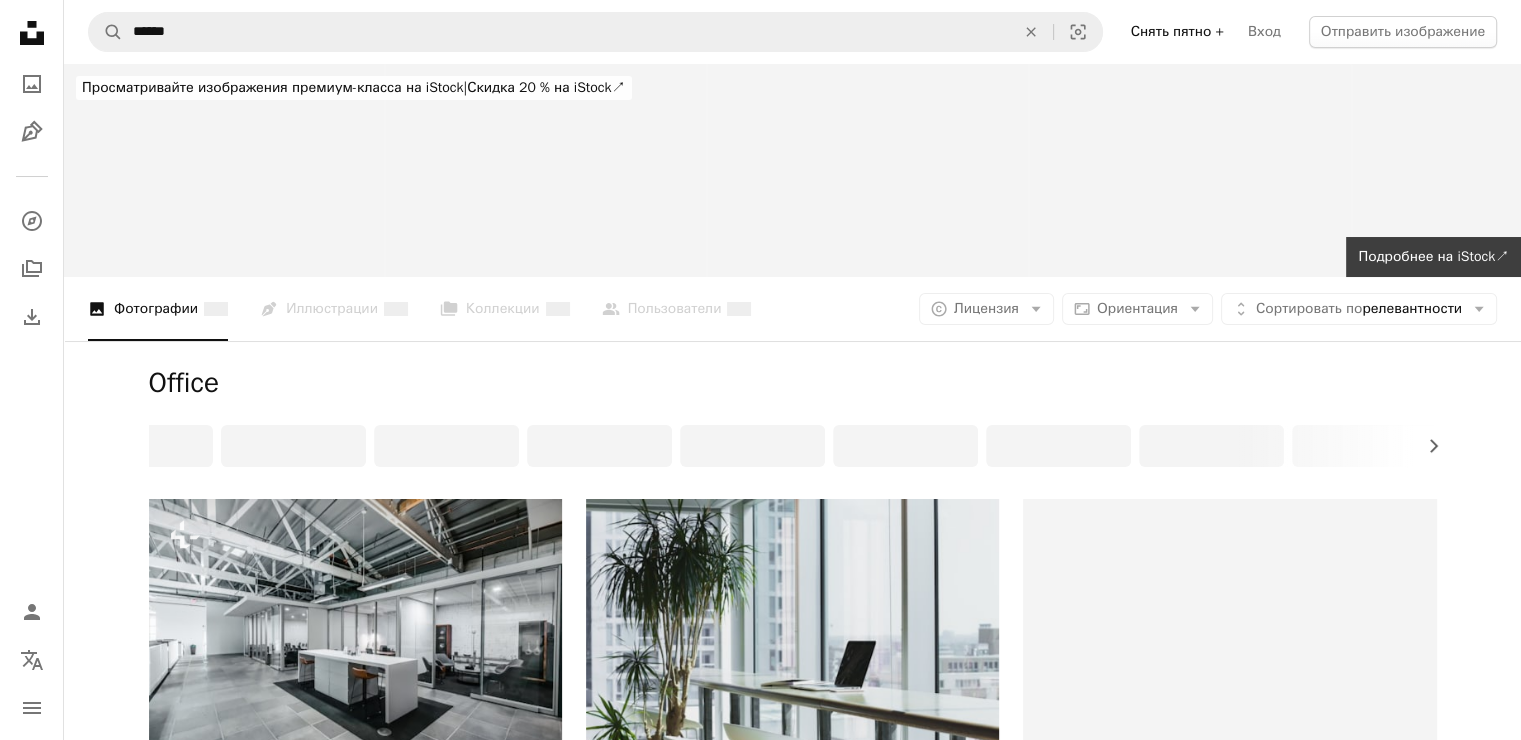 scroll, scrollTop: 0, scrollLeft: 0, axis: both 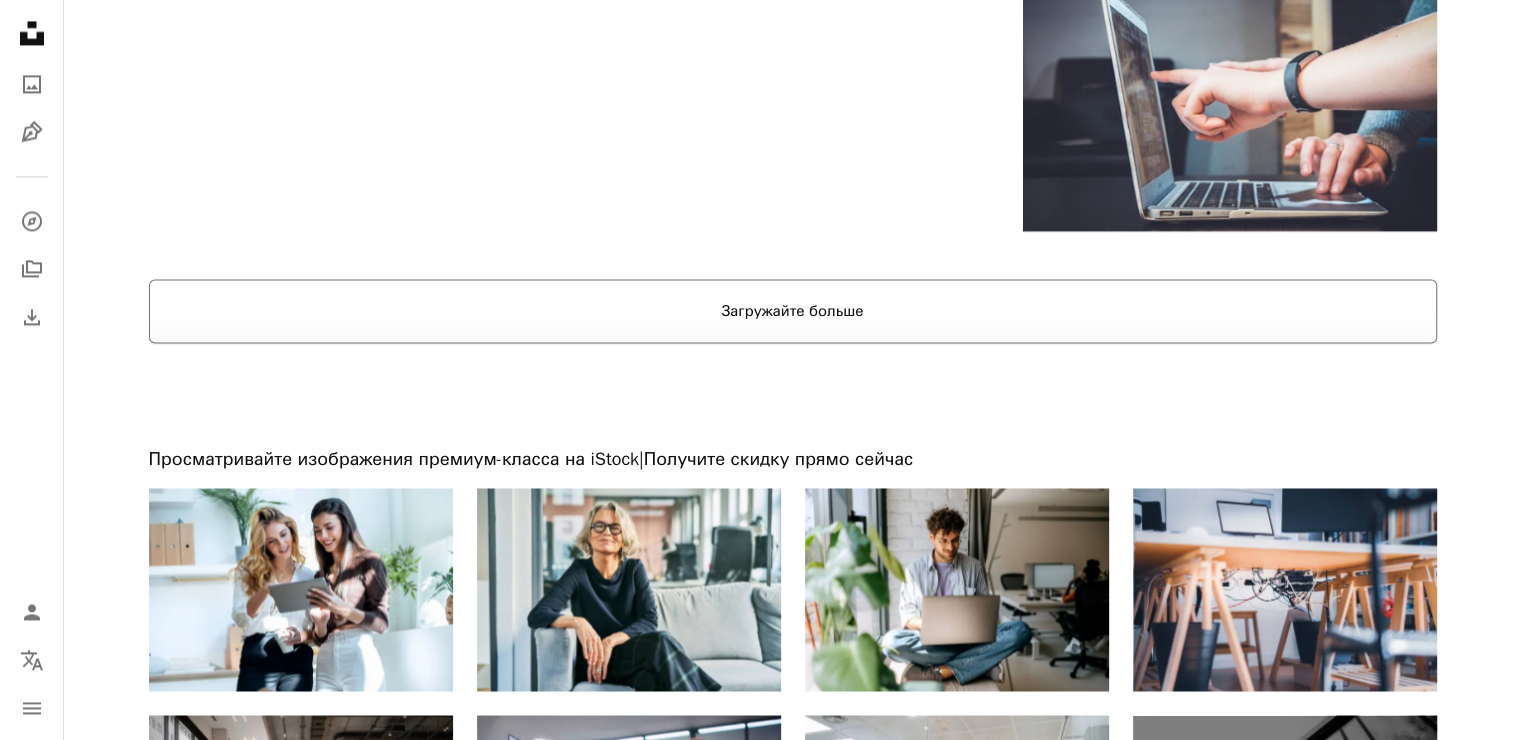 click on "Загружайте больше" at bounding box center [793, 311] 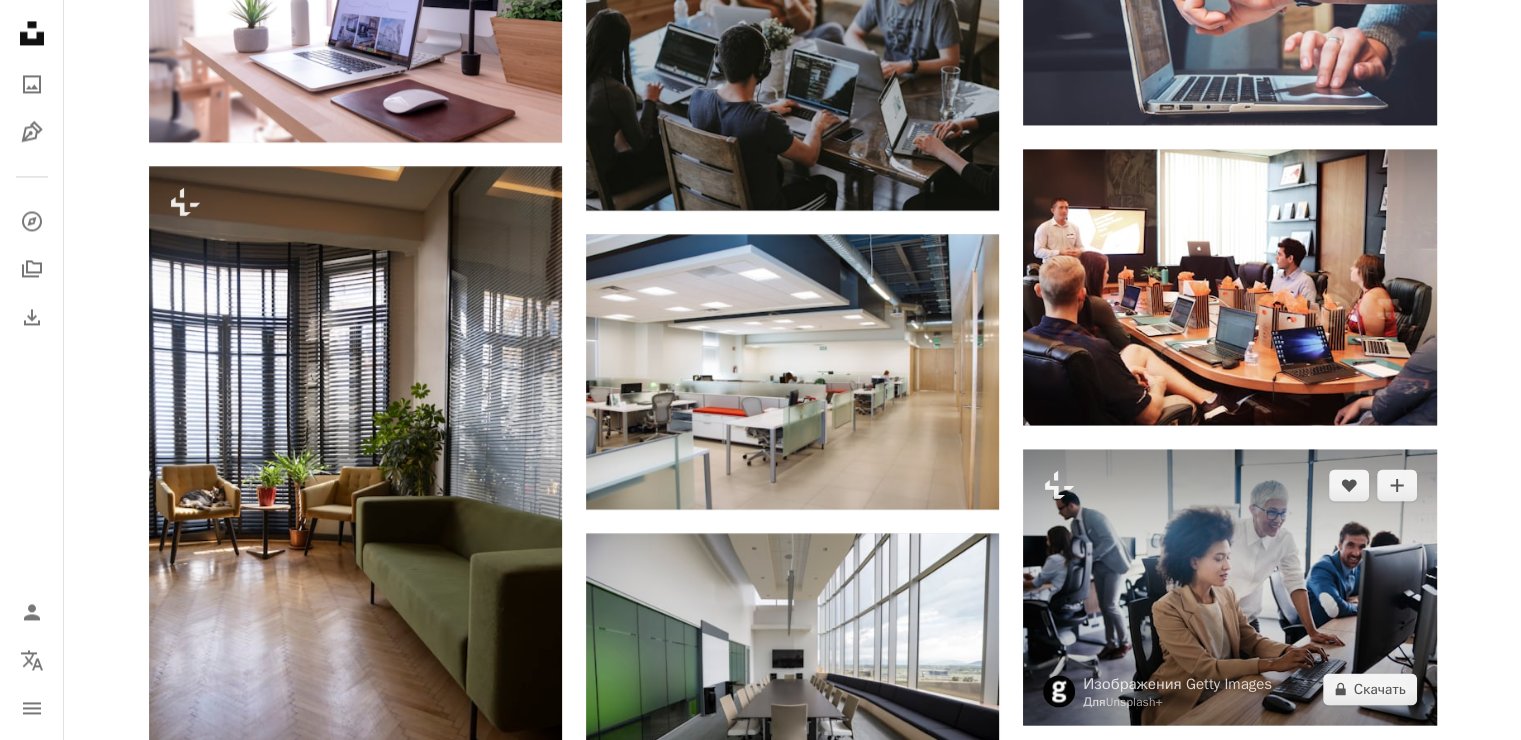 scroll, scrollTop: 3300, scrollLeft: 0, axis: vertical 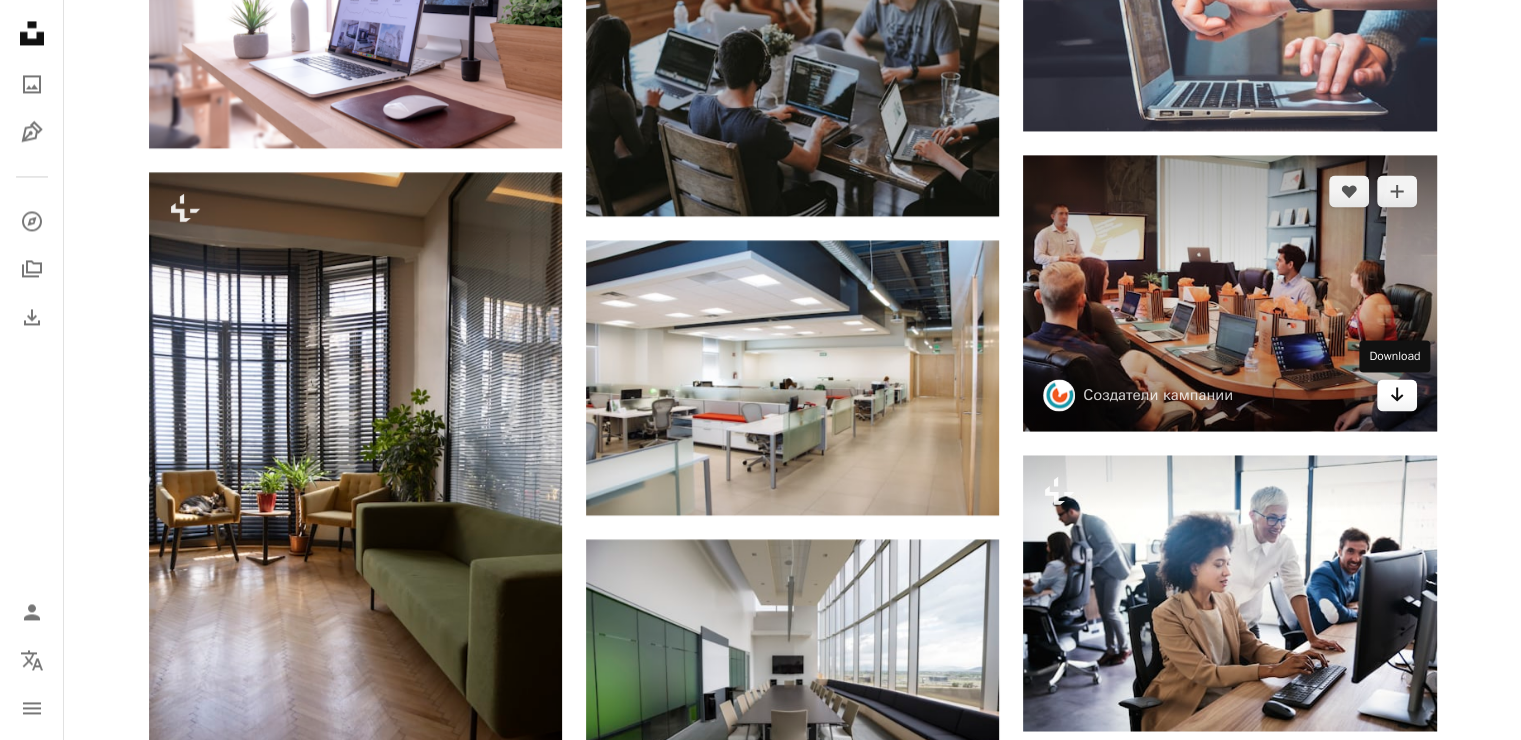 click on "Arrow pointing down" 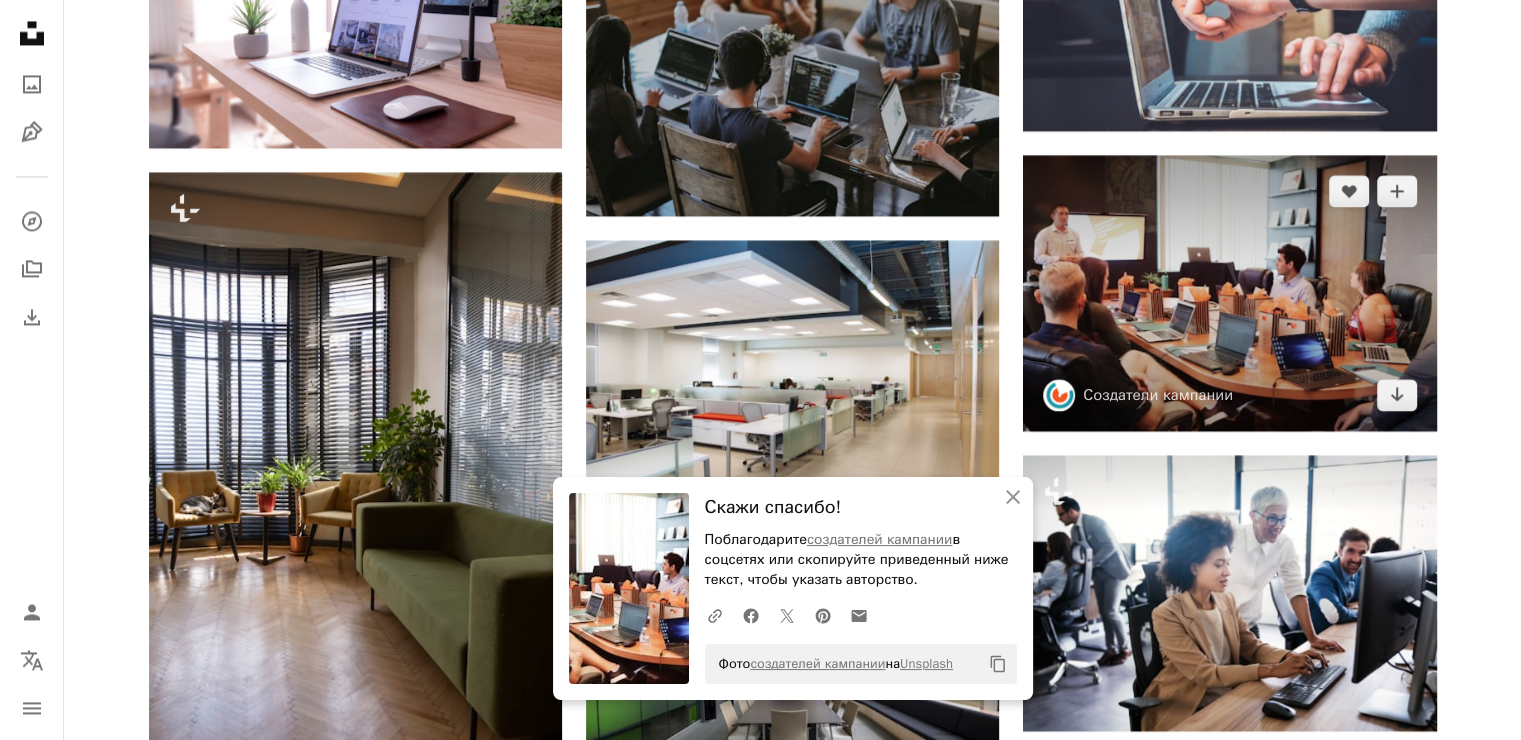 click at bounding box center [1229, 292] 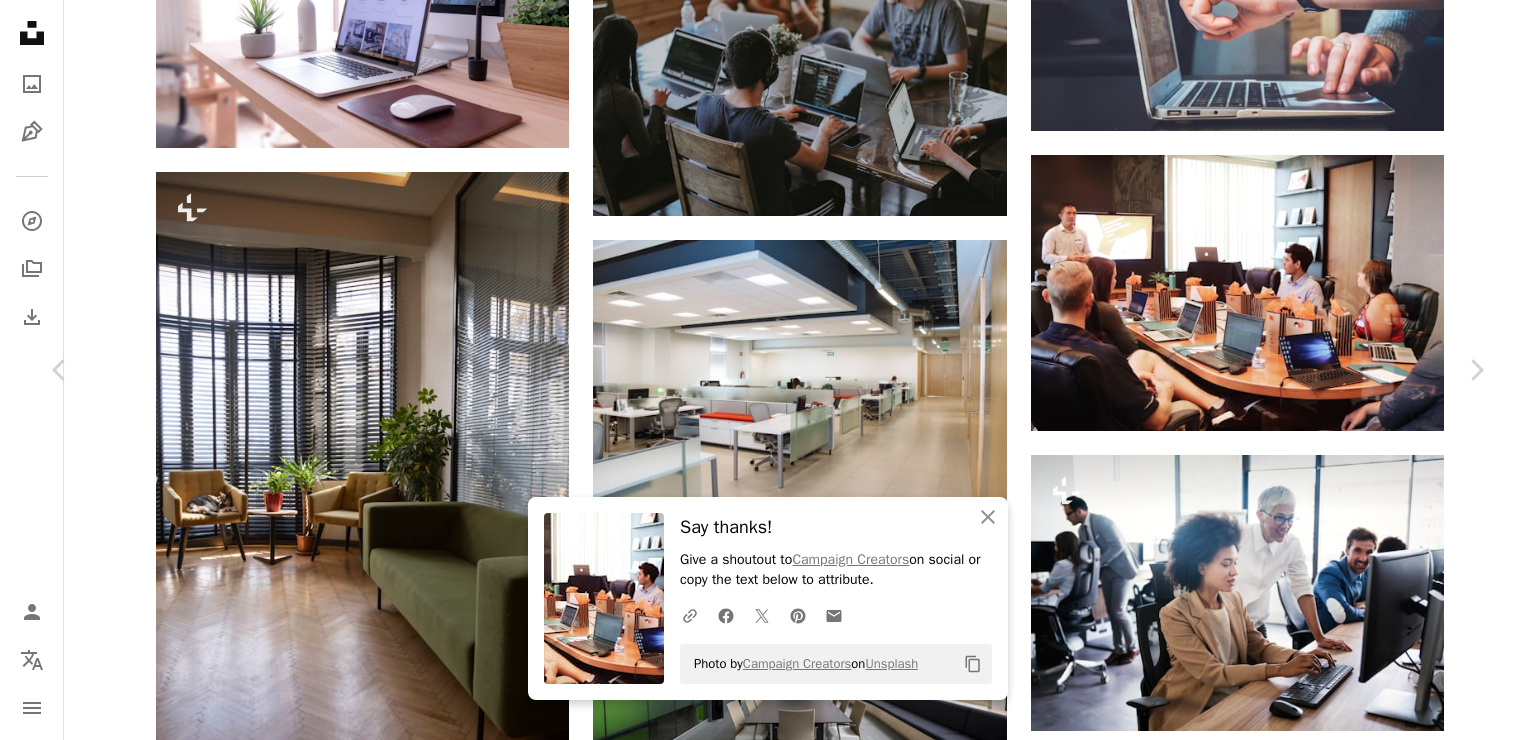 click on "Chevron down" 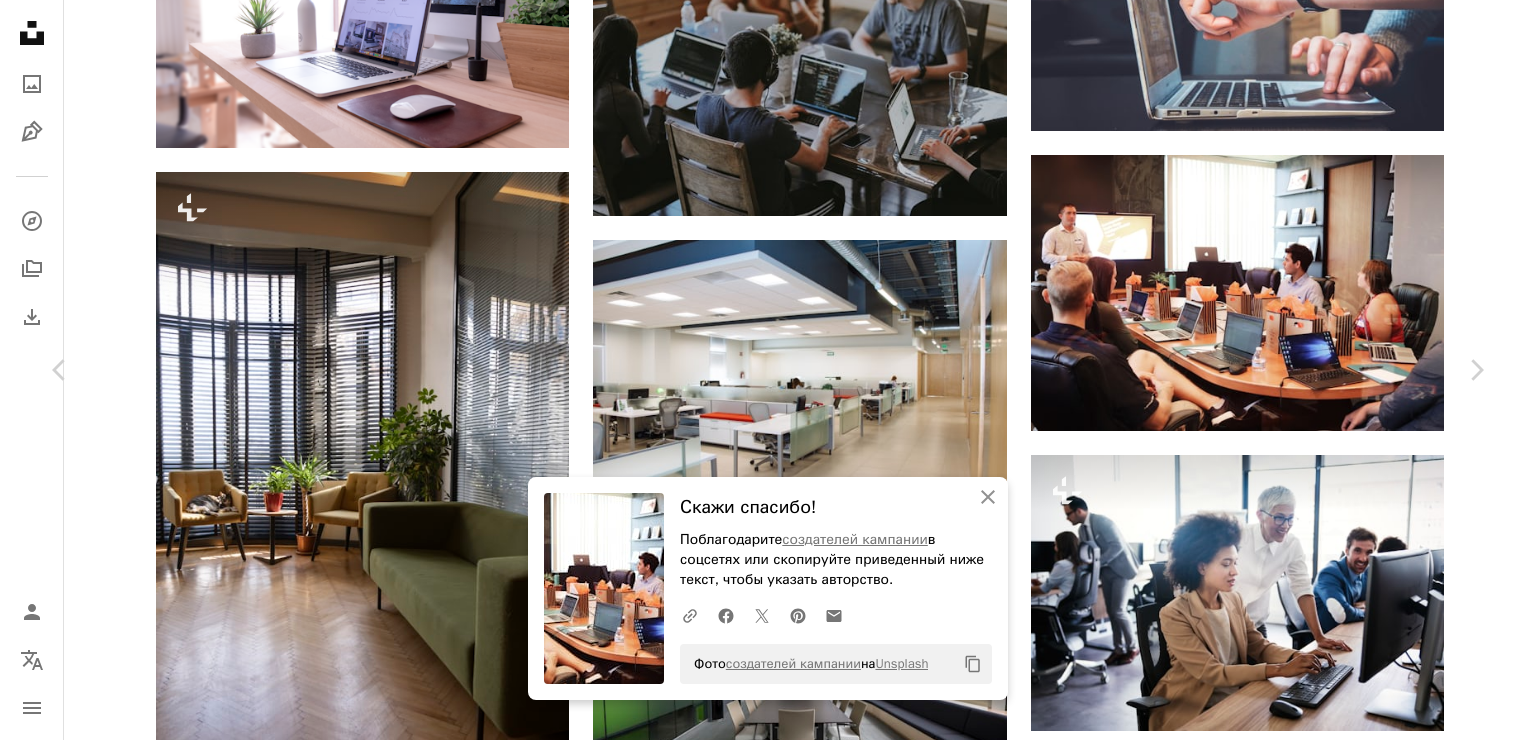 click on "6000 x 4000" at bounding box center [1310, 6163] 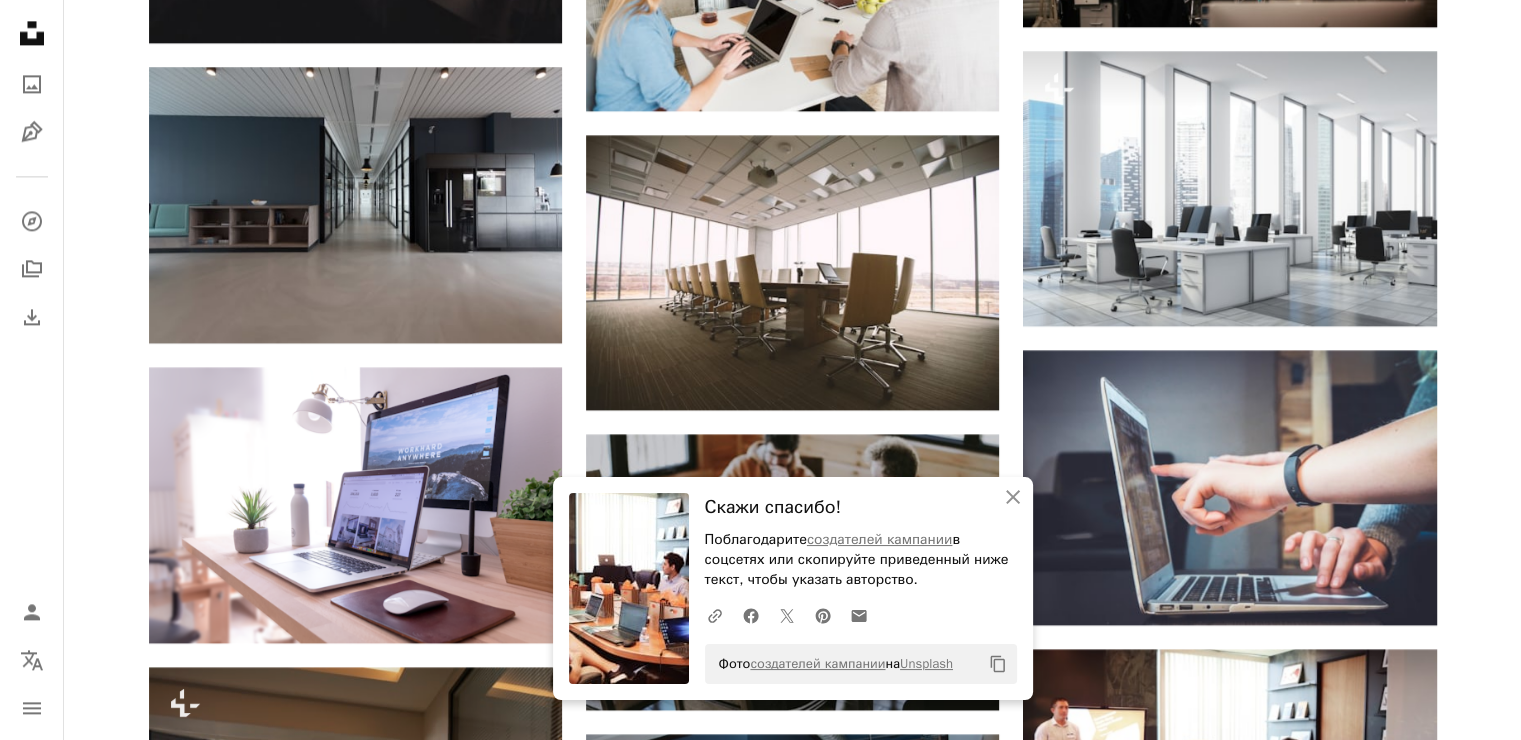 scroll, scrollTop: 2800, scrollLeft: 0, axis: vertical 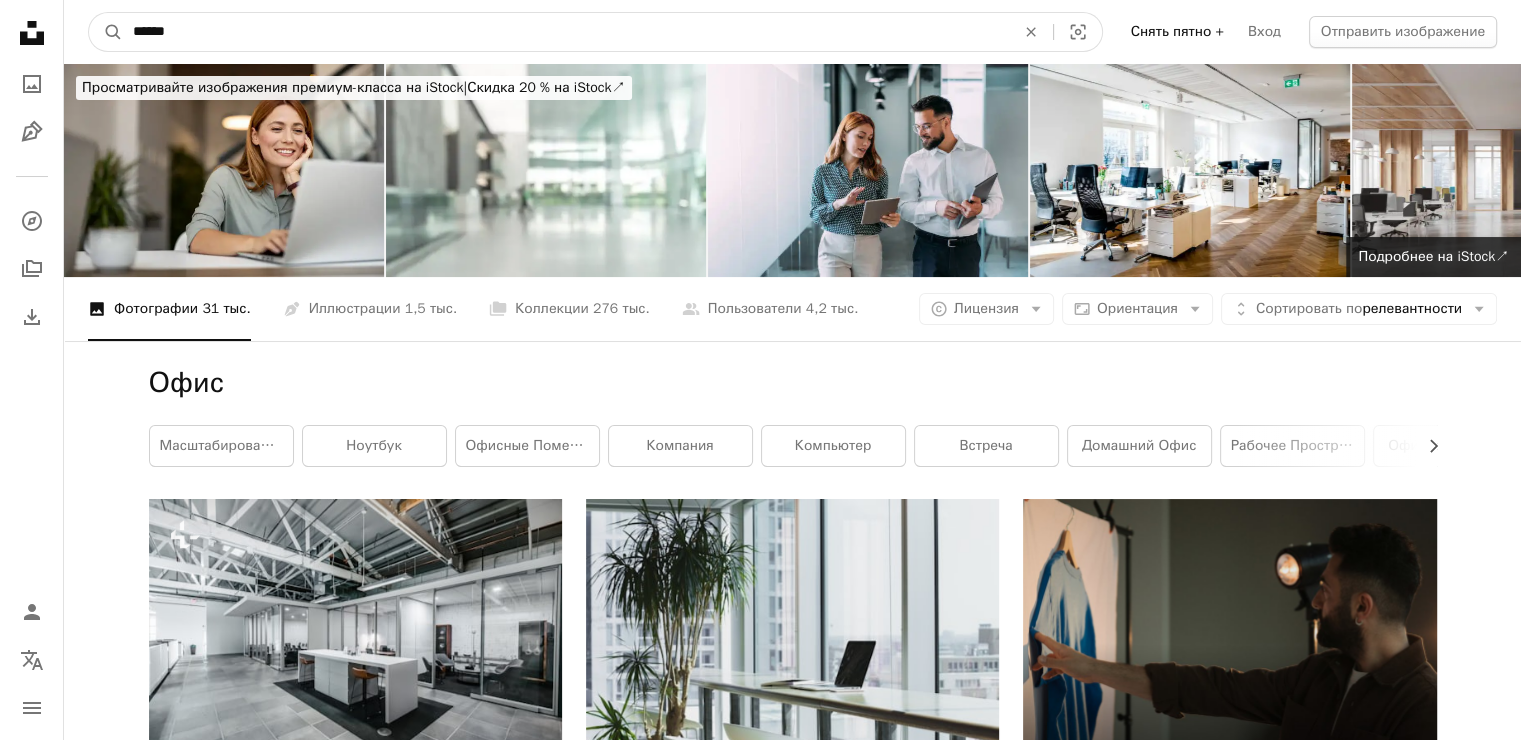 click on "******" at bounding box center (566, 32) 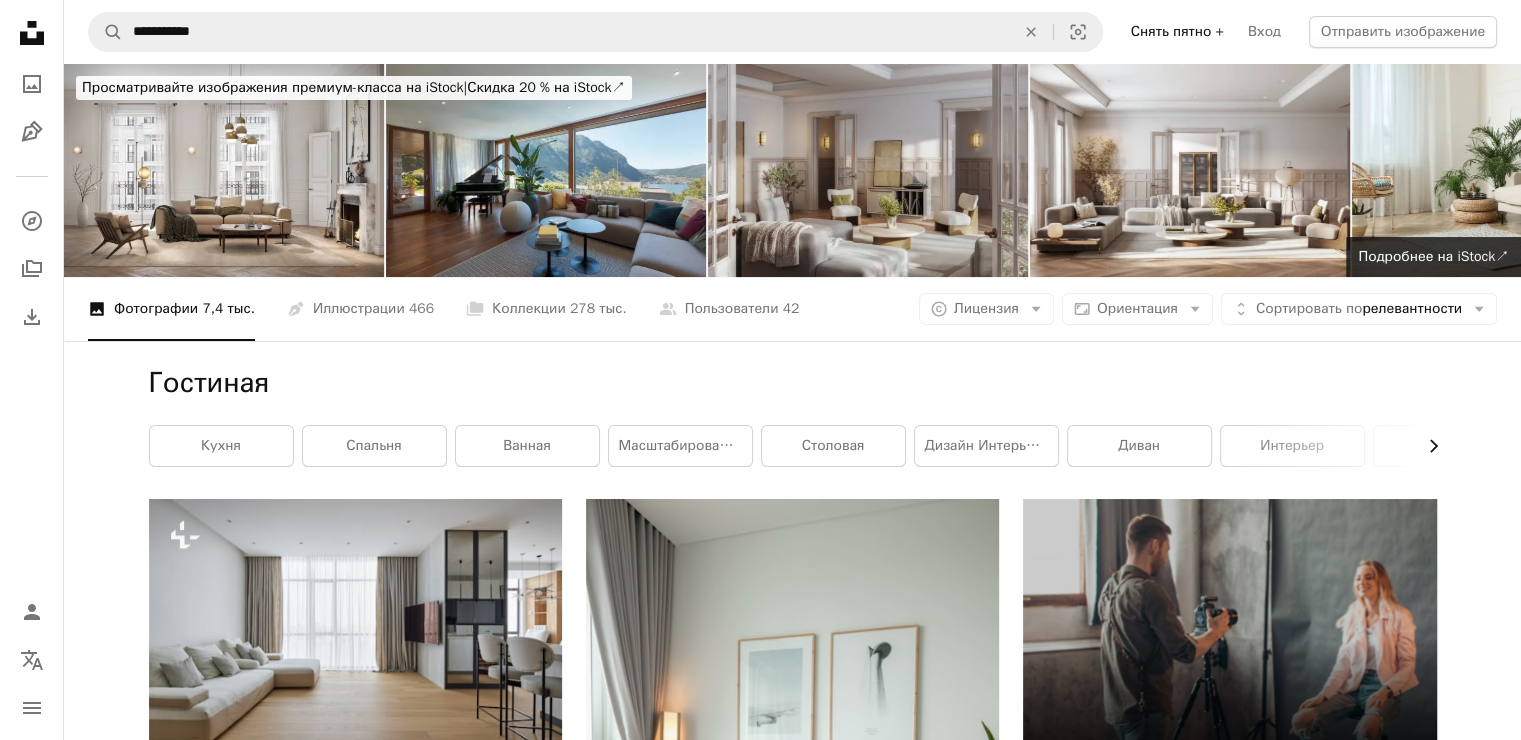click on "Chevron right" 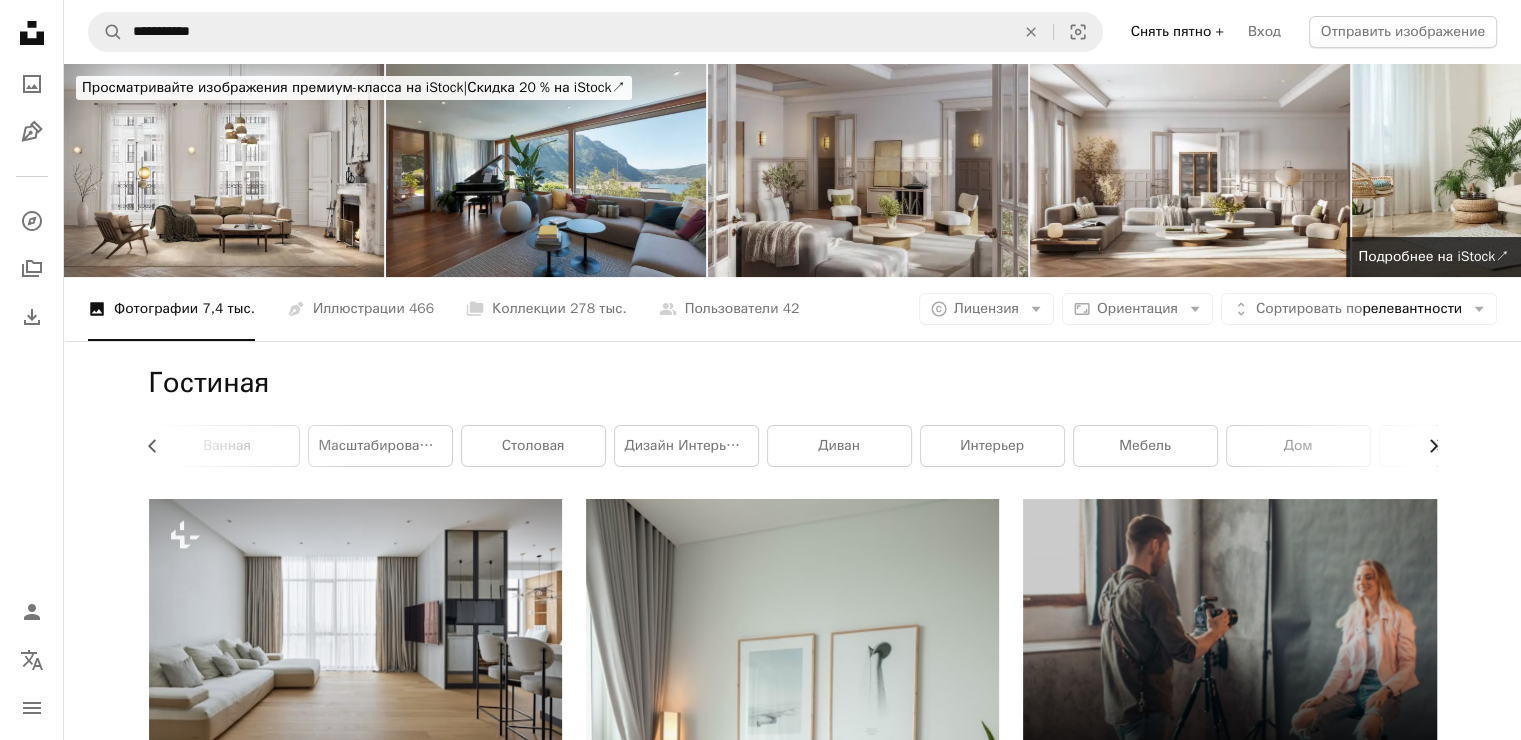 click on "Chevron right" 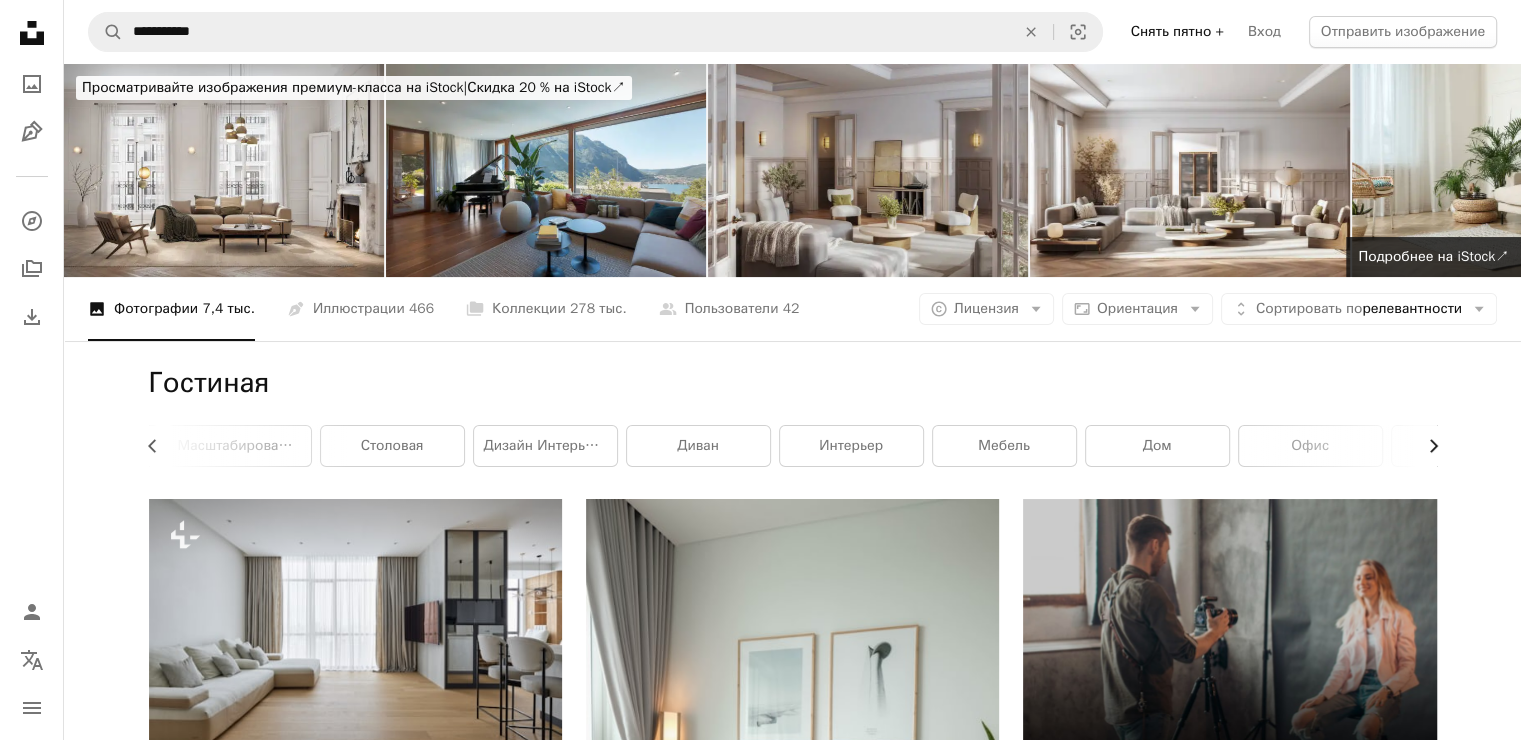scroll, scrollTop: 0, scrollLeft: 540, axis: horizontal 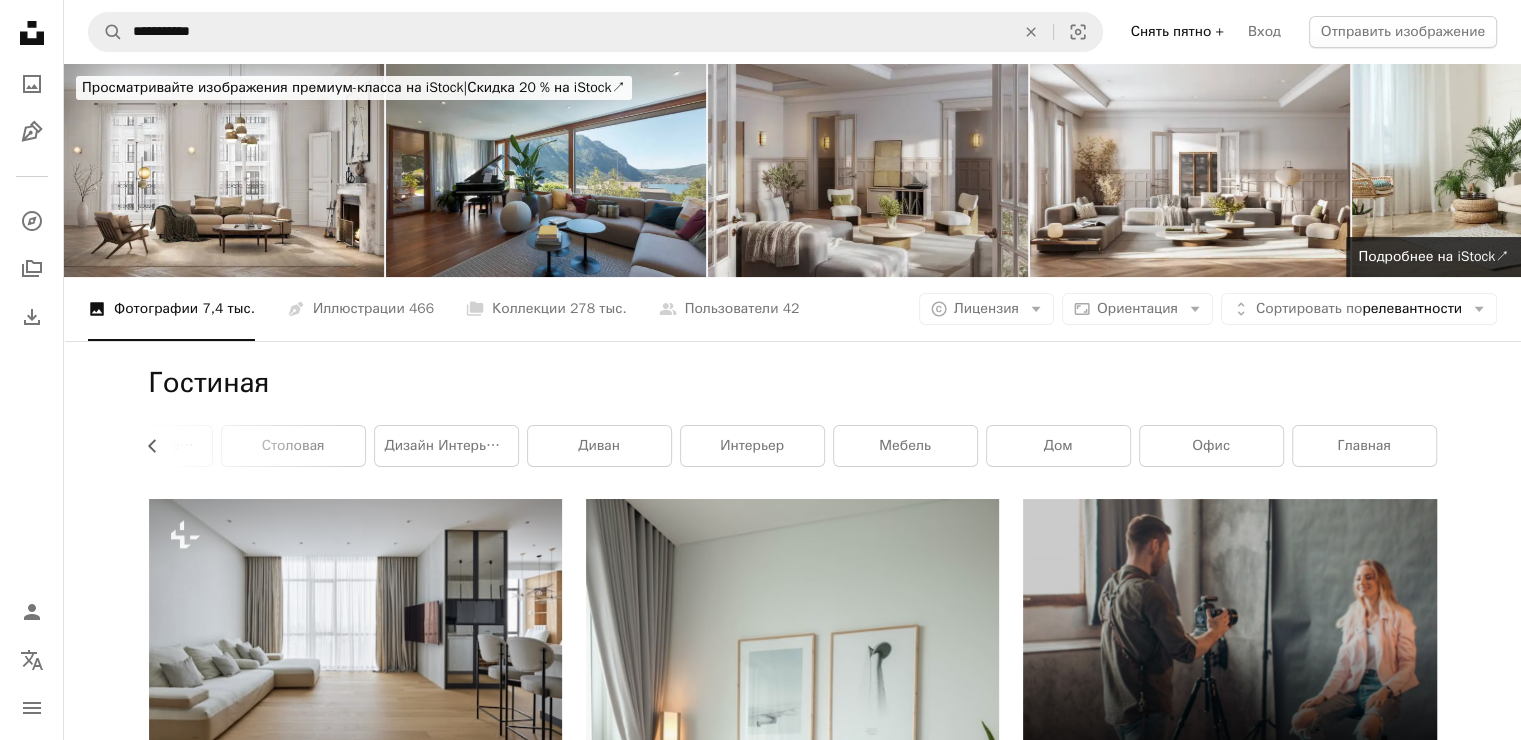 click on "Главная" at bounding box center (1364, 446) 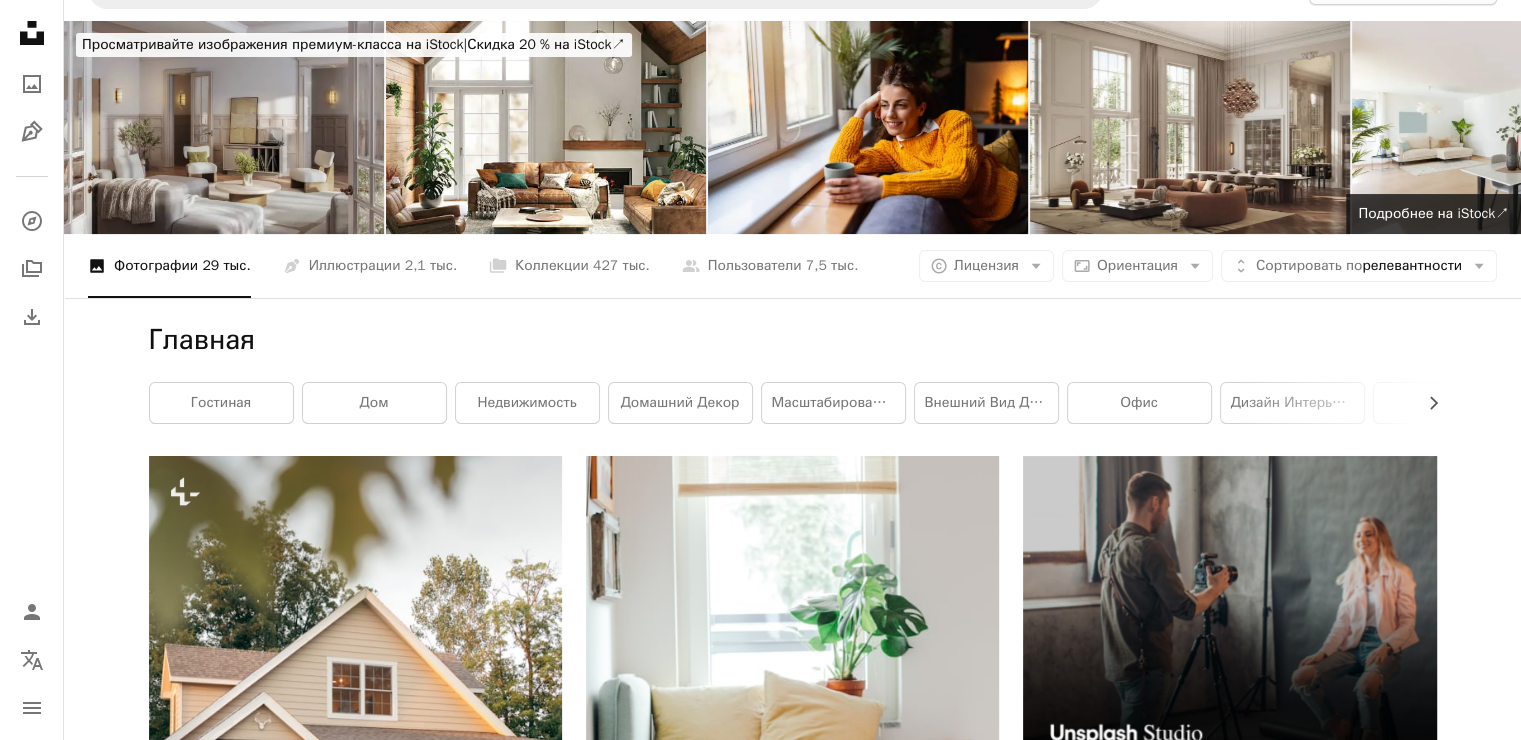 scroll, scrollTop: 0, scrollLeft: 0, axis: both 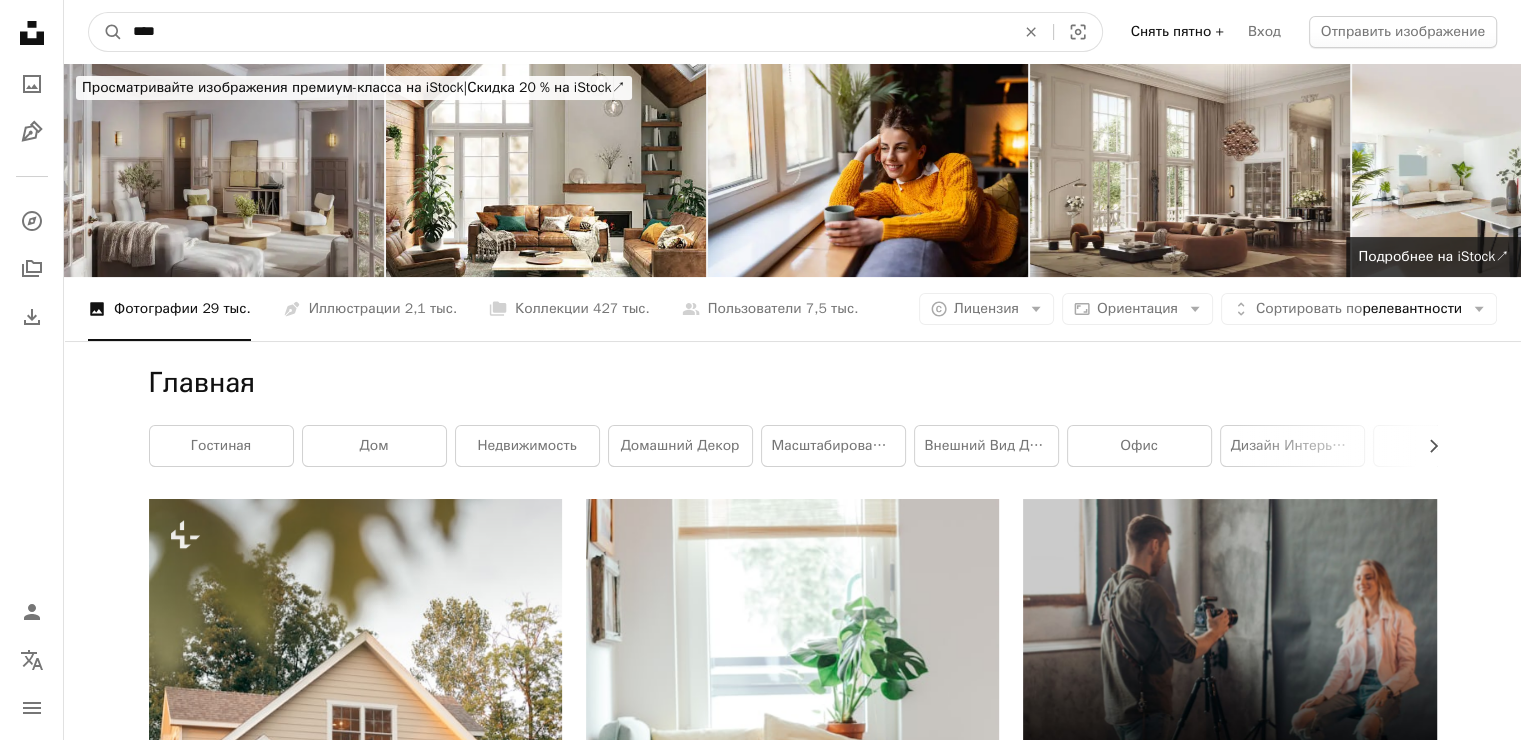 click on "****" at bounding box center [566, 32] 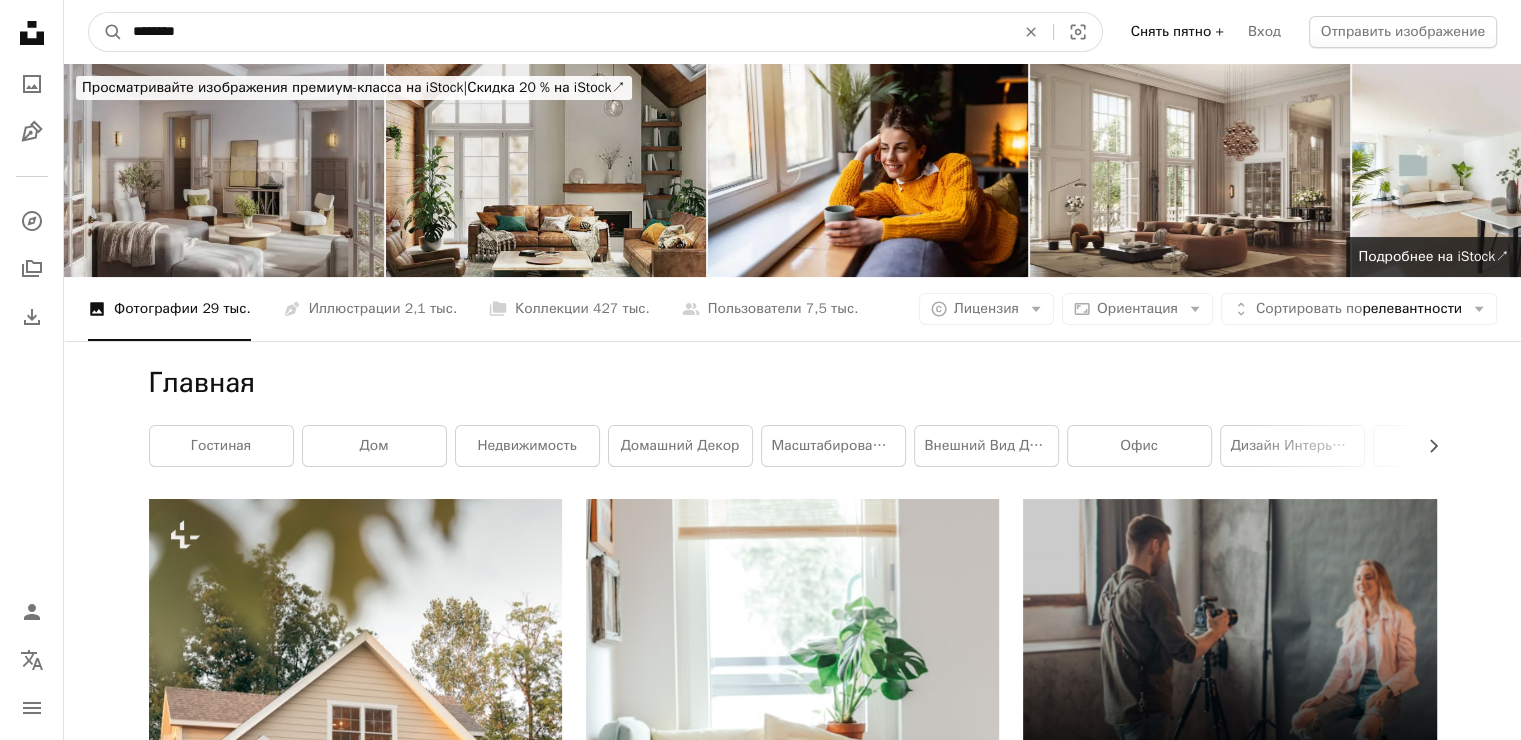 type on "*********" 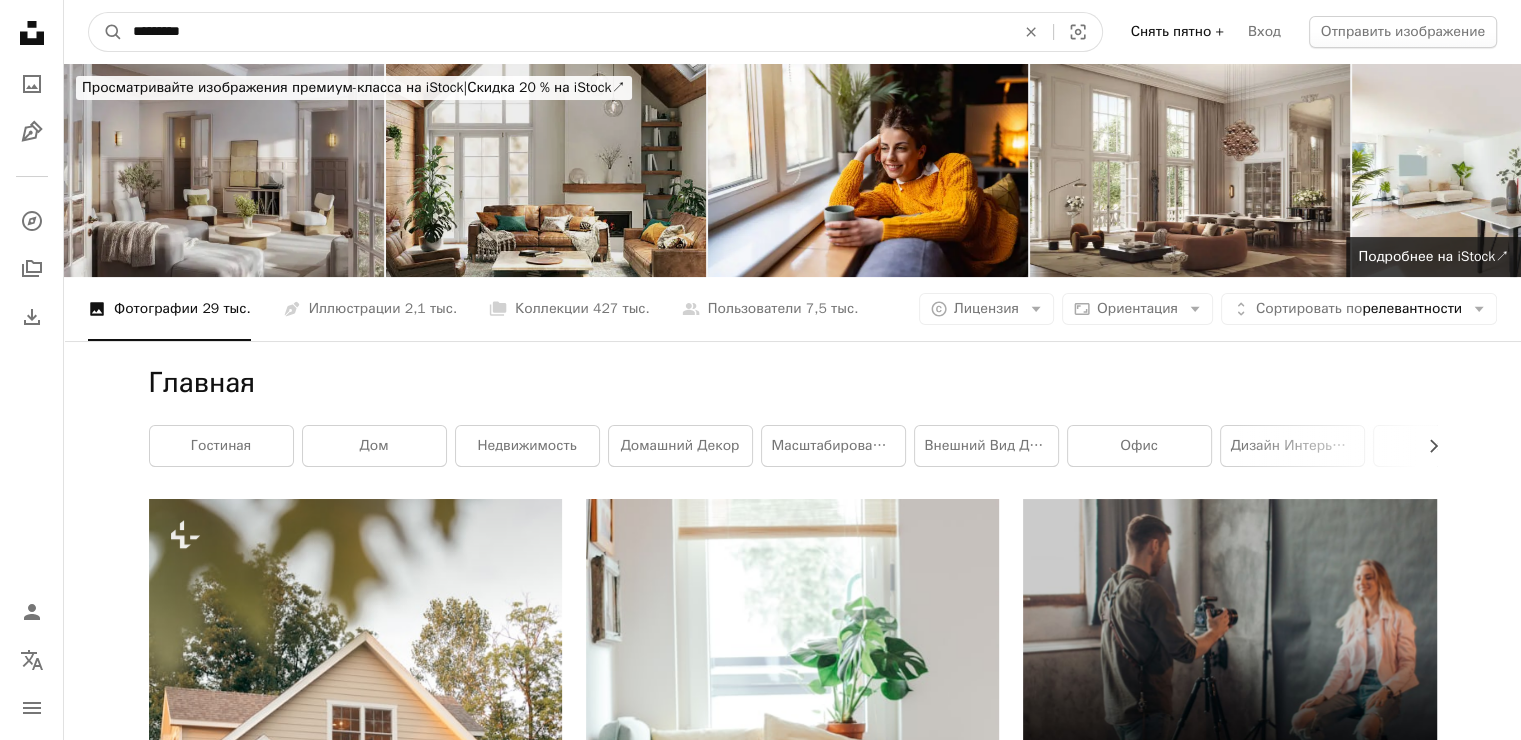 click on "A magnifying glass" at bounding box center (106, 32) 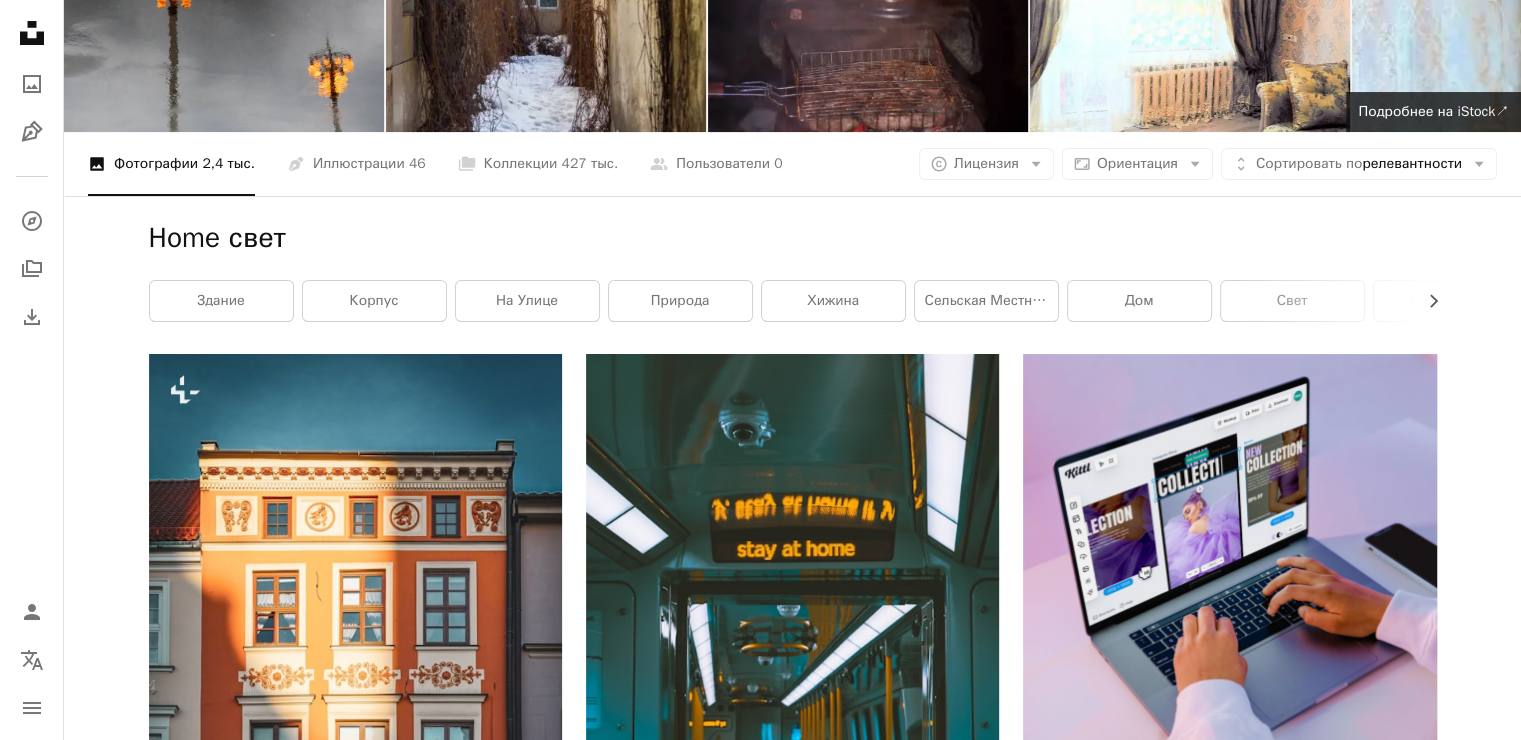 scroll, scrollTop: 0, scrollLeft: 0, axis: both 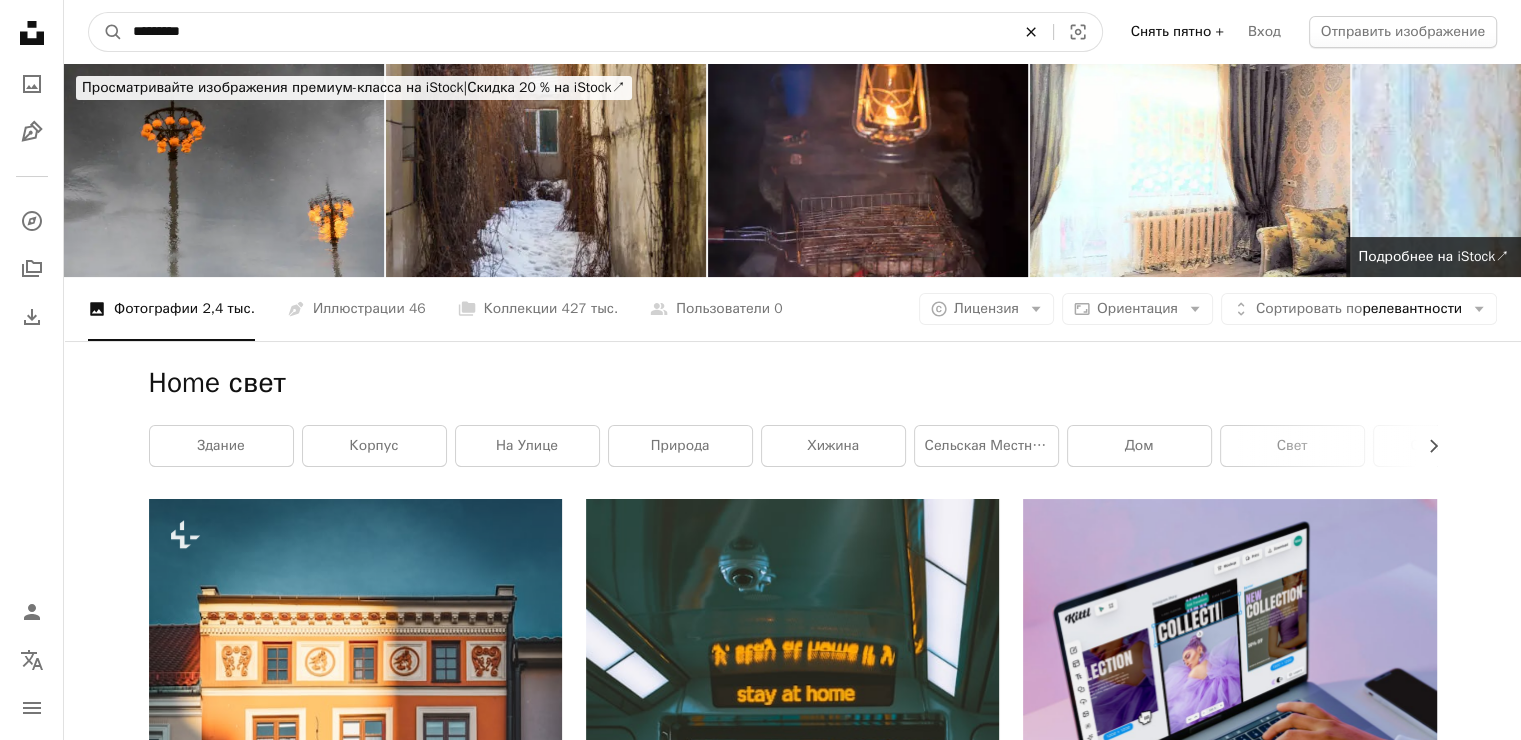 click on "An X shape" 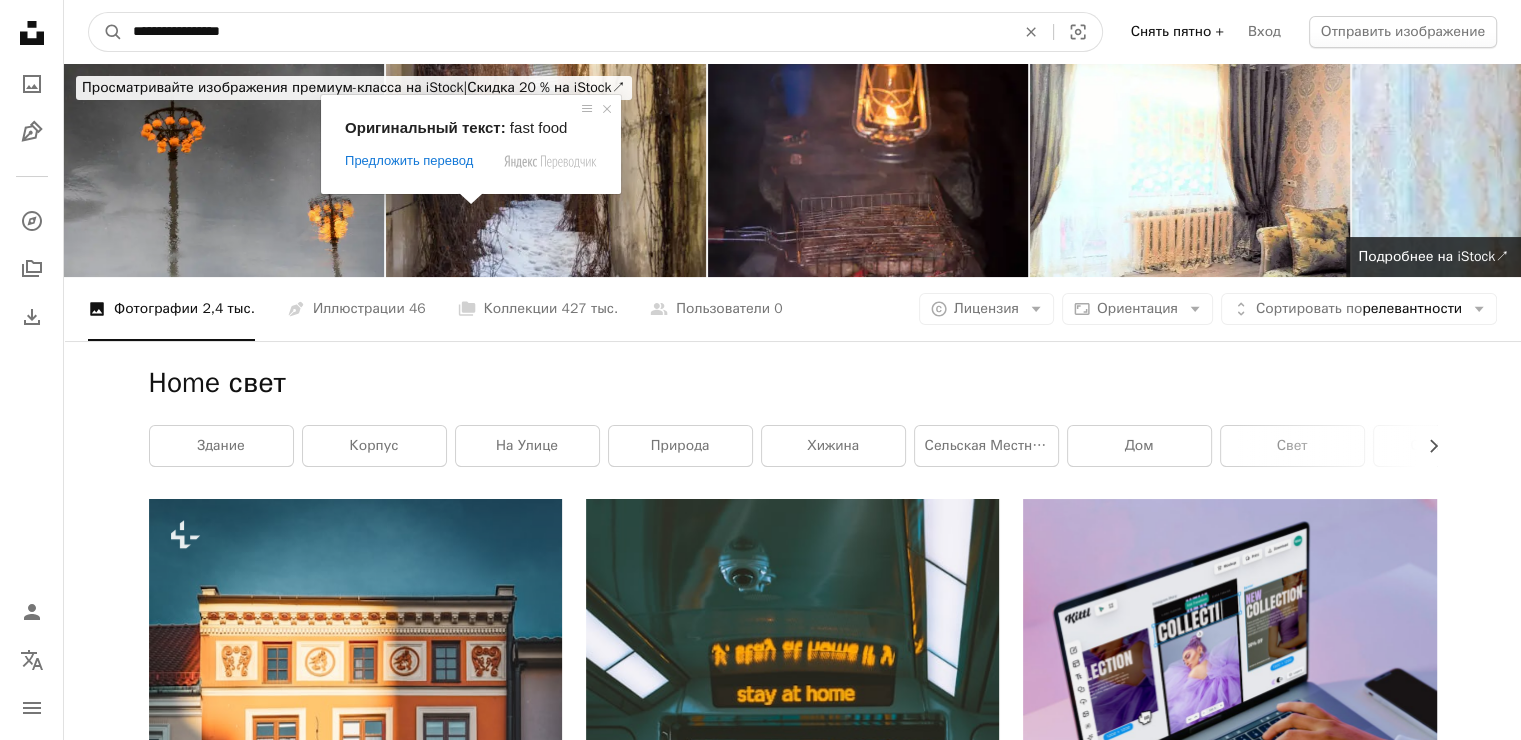 type on "**********" 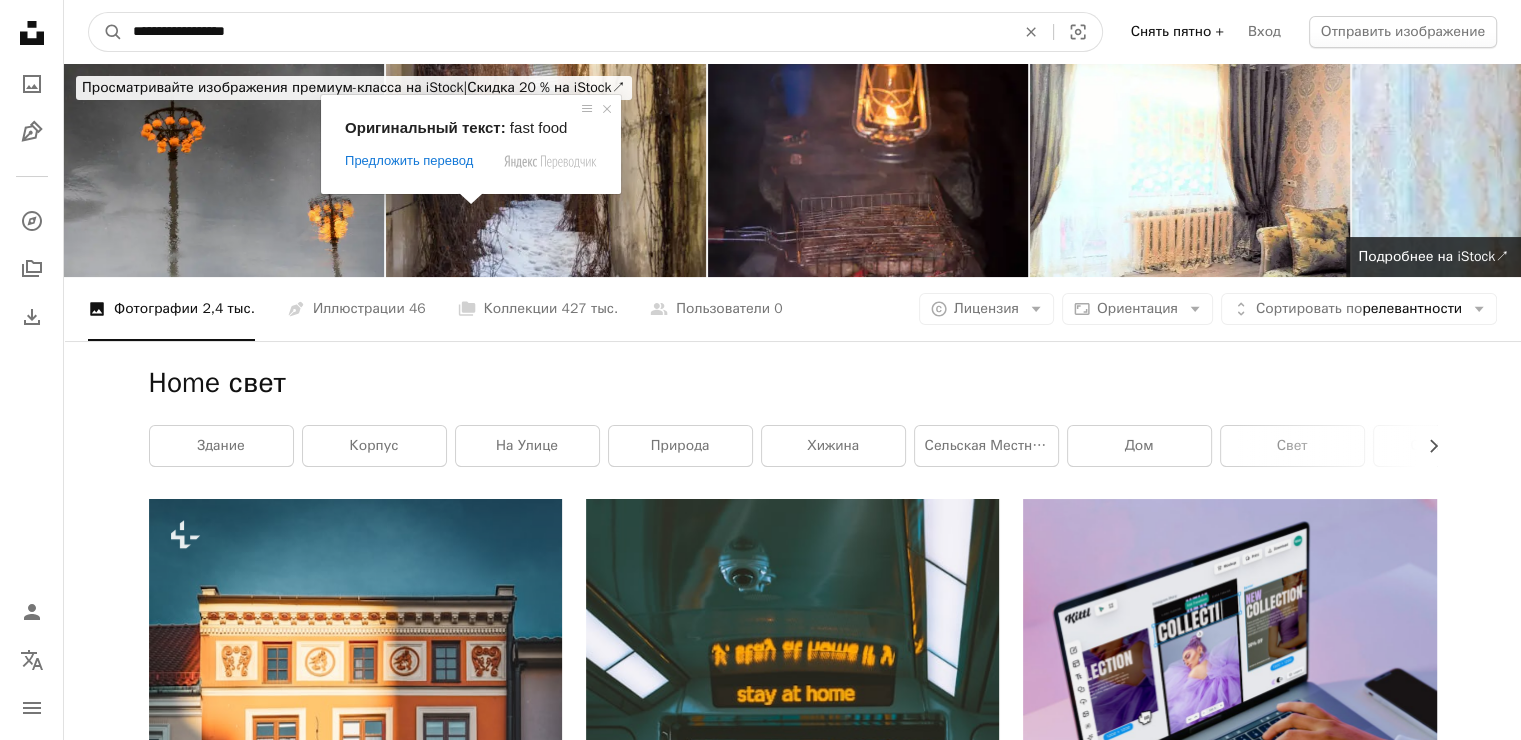 click on "A magnifying glass" at bounding box center [106, 32] 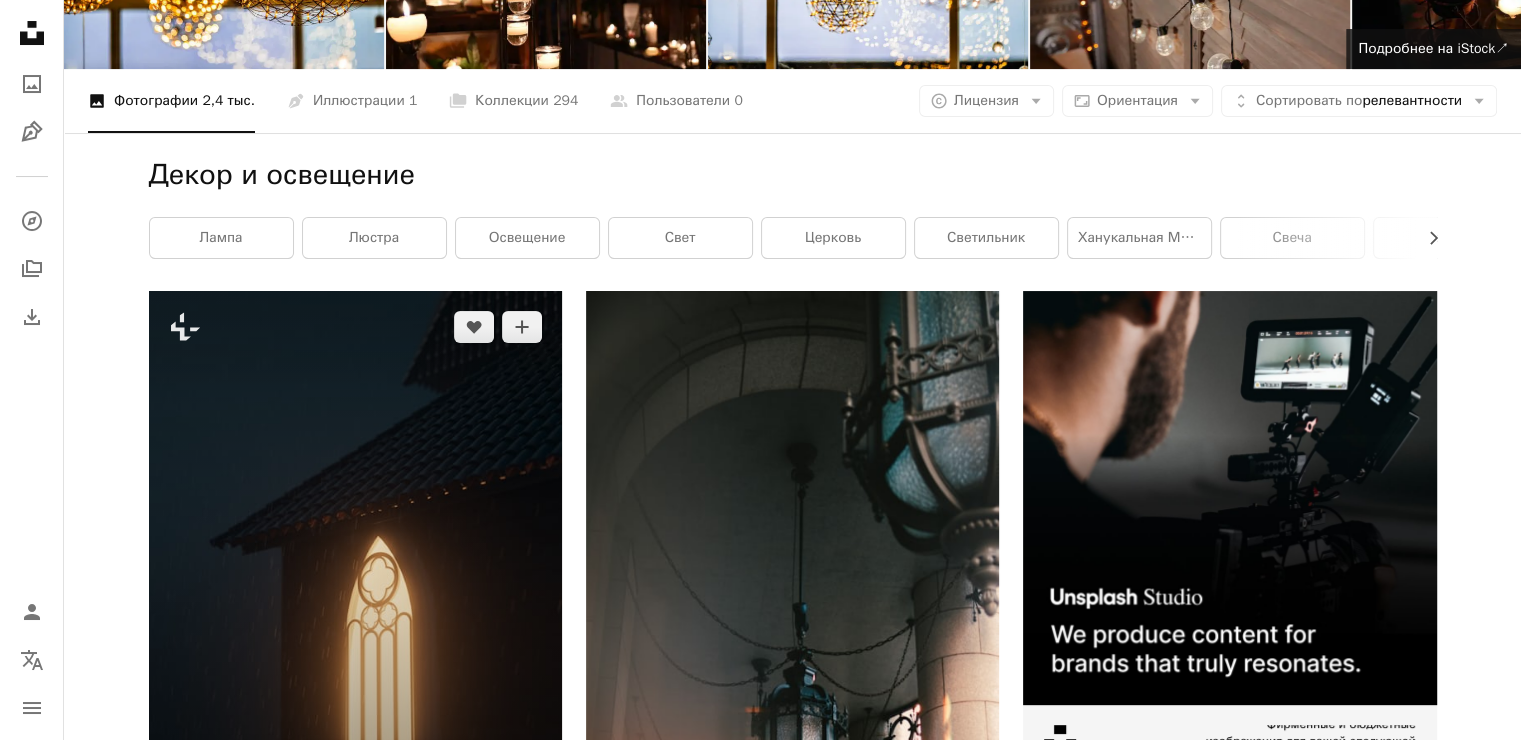 scroll, scrollTop: 200, scrollLeft: 0, axis: vertical 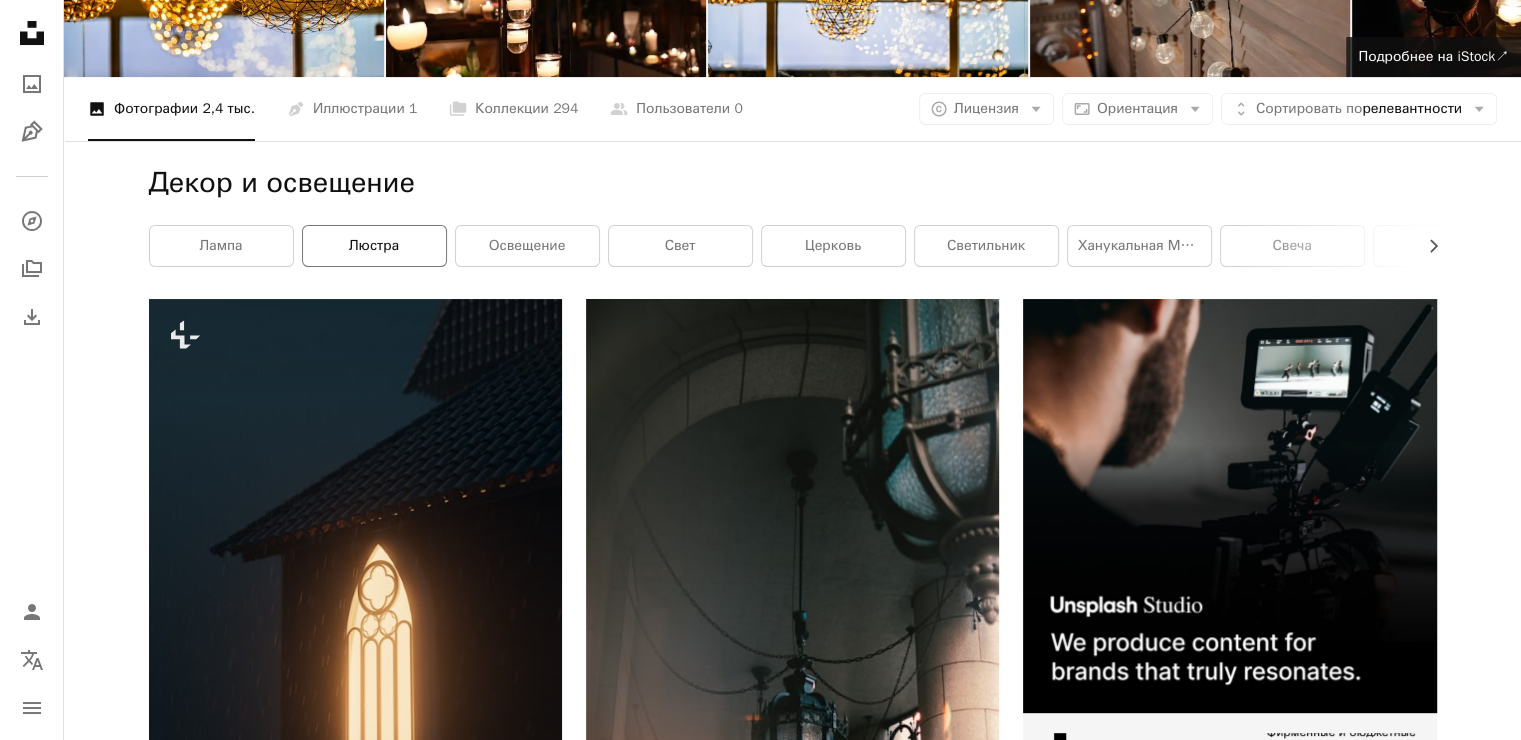 click on "люстра" at bounding box center [374, 246] 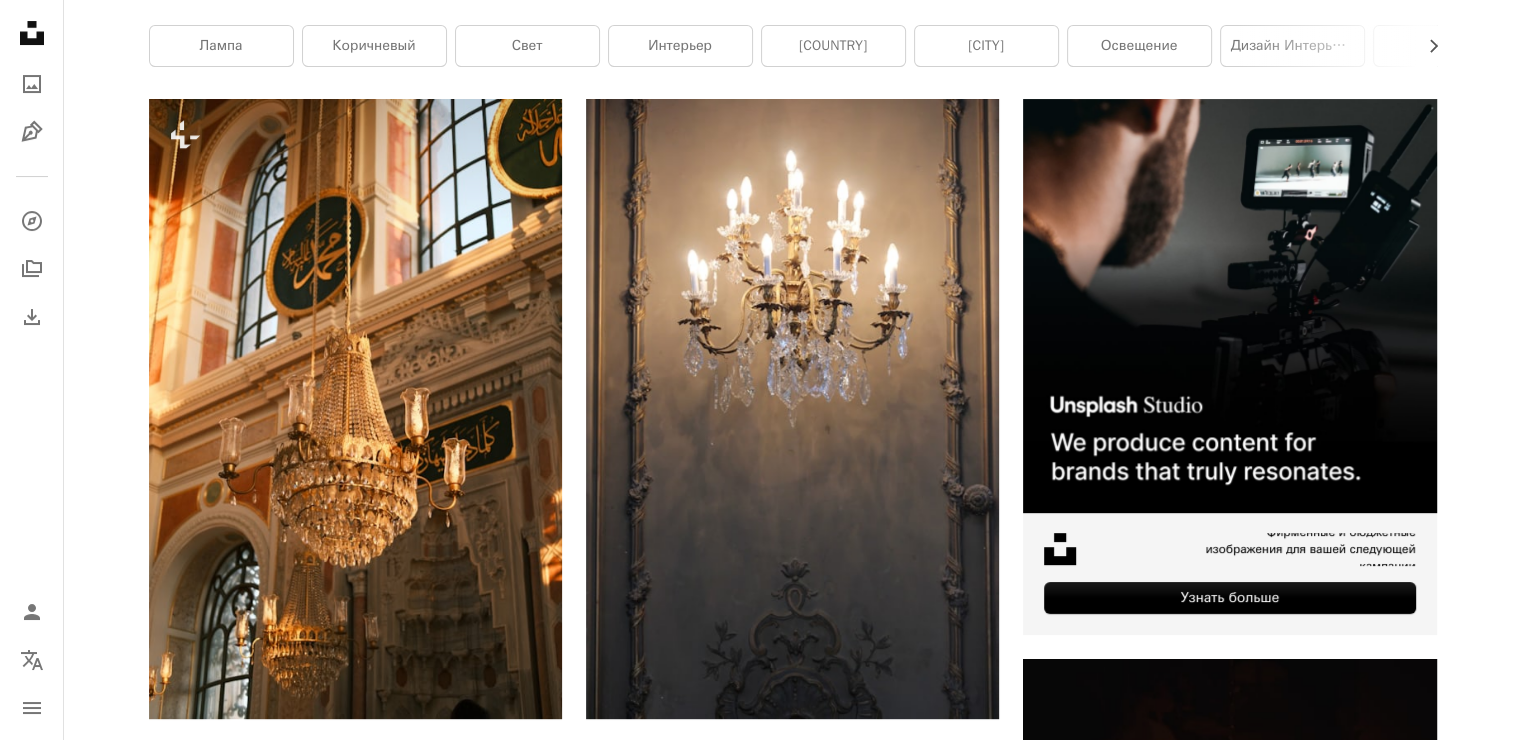 scroll, scrollTop: 0, scrollLeft: 0, axis: both 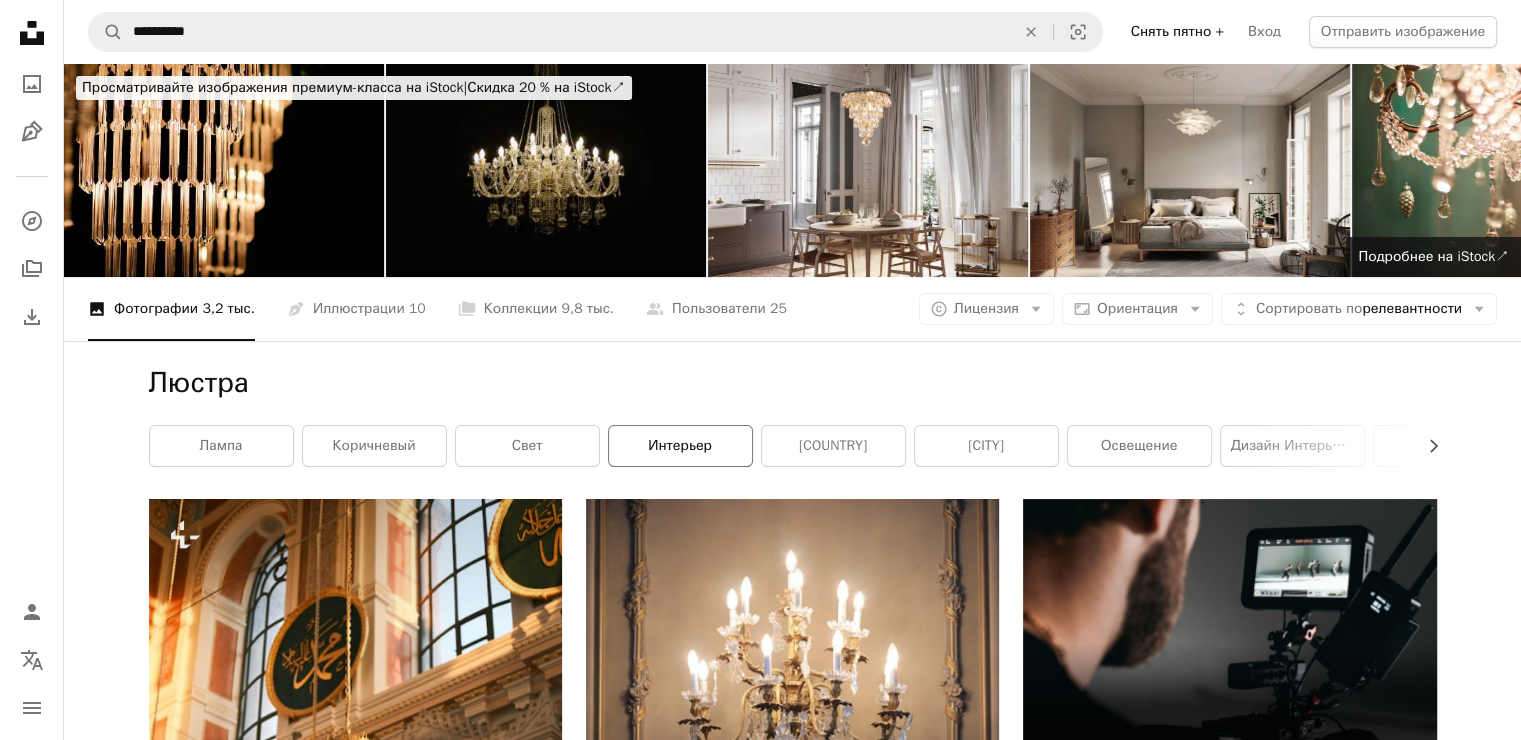 click on "интерьер" at bounding box center (680, 445) 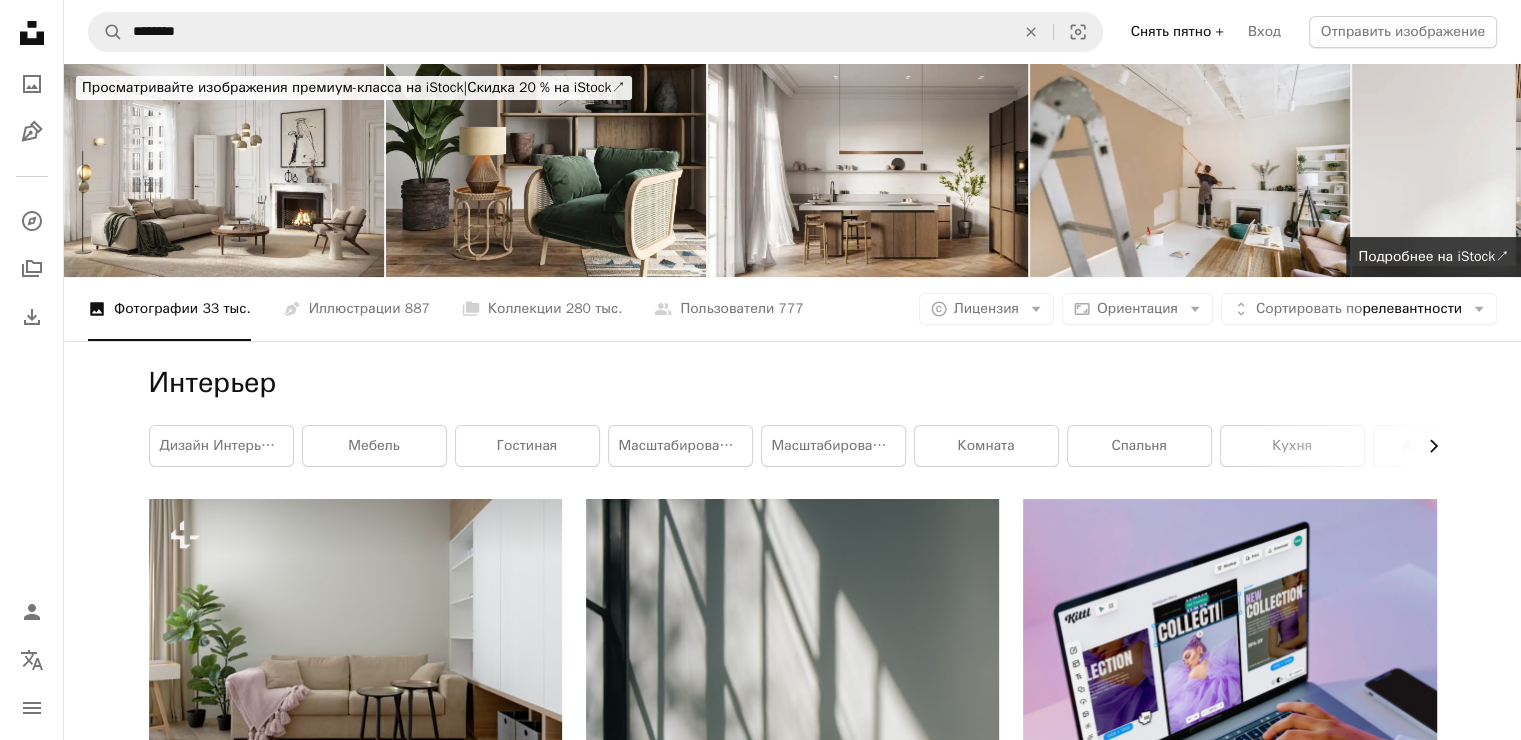click on "Chevron right" 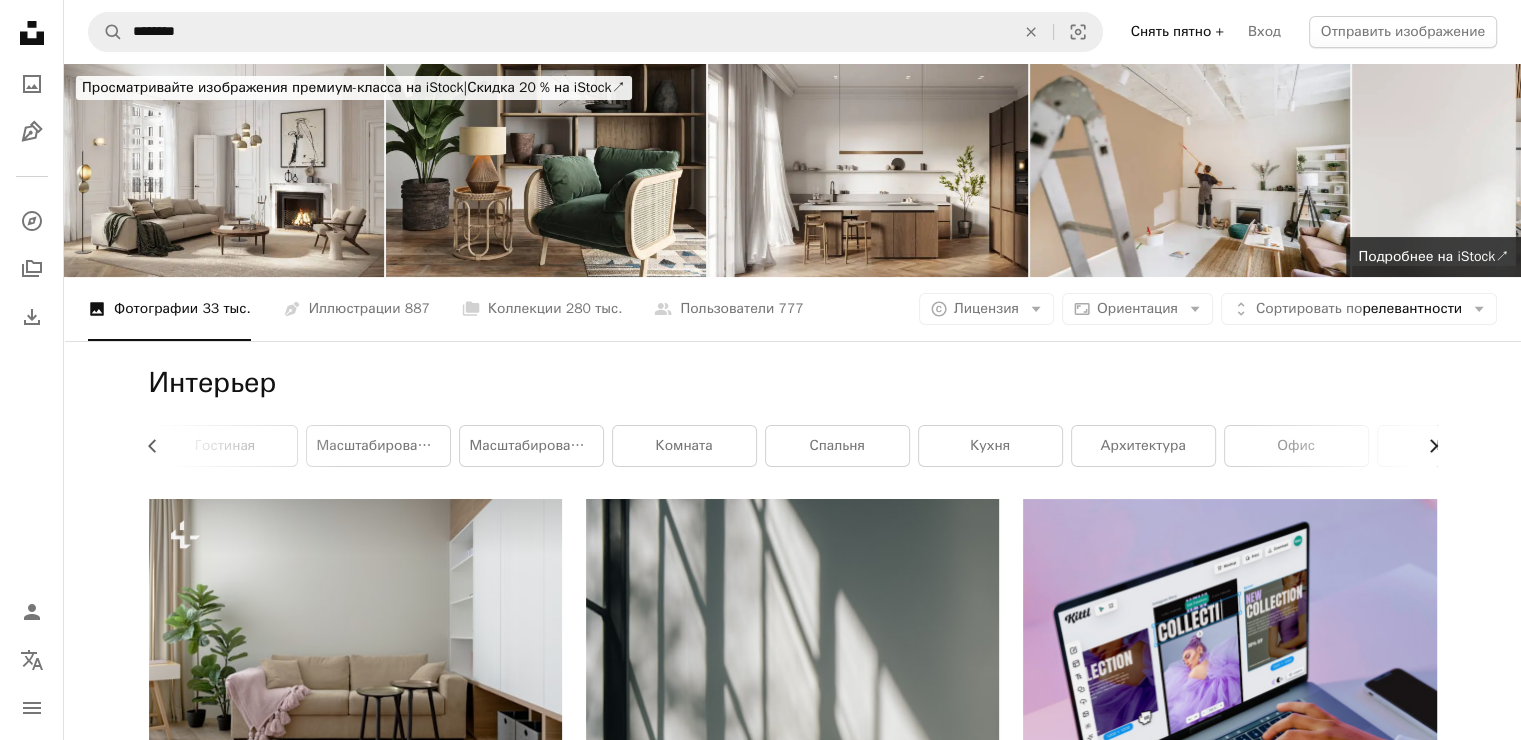 click 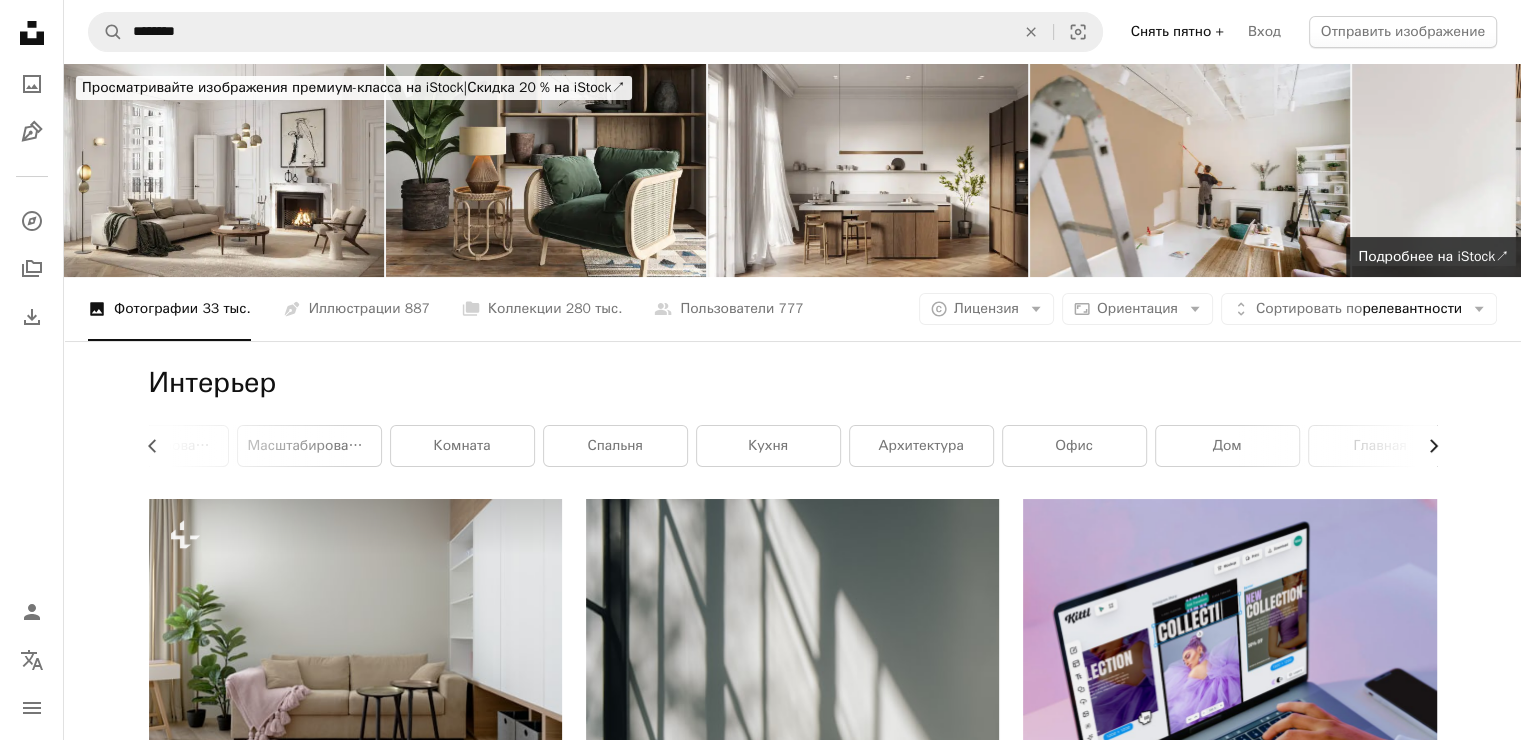 scroll, scrollTop: 0, scrollLeft: 540, axis: horizontal 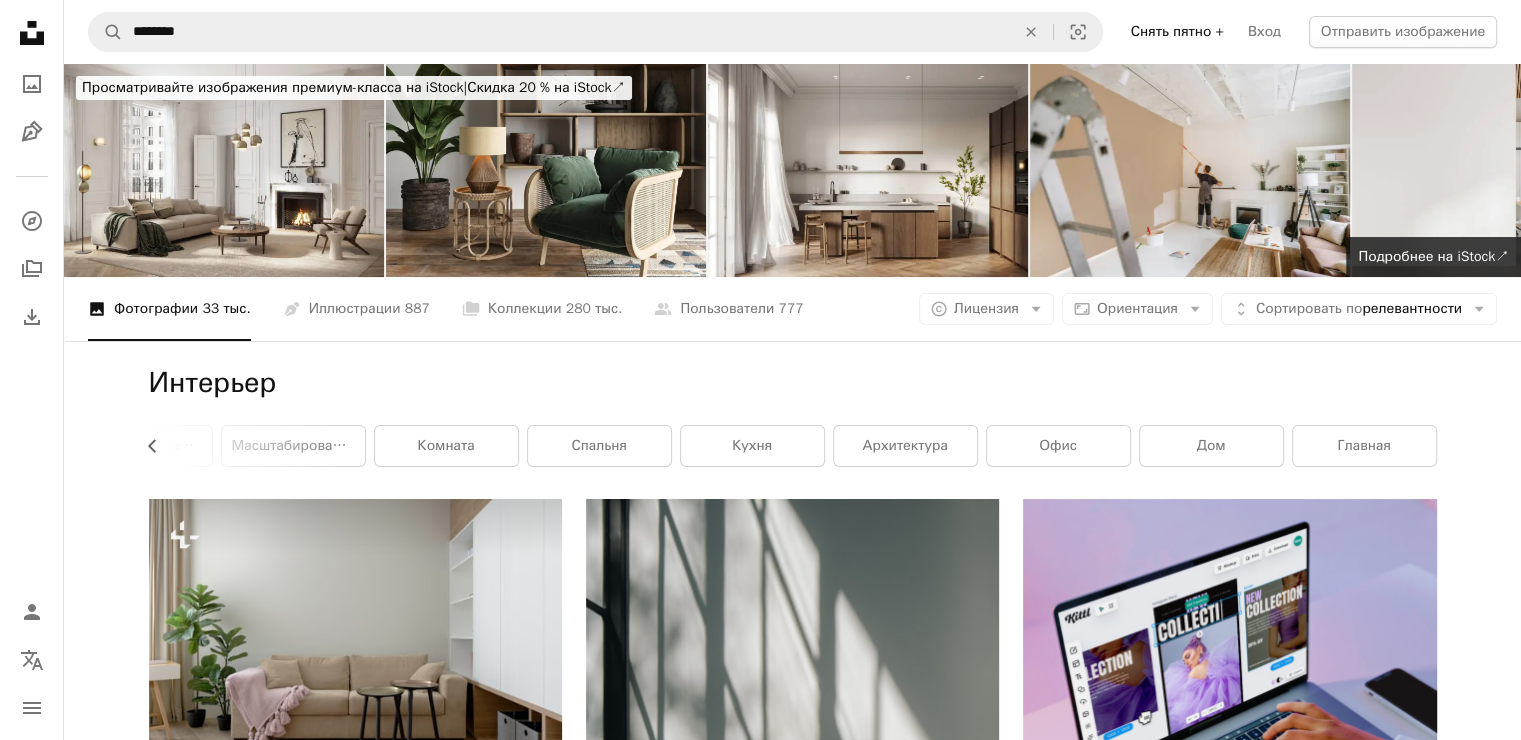 click on "Главная" at bounding box center (1364, 446) 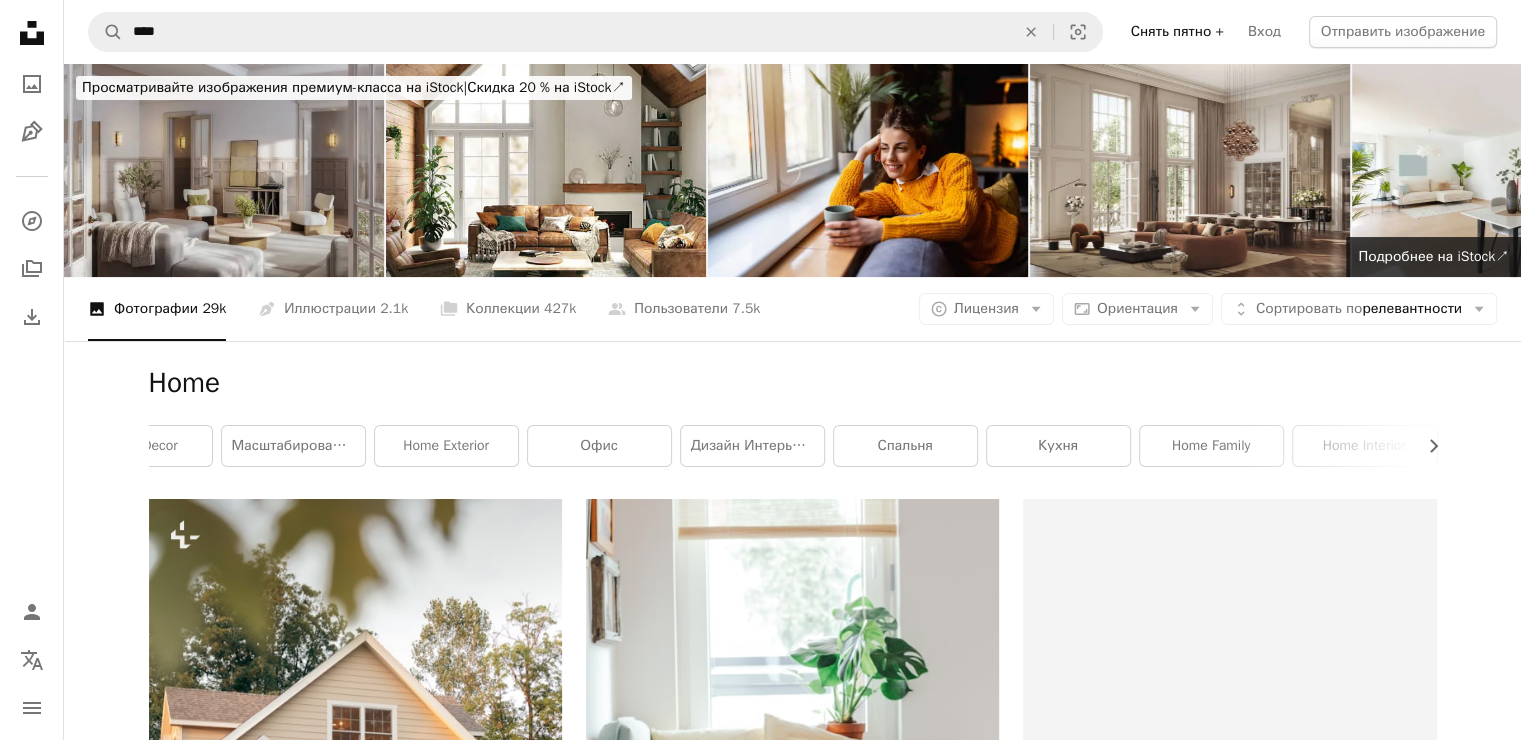 scroll, scrollTop: 0, scrollLeft: 0, axis: both 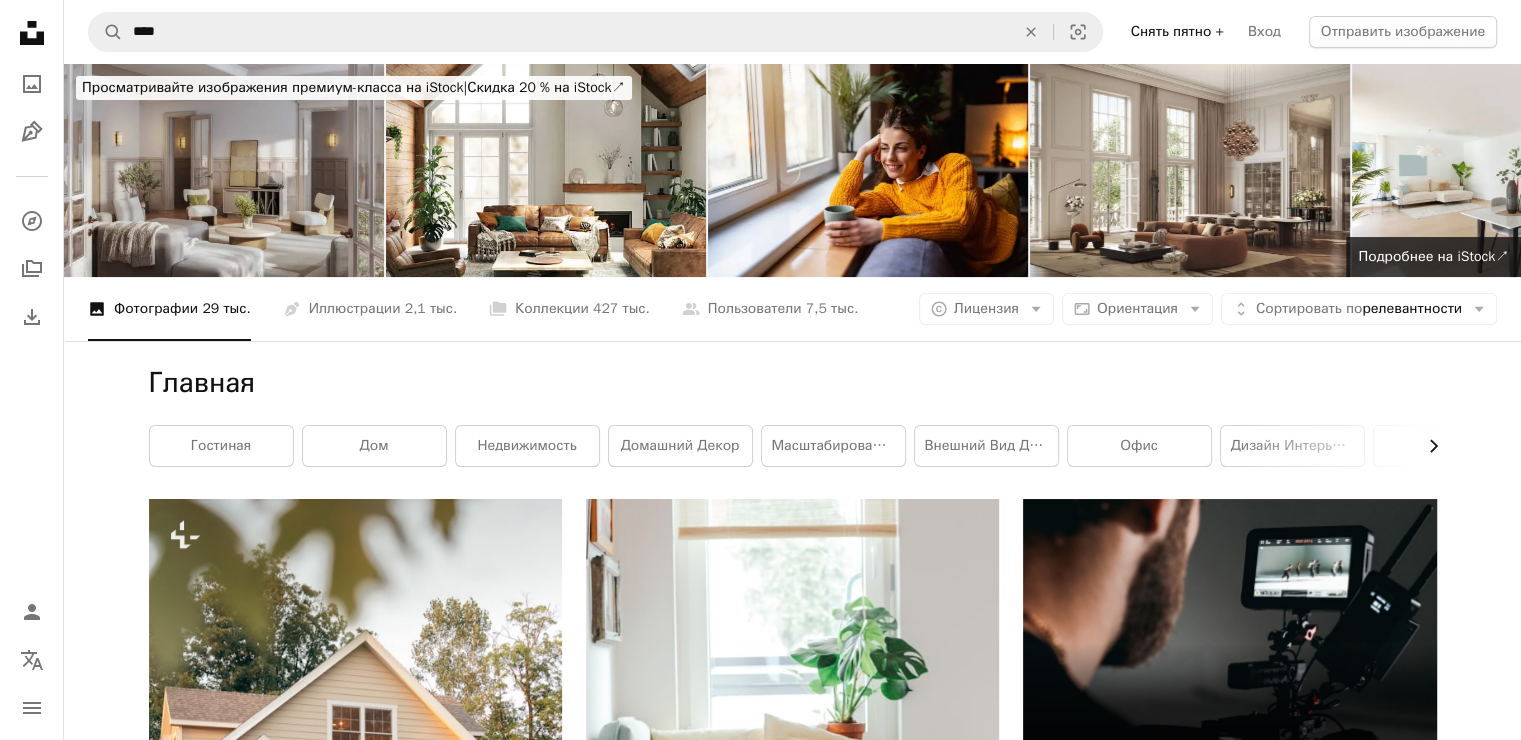 click on "Chevron right" 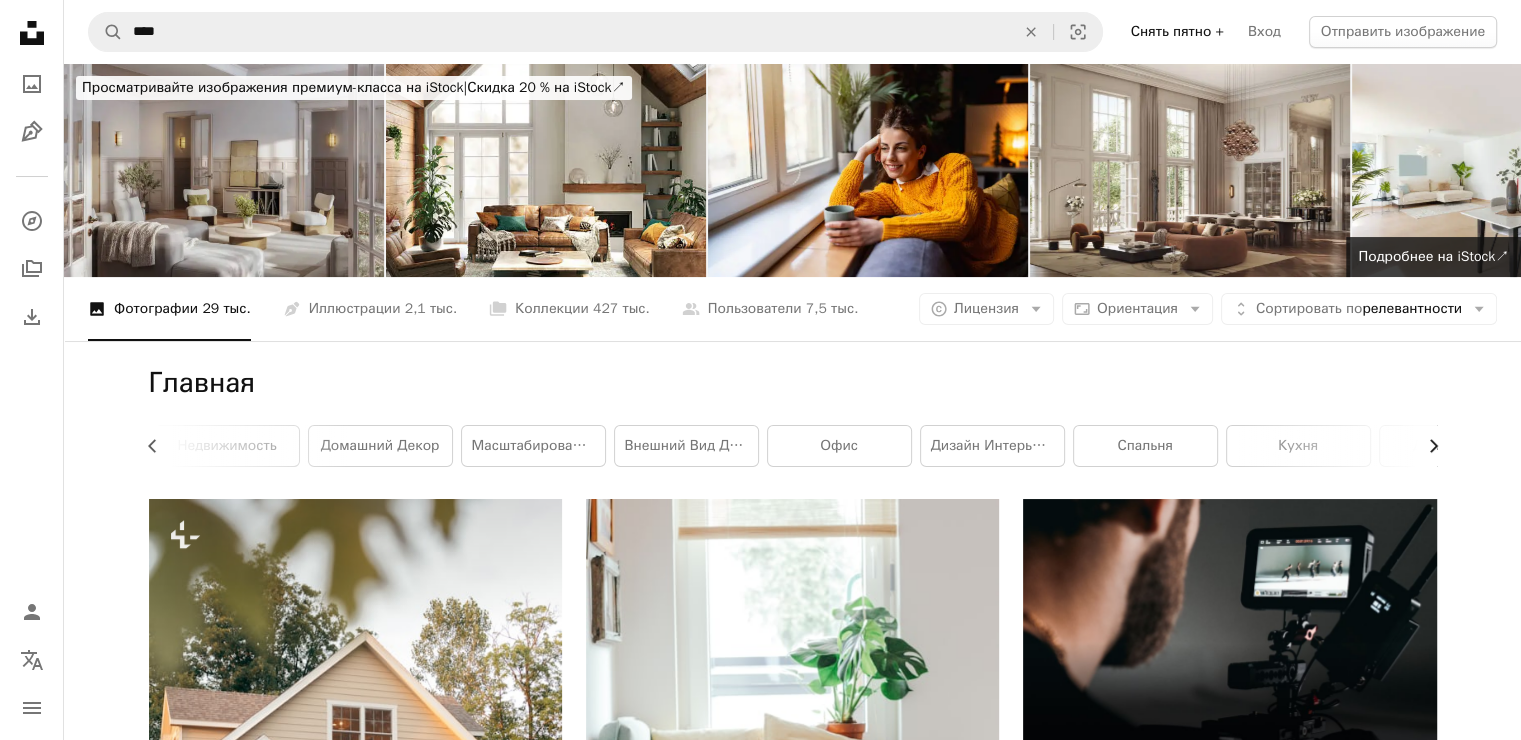 click on "Chevron right" 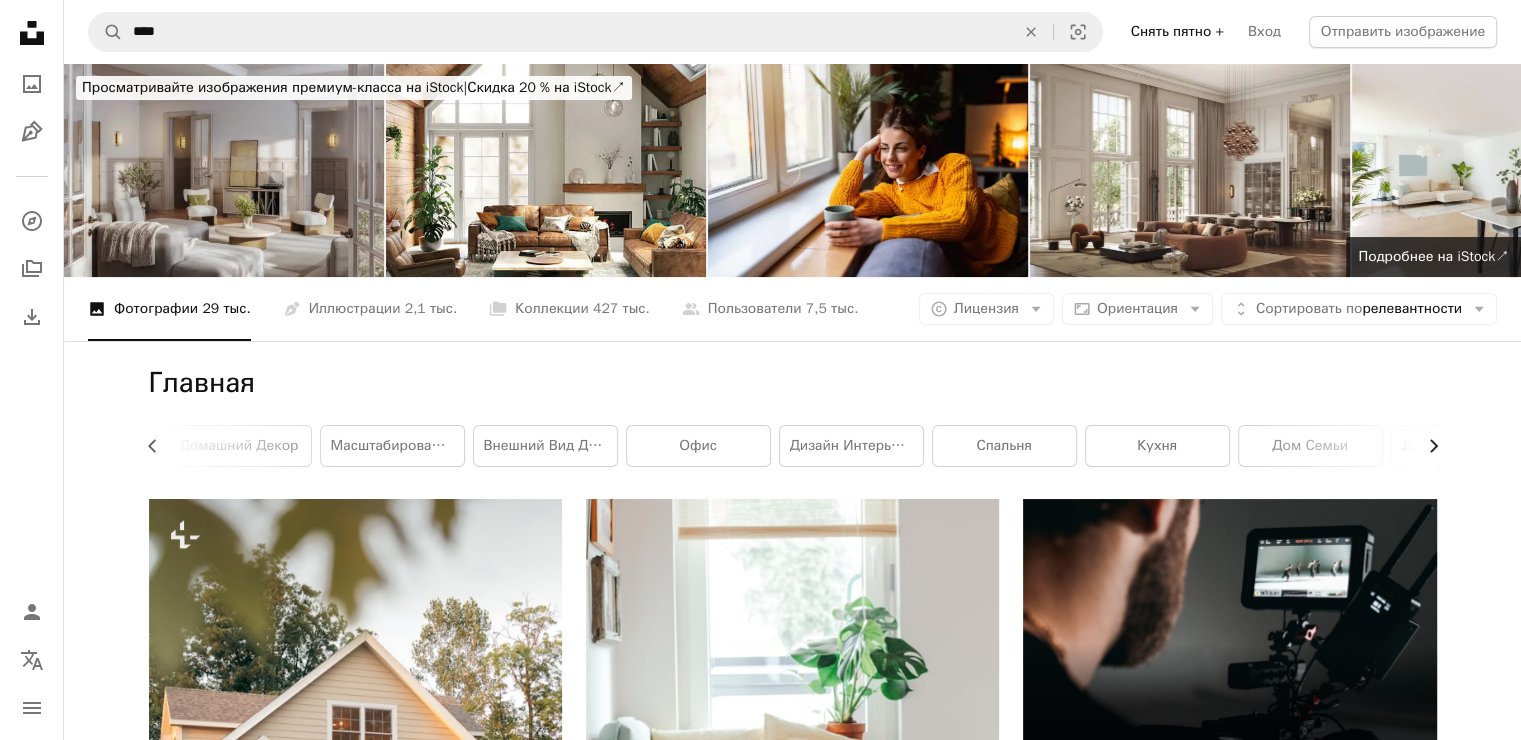 scroll, scrollTop: 0, scrollLeft: 540, axis: horizontal 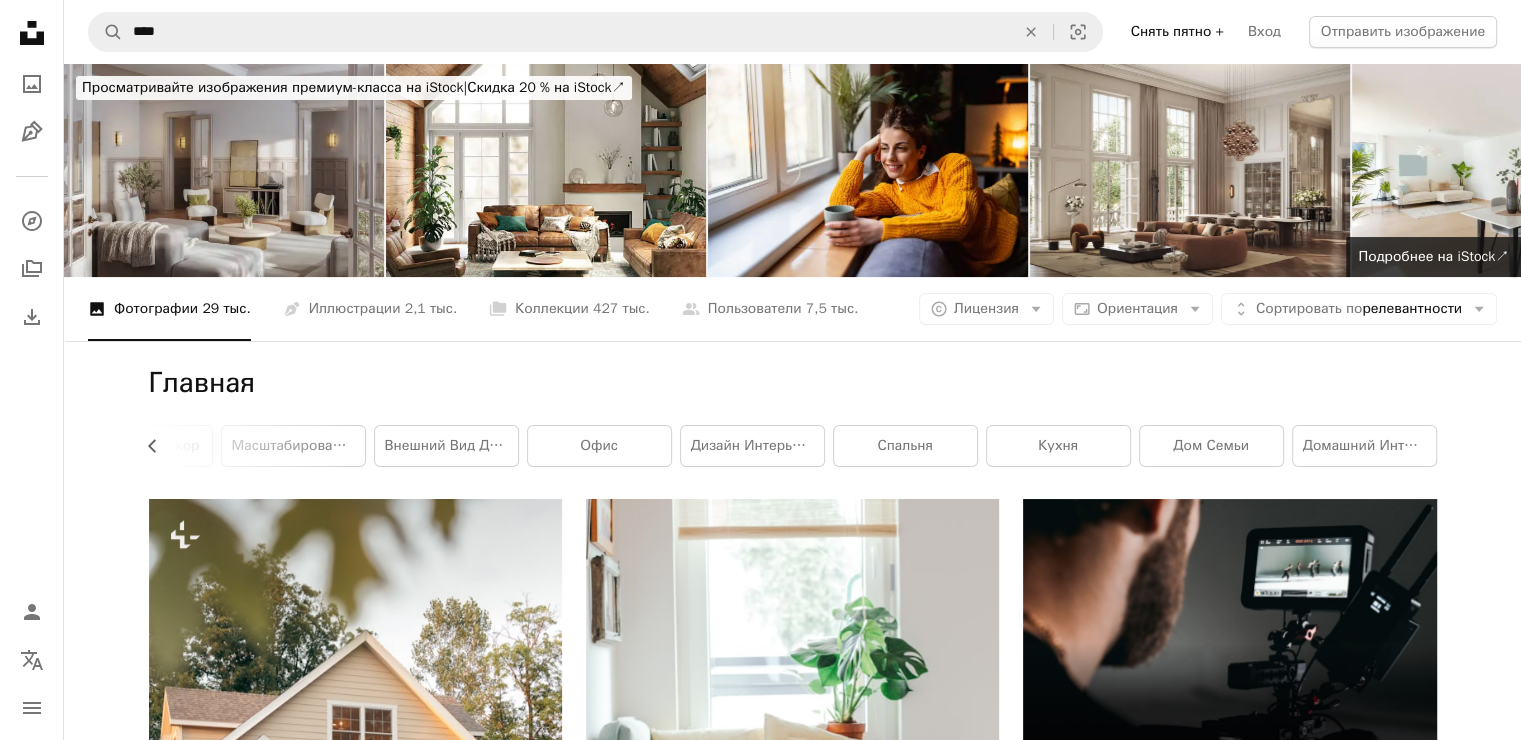 click on "домашний интерьер" at bounding box center [1373, 445] 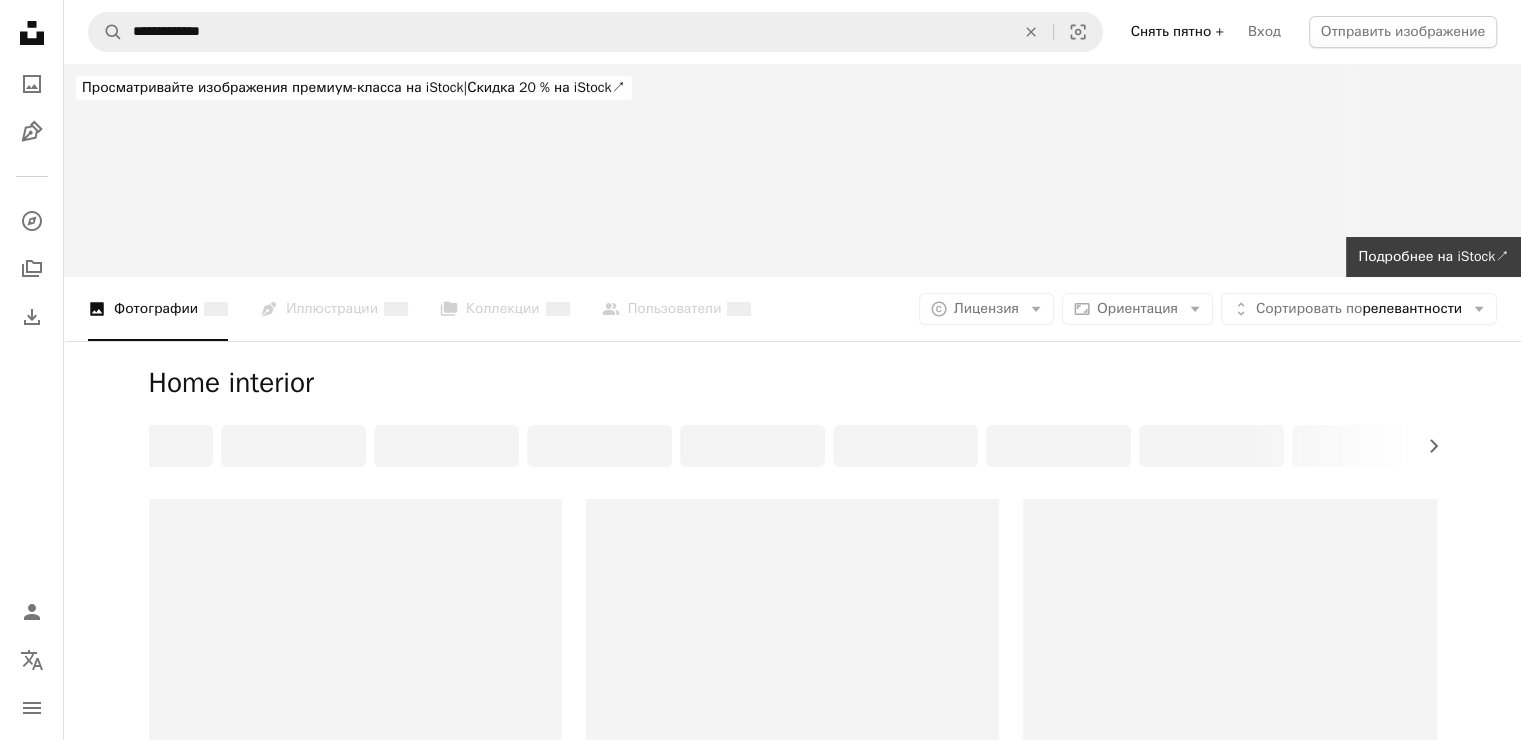 scroll, scrollTop: 0, scrollLeft: 0, axis: both 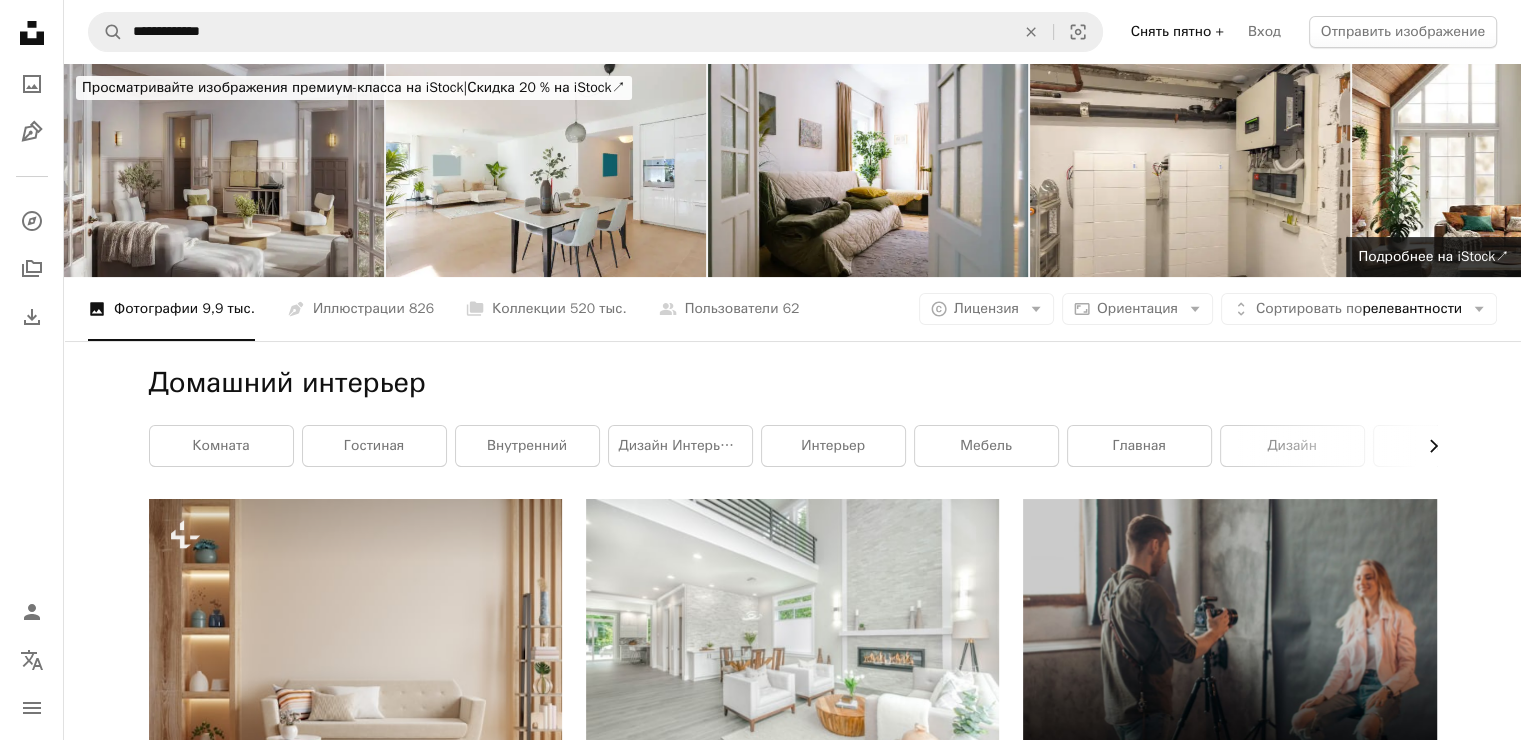 click on "Chevron right" 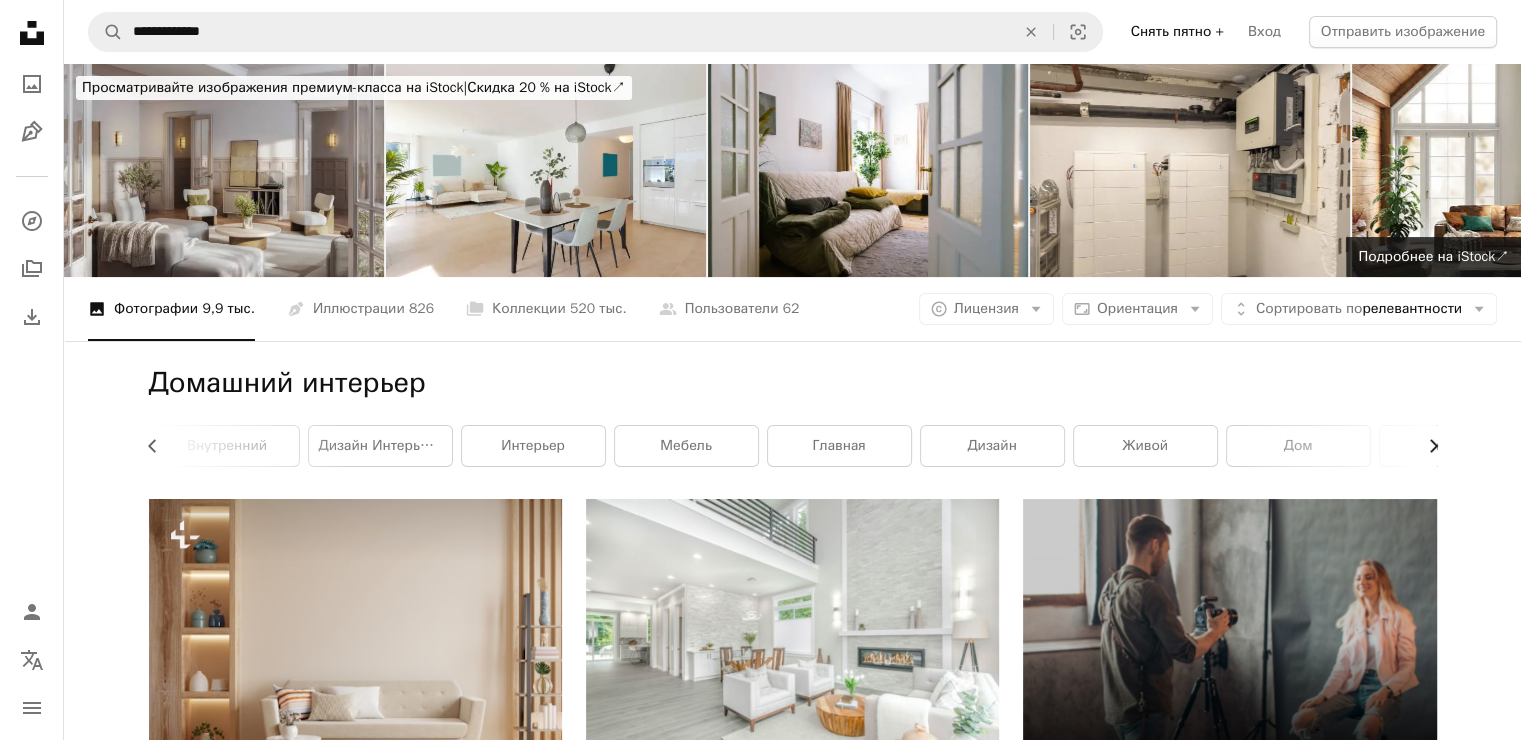 click on "Chevron right" 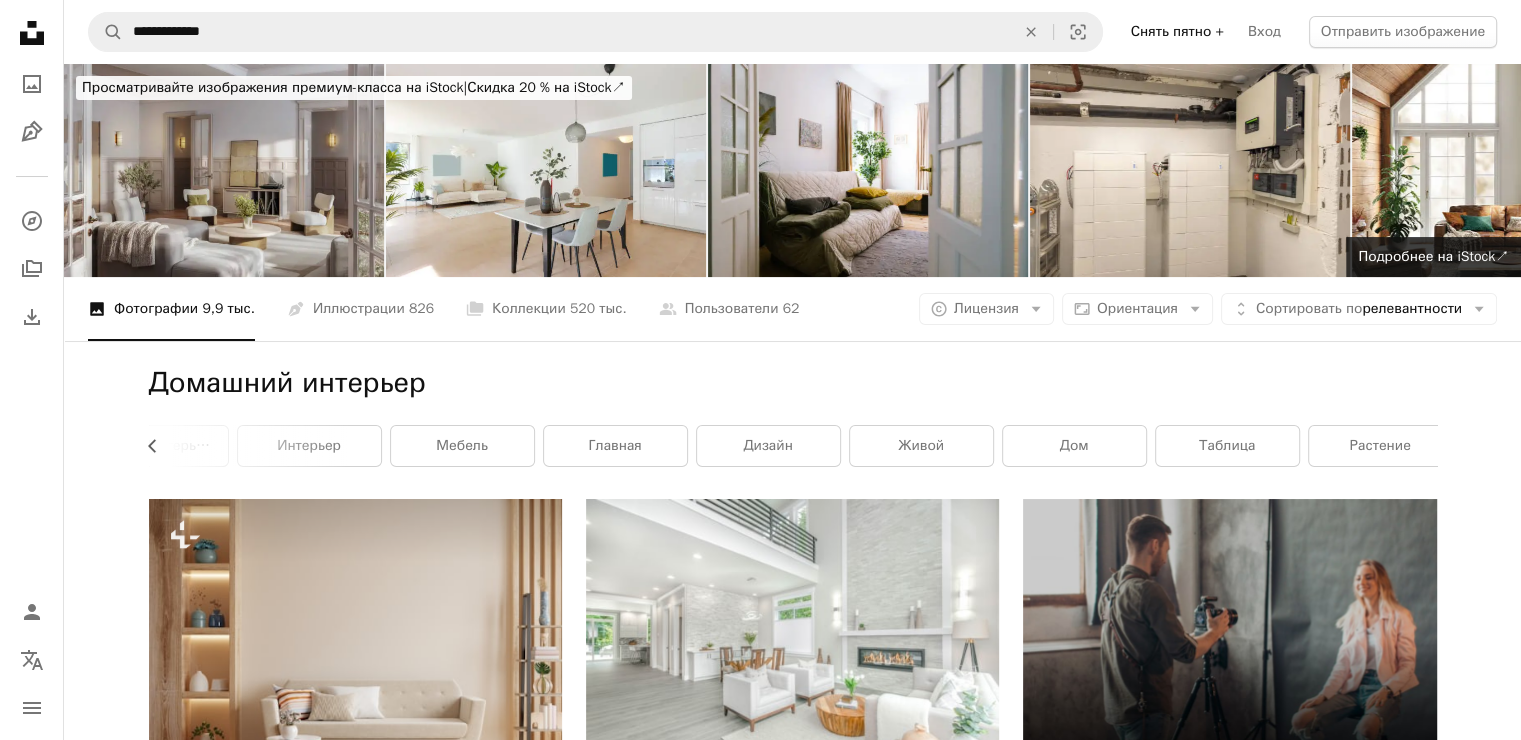 scroll, scrollTop: 0, scrollLeft: 540, axis: horizontal 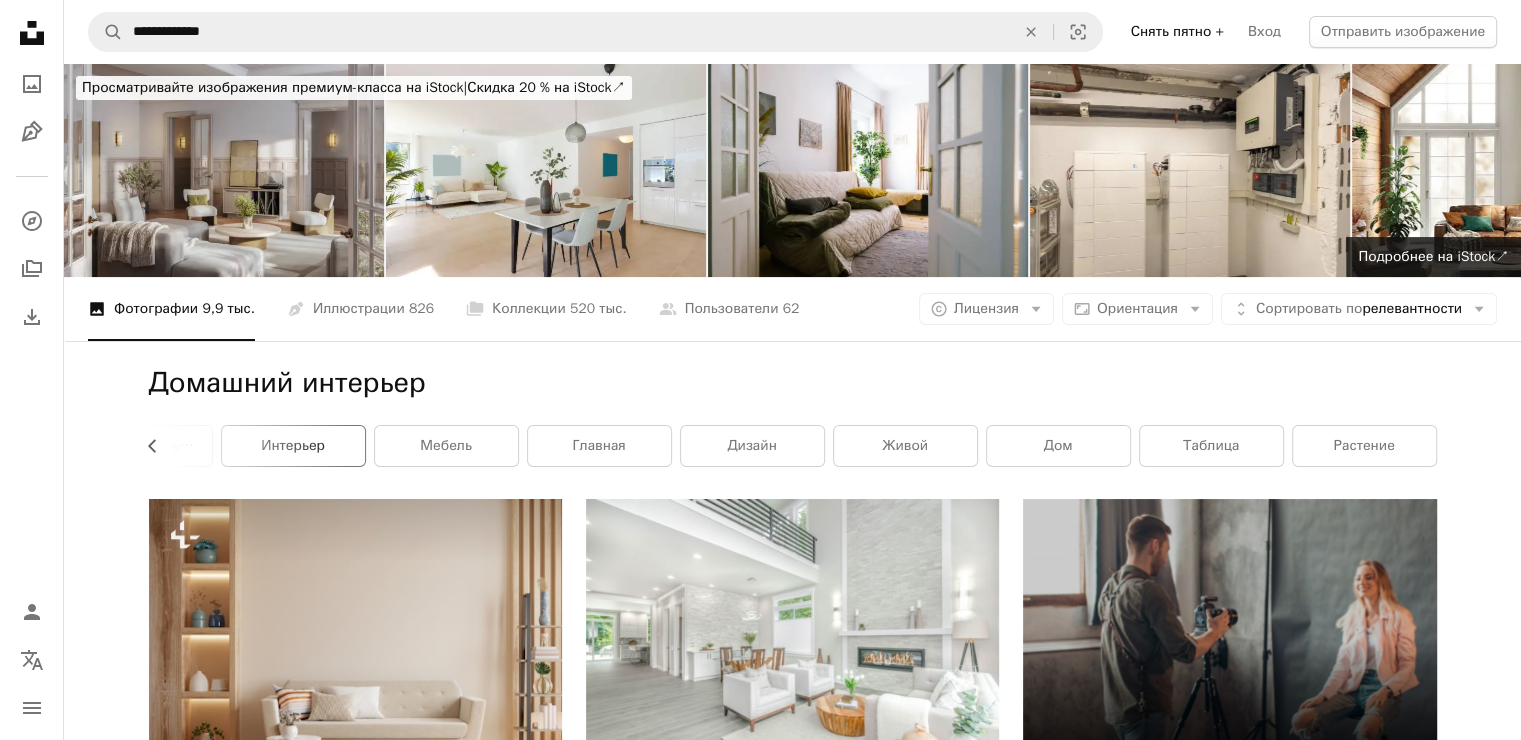 click on "интерьер" at bounding box center (293, 446) 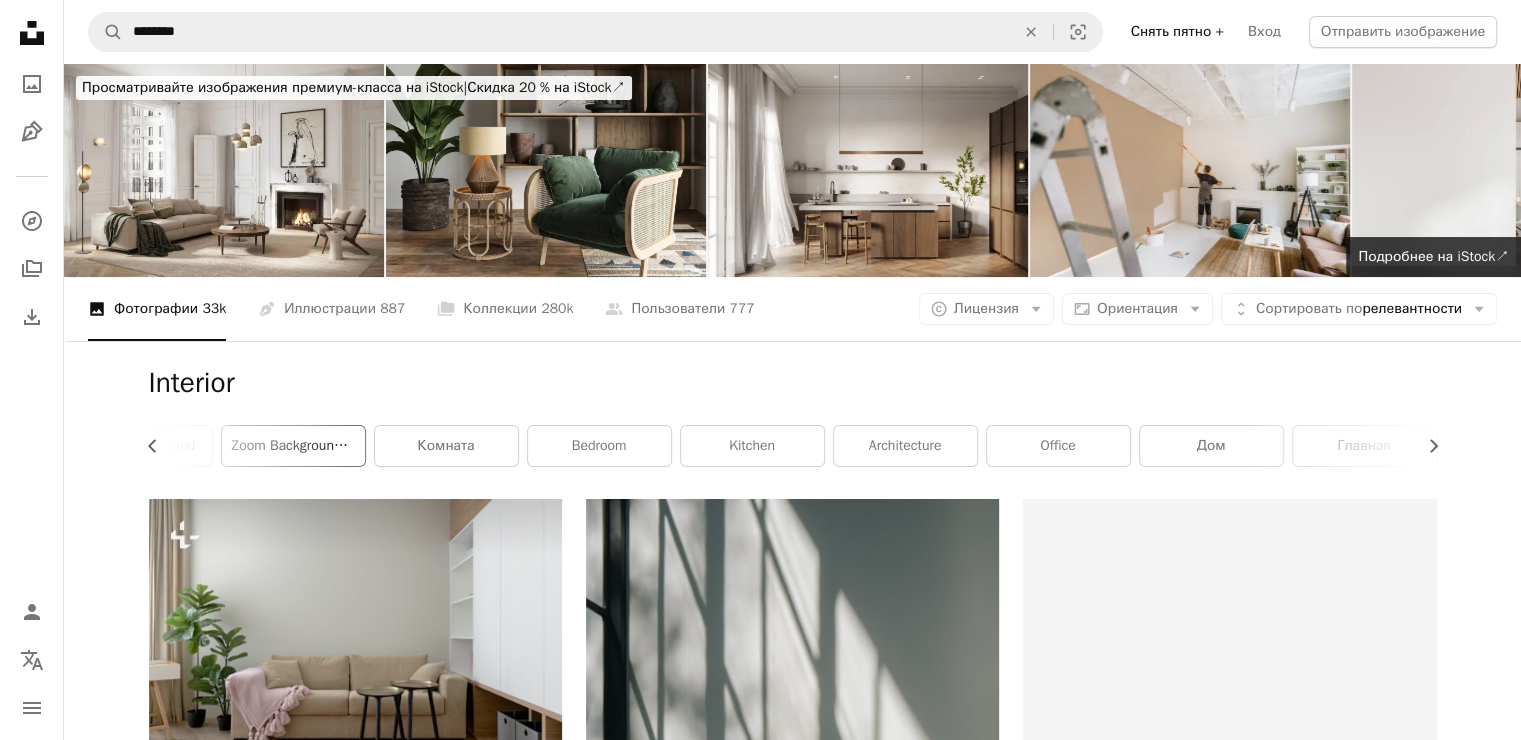 scroll, scrollTop: 0, scrollLeft: 387, axis: horizontal 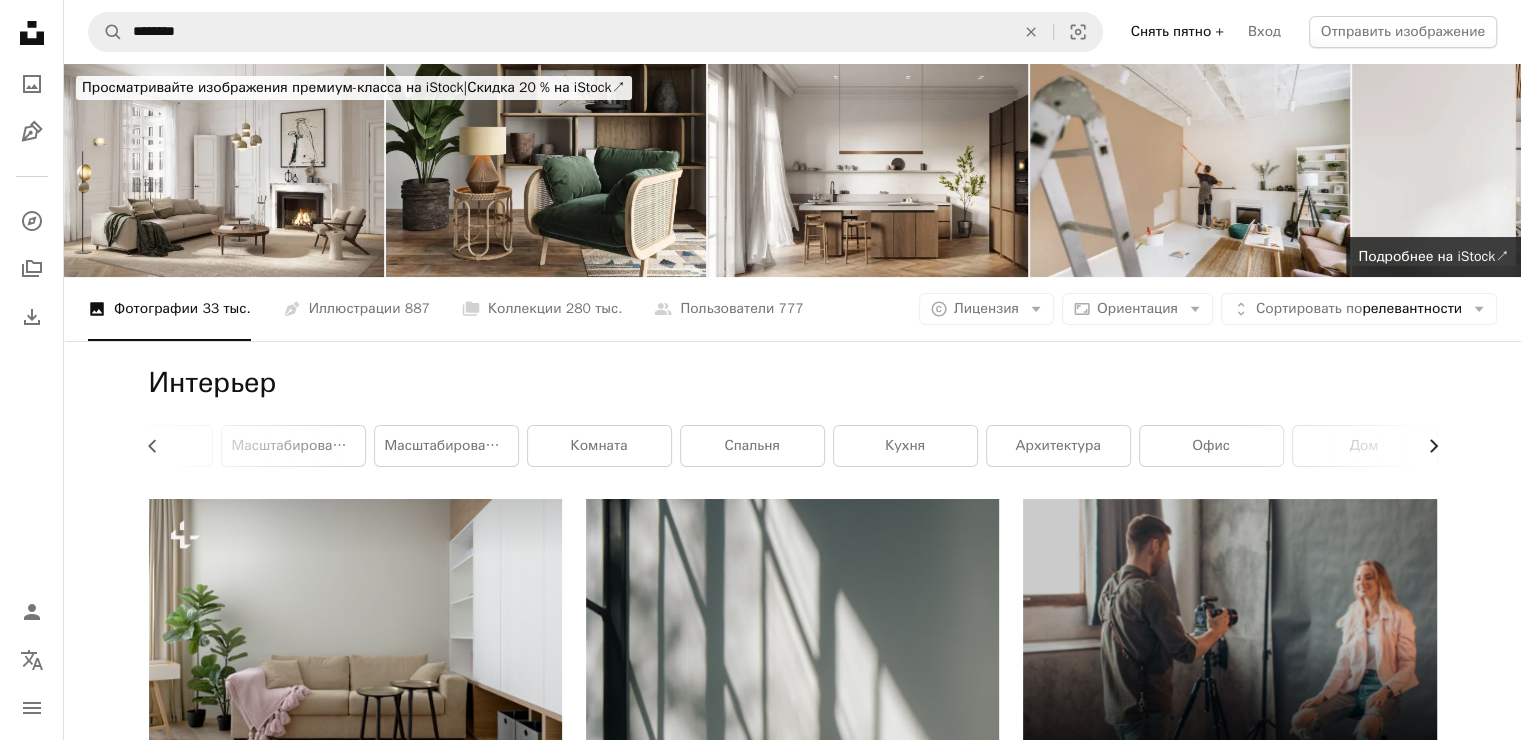 click on "Chevron right" 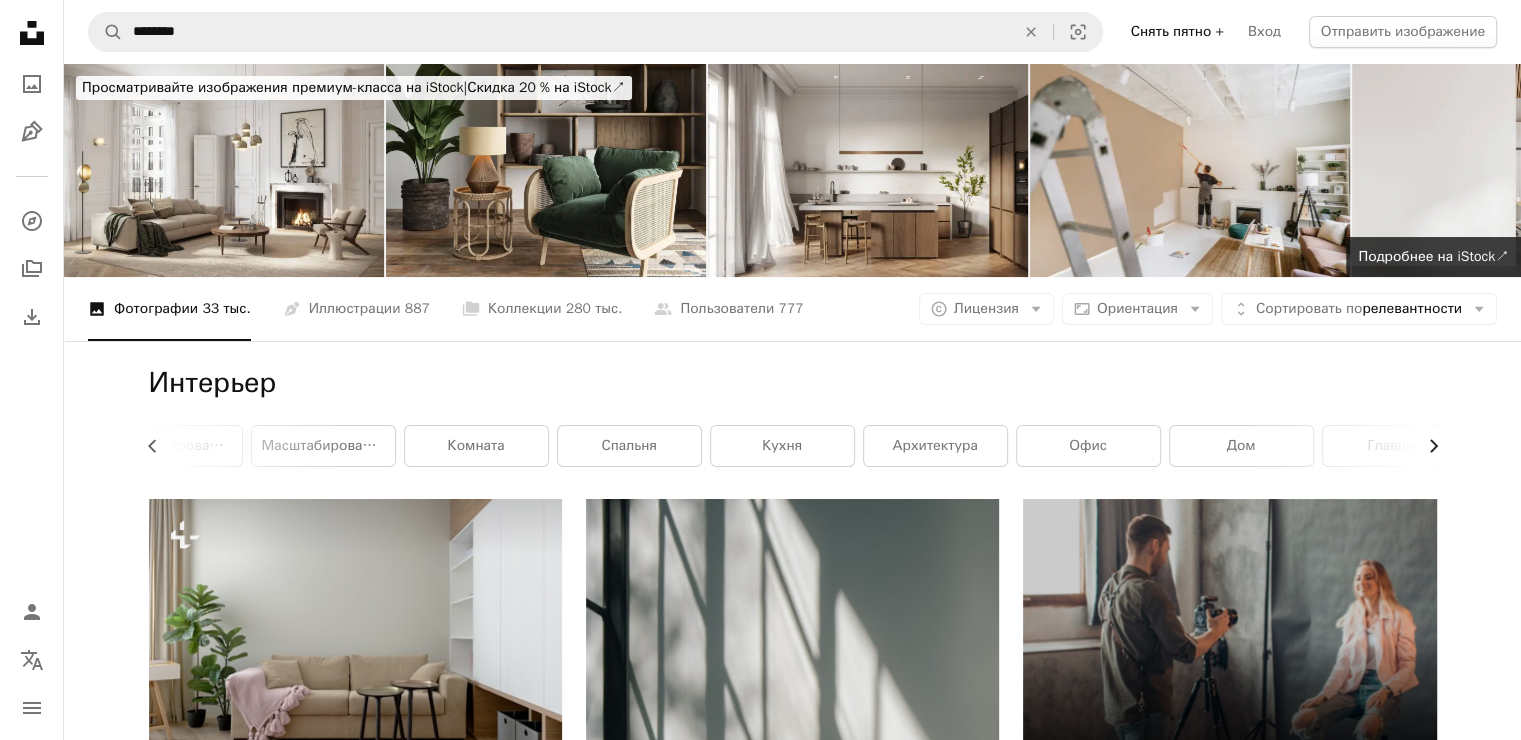 scroll, scrollTop: 0, scrollLeft: 540, axis: horizontal 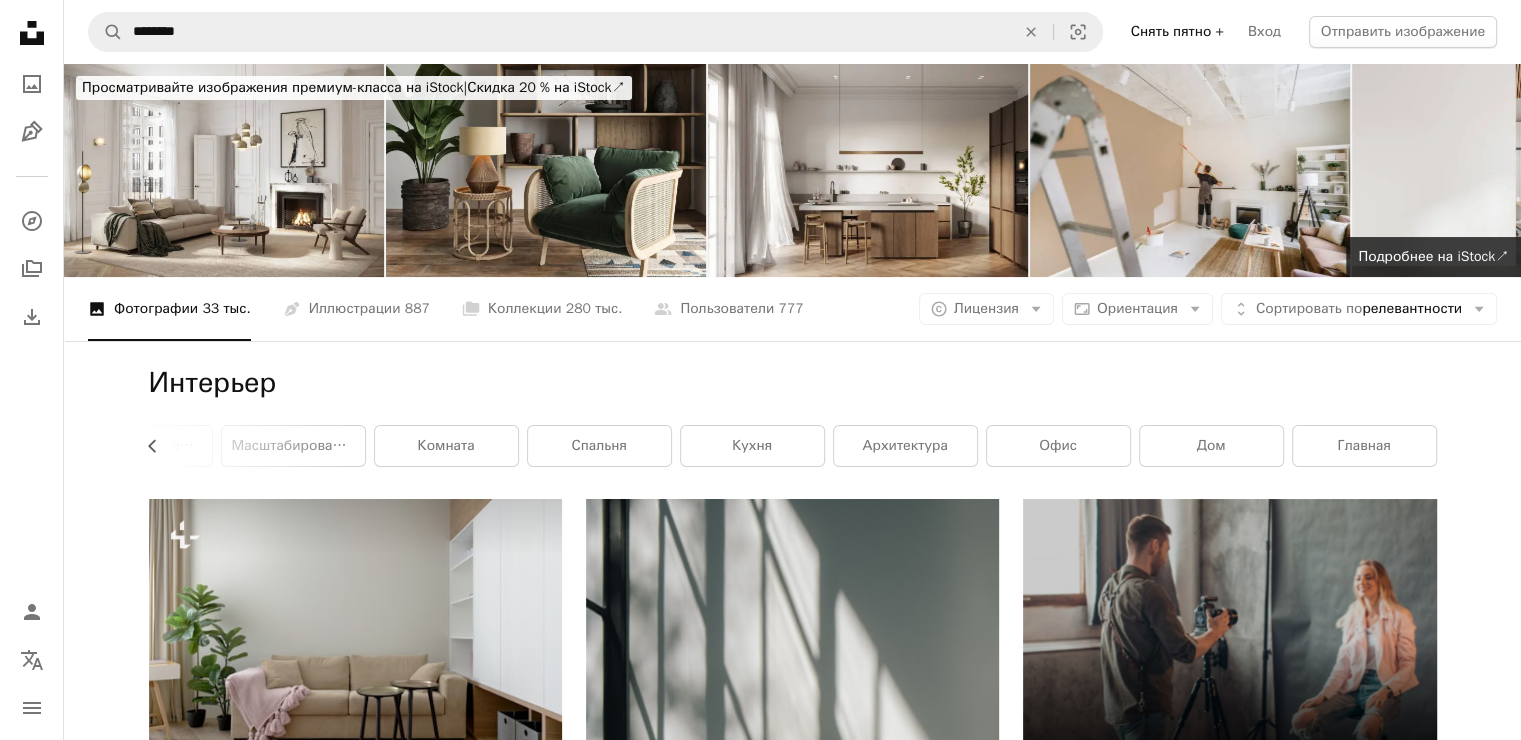 click on "Интерьер Chevron left дизайн интерьера Мебель гостиная масштабирование фона масштабирование фонового изображения офиса комната Спальня Кухня архитектура Офис Дом Главная" at bounding box center (793, 420) 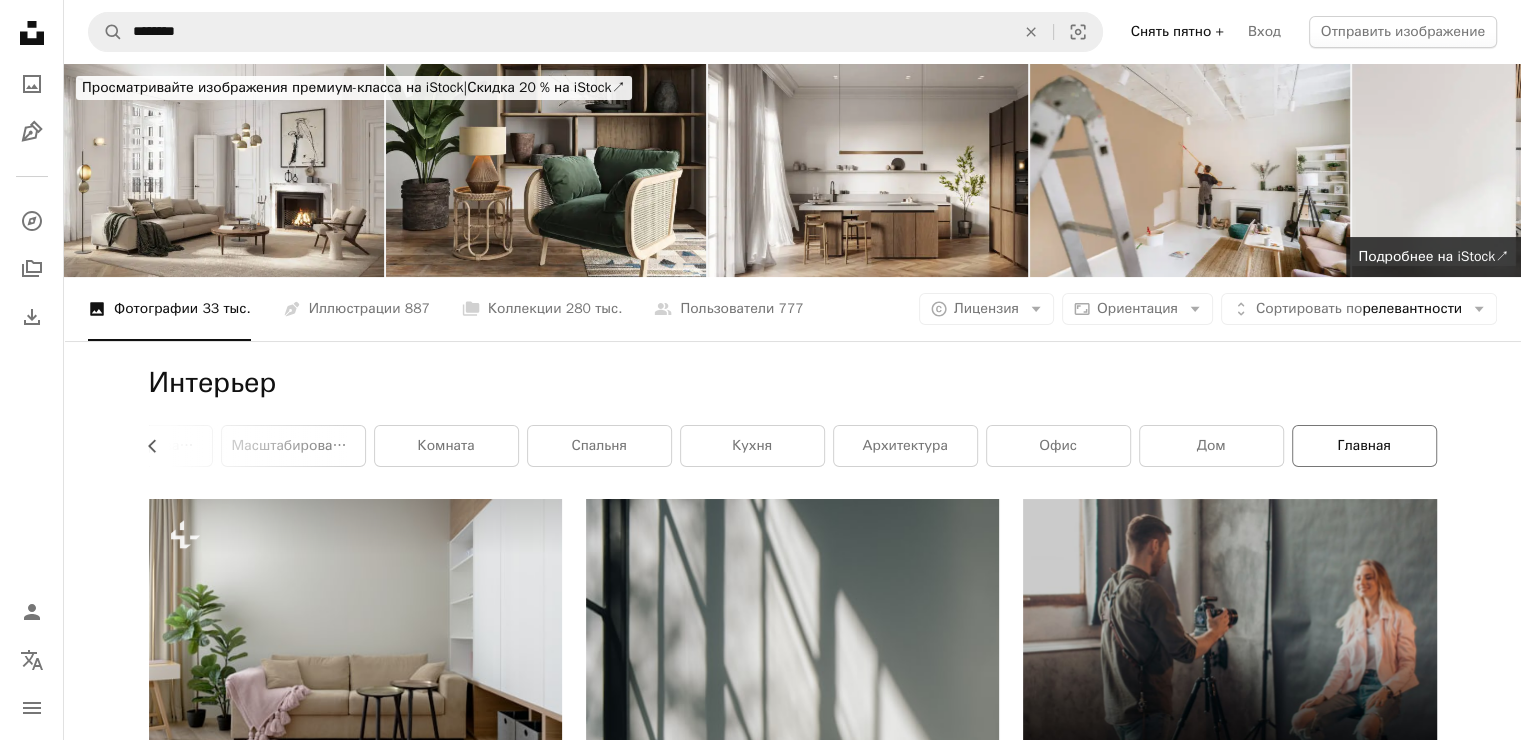 click on "Главная" at bounding box center (1364, 446) 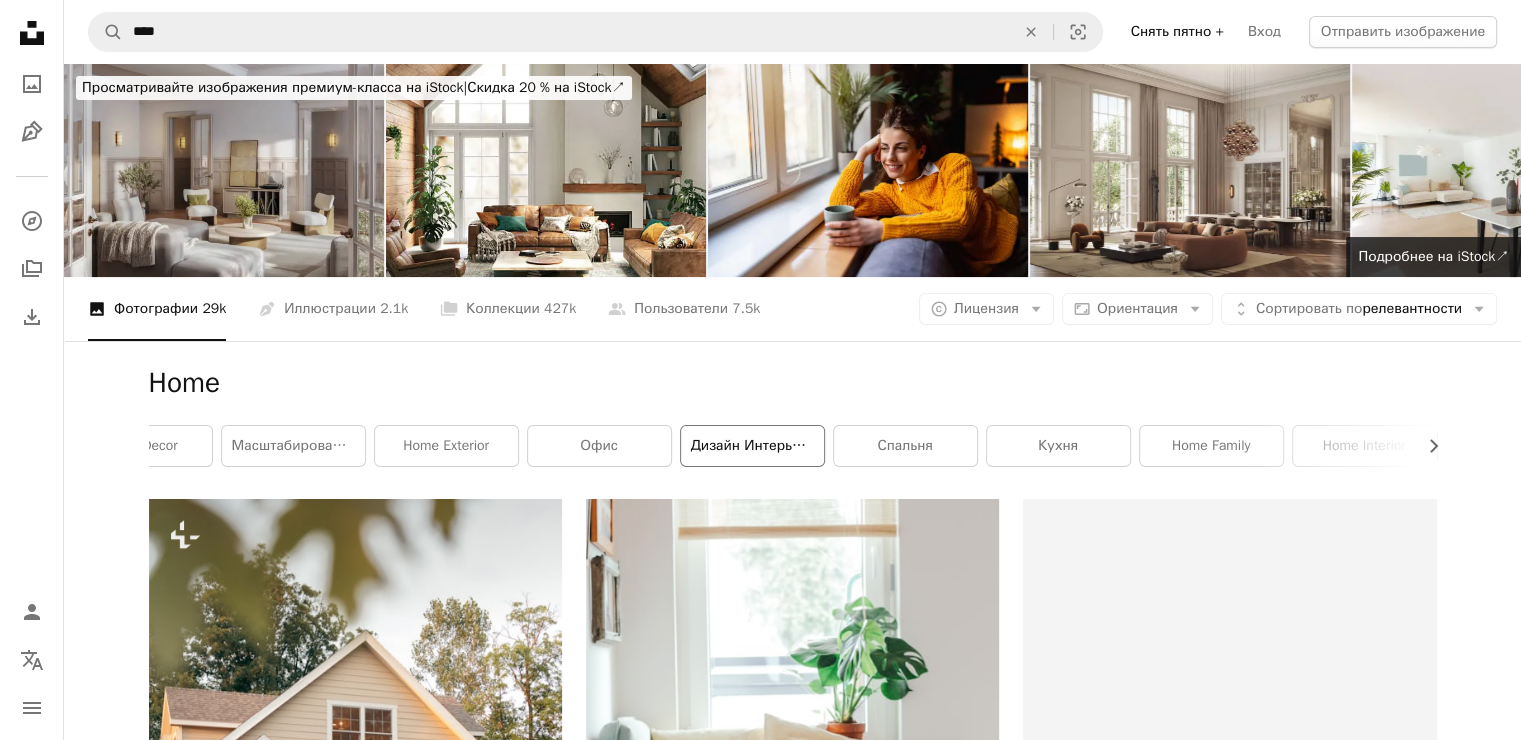 scroll, scrollTop: 0, scrollLeft: 0, axis: both 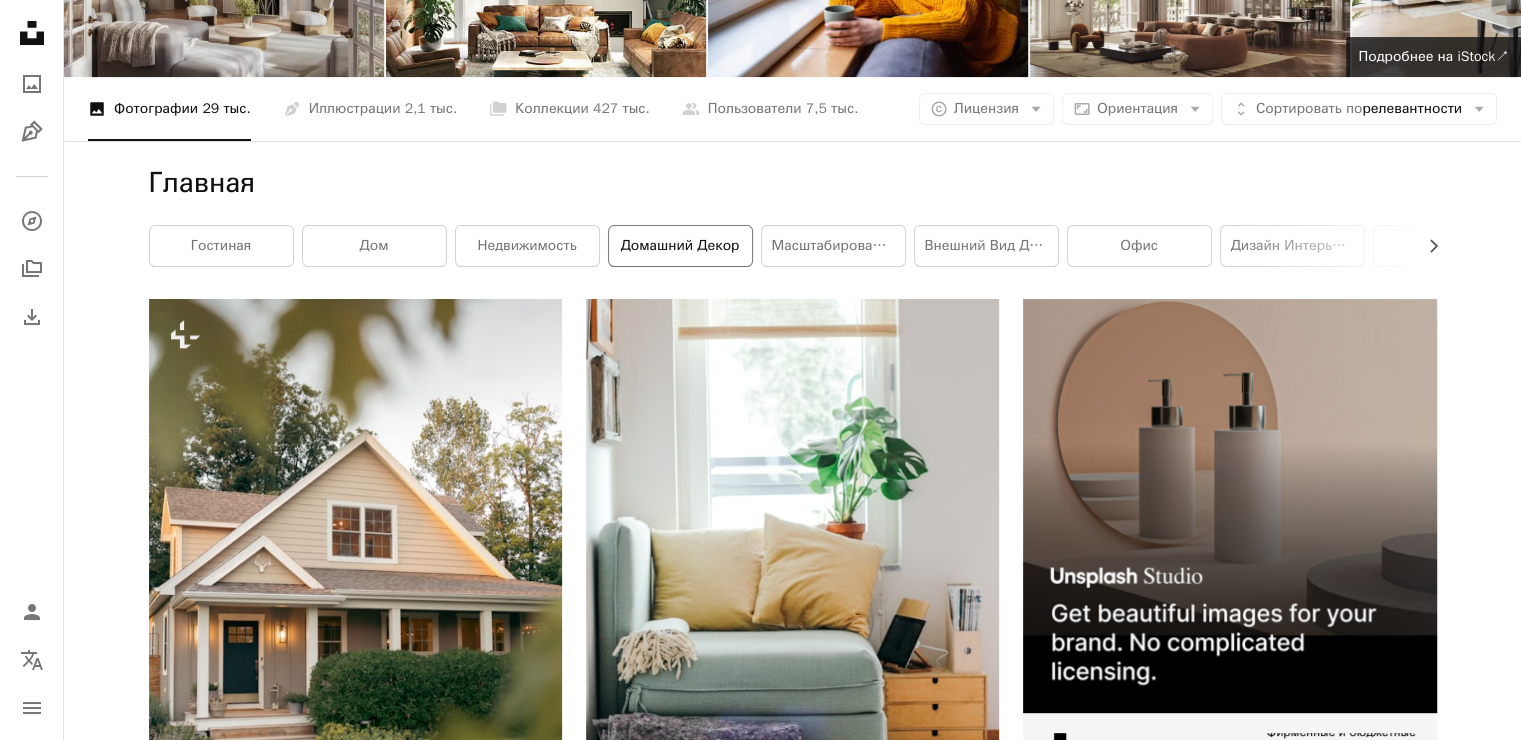 click on "домашний декор" at bounding box center (680, 245) 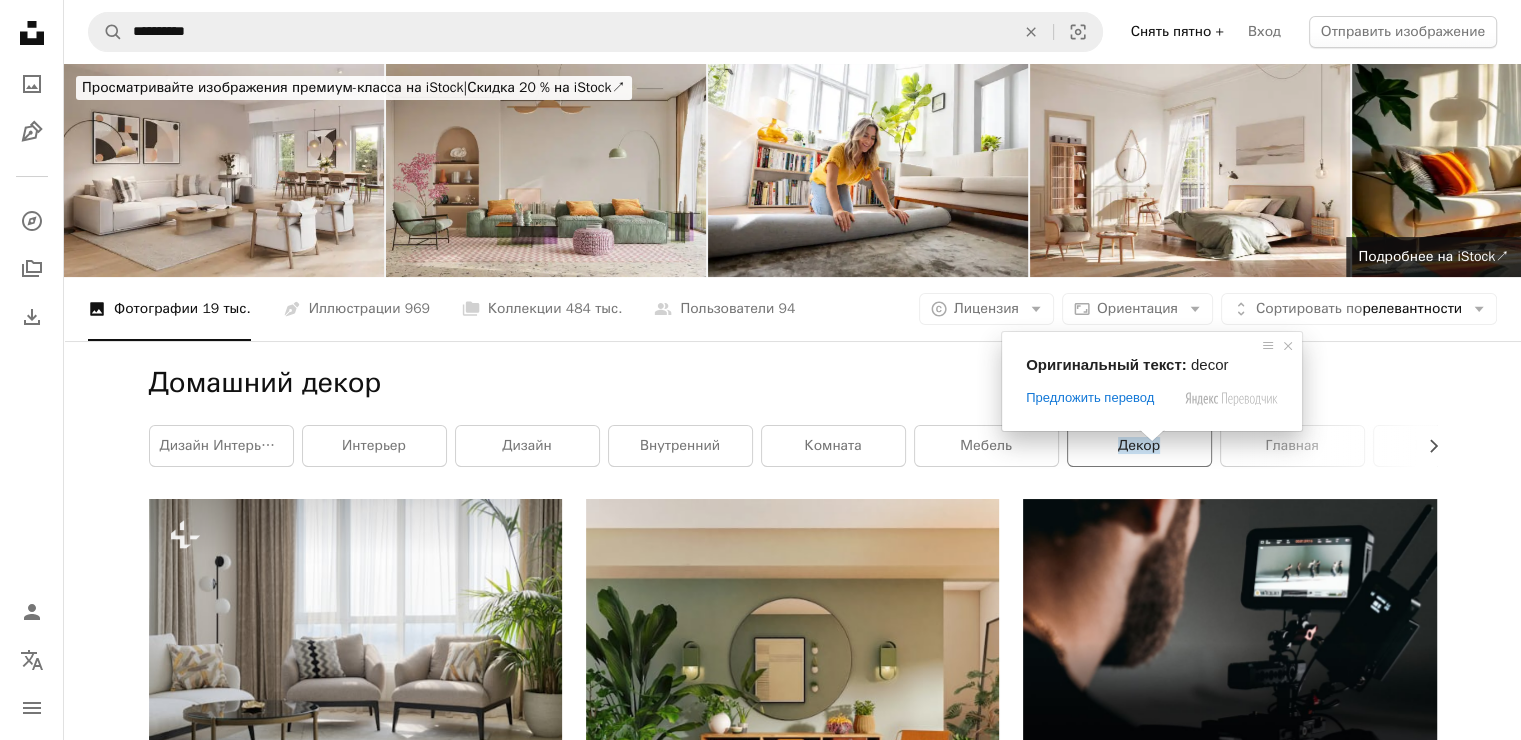 click on "декор" at bounding box center (1139, 445) 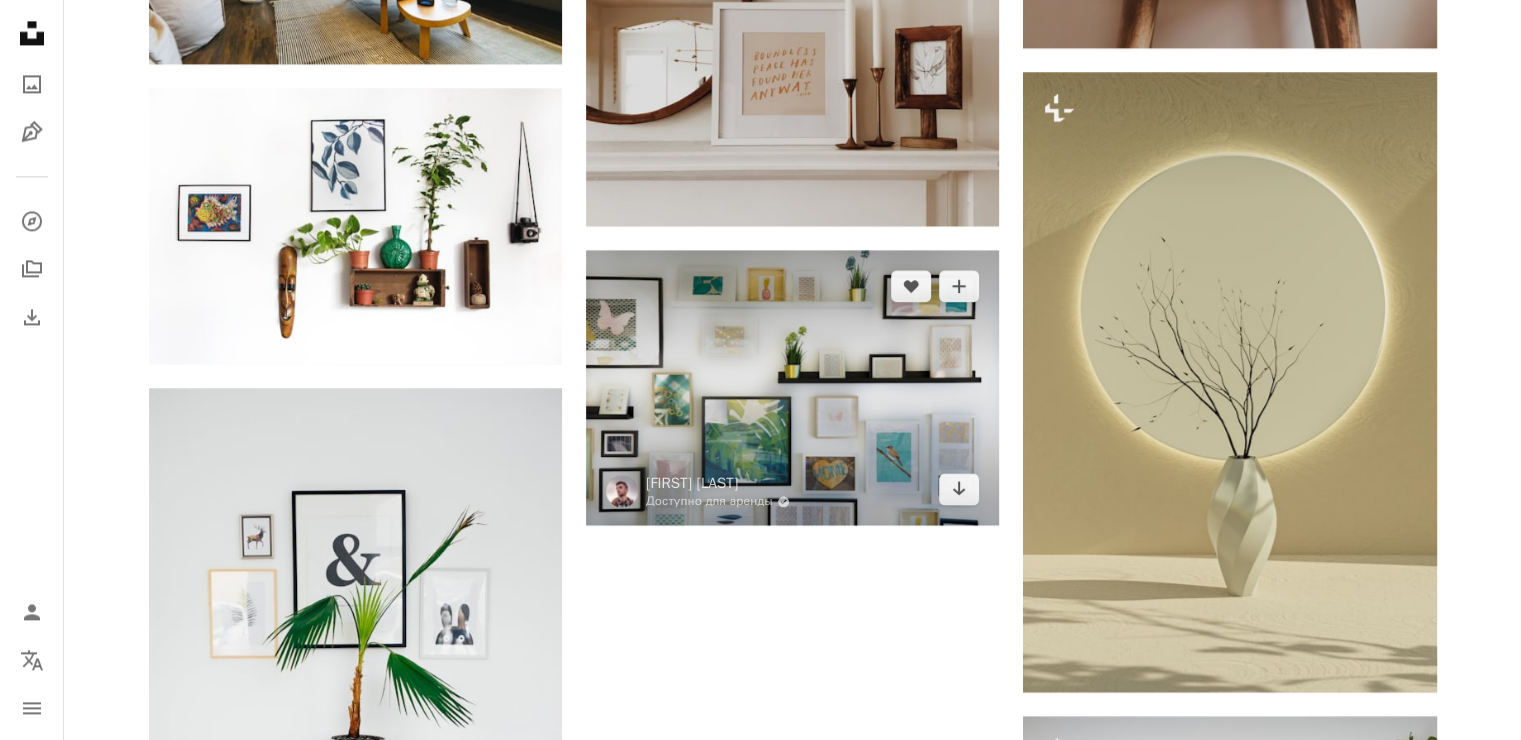 scroll, scrollTop: 3000, scrollLeft: 0, axis: vertical 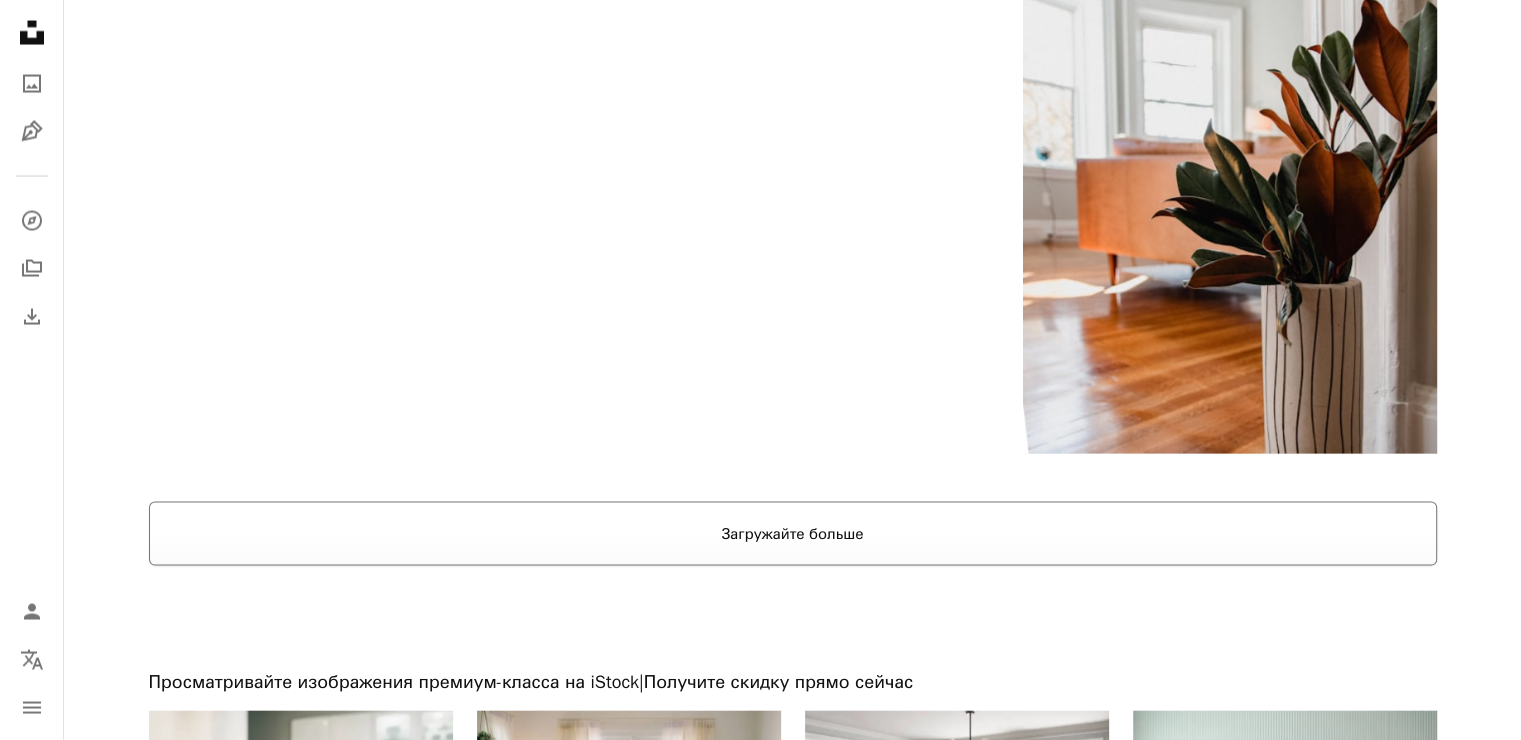 click on "Загружайте больше" at bounding box center [793, 534] 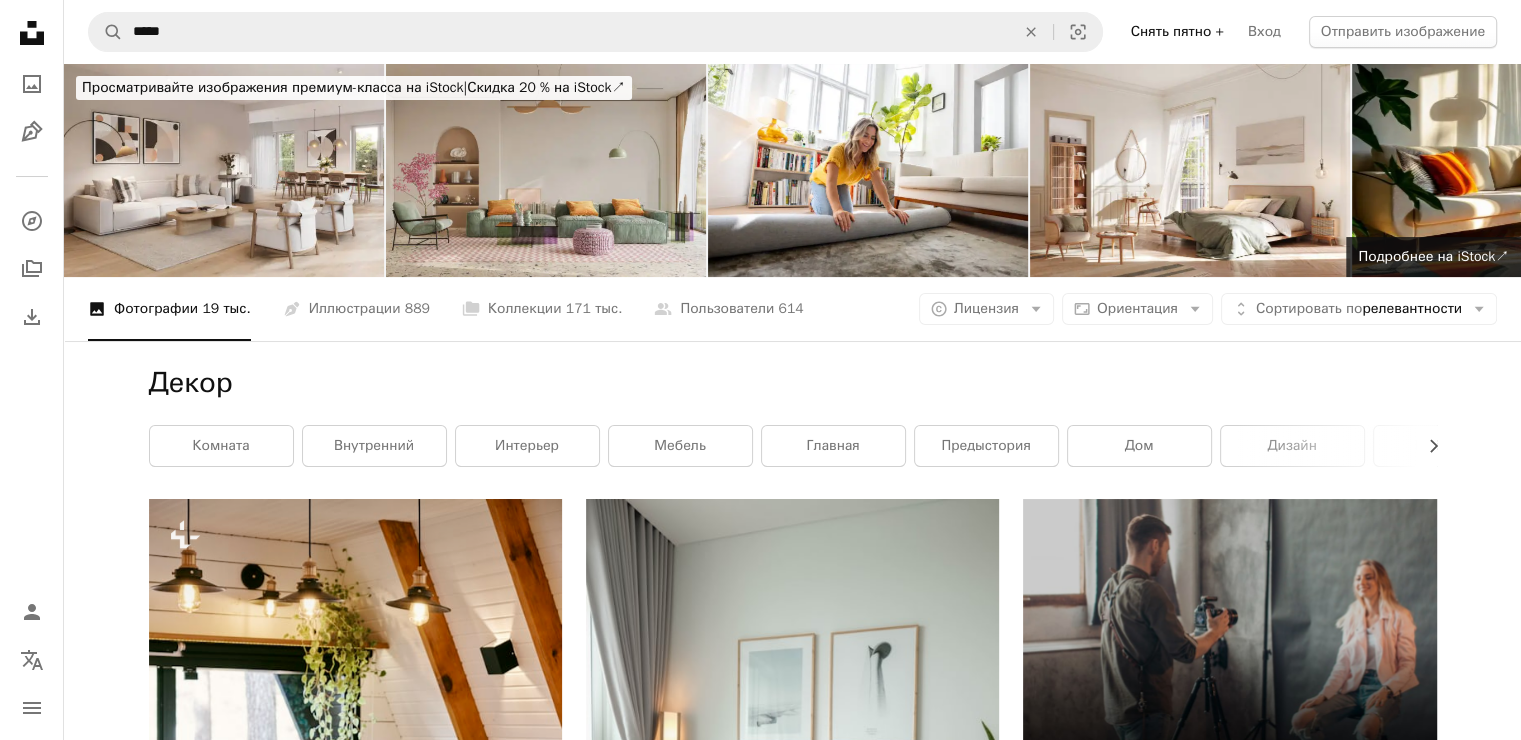 scroll, scrollTop: 0, scrollLeft: 0, axis: both 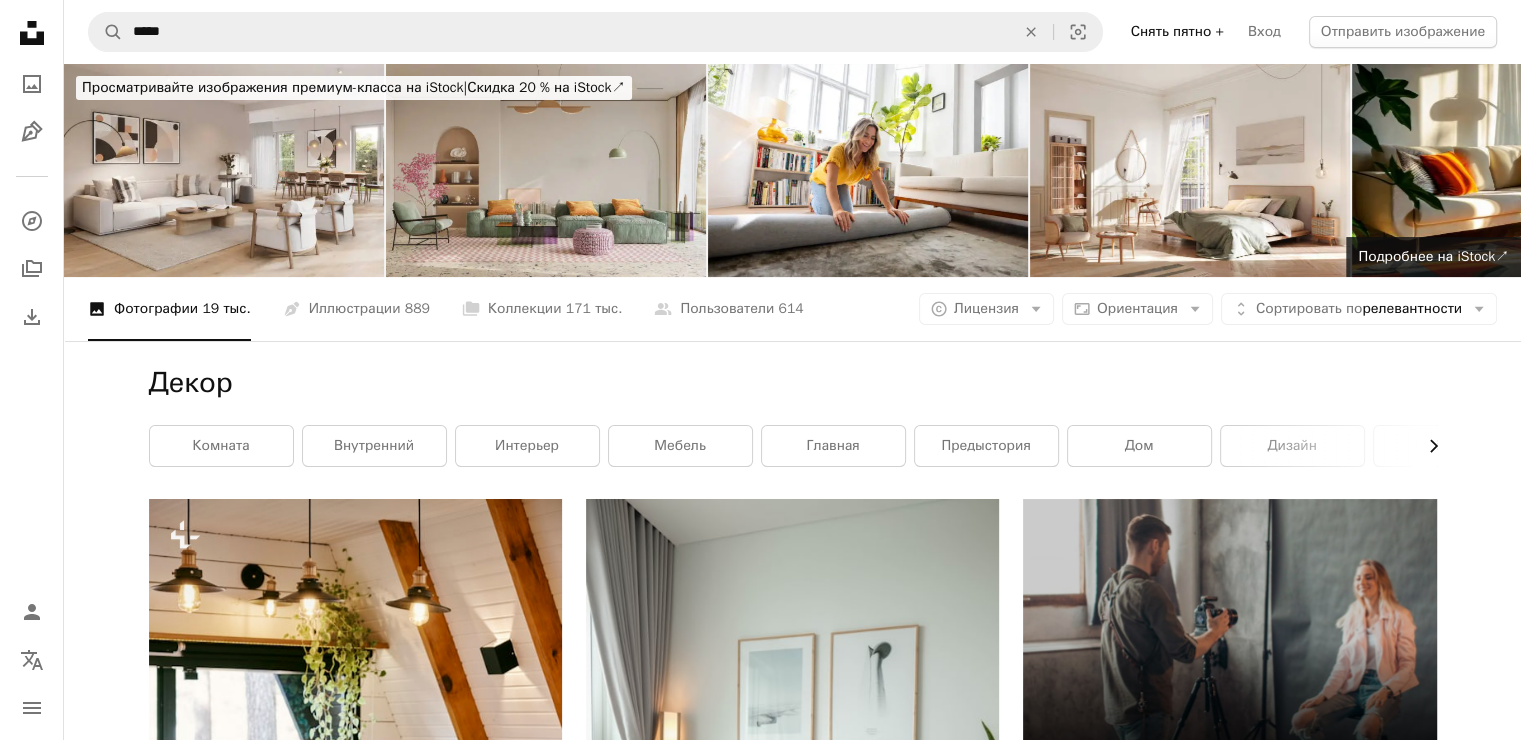 click on "Chevron right" 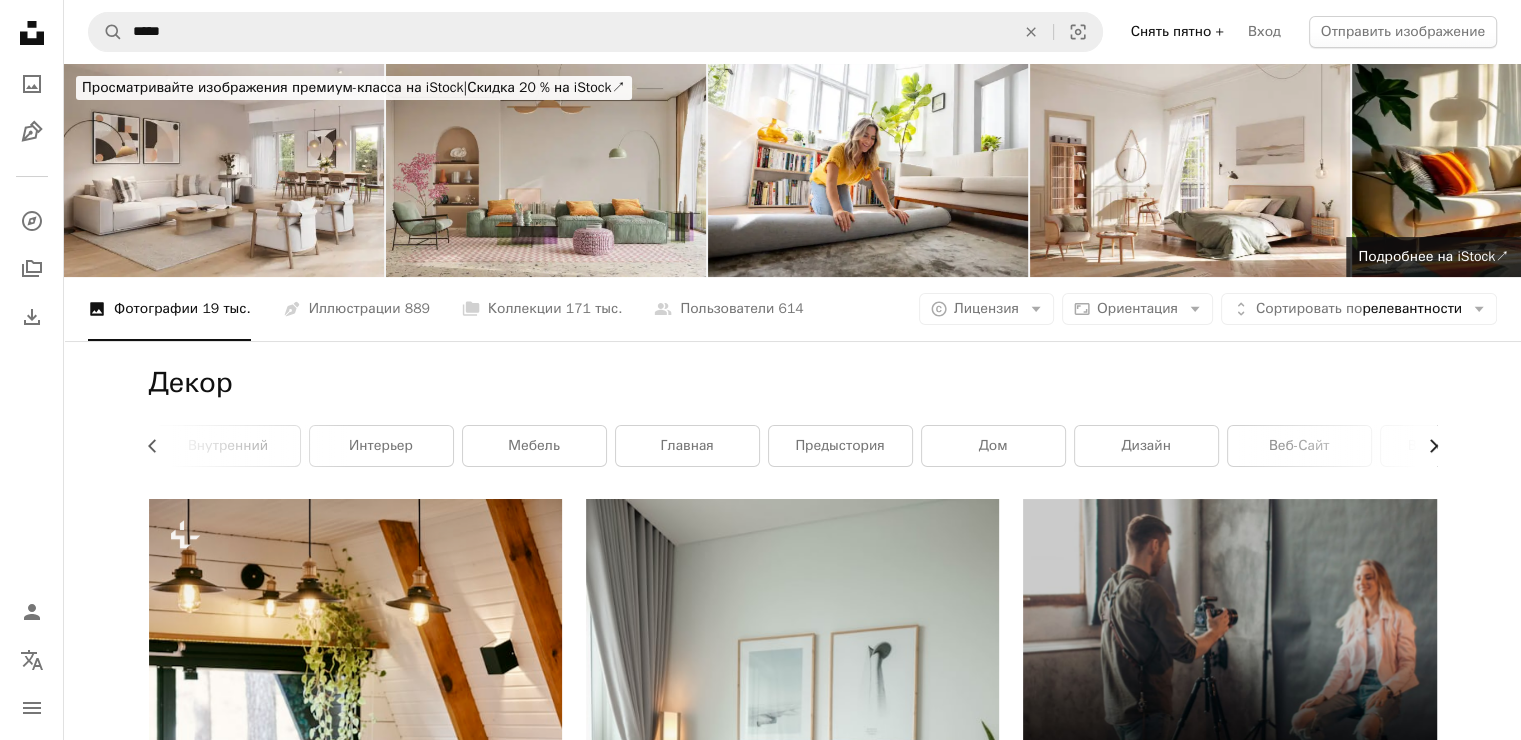 scroll, scrollTop: 0, scrollLeft: 300, axis: horizontal 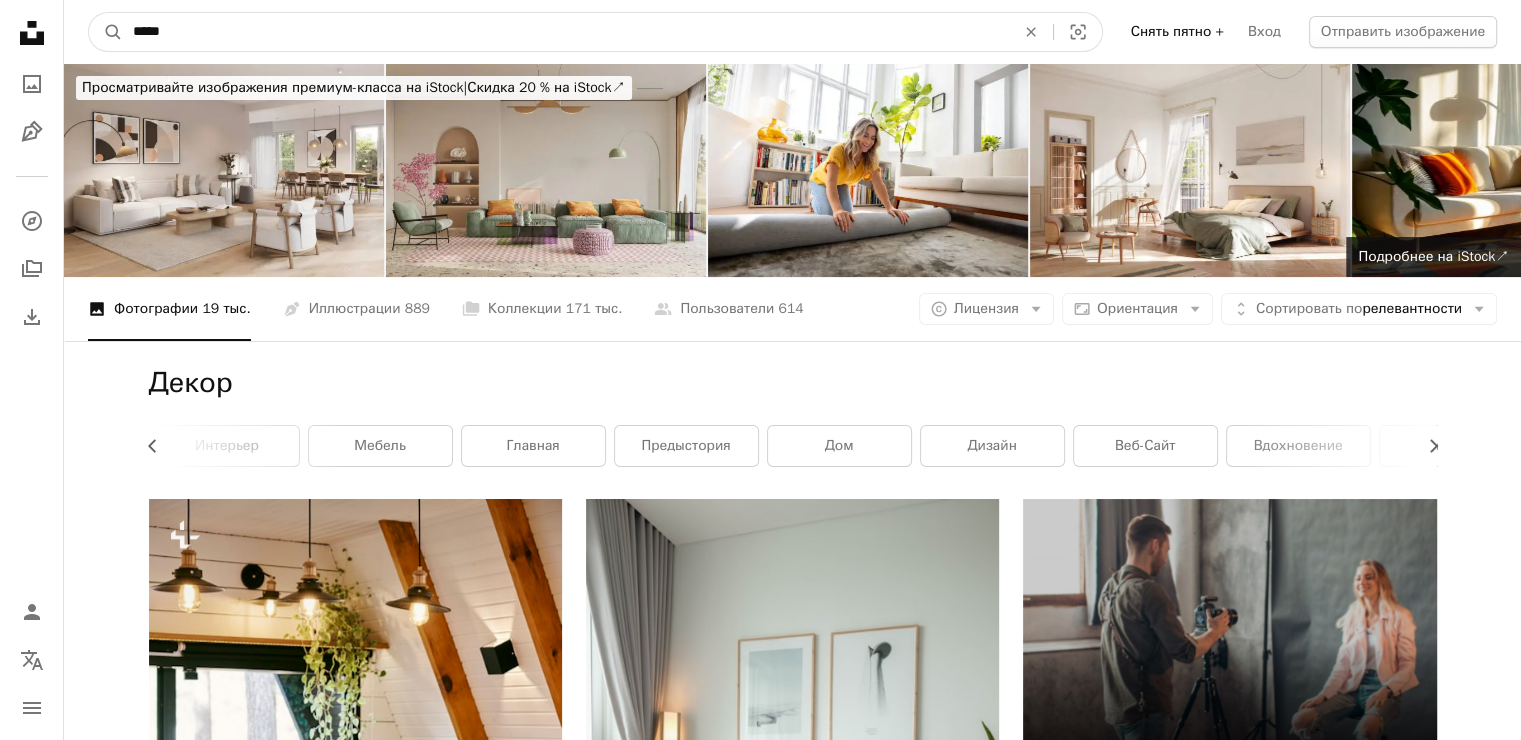 click on "*****" at bounding box center [566, 32] 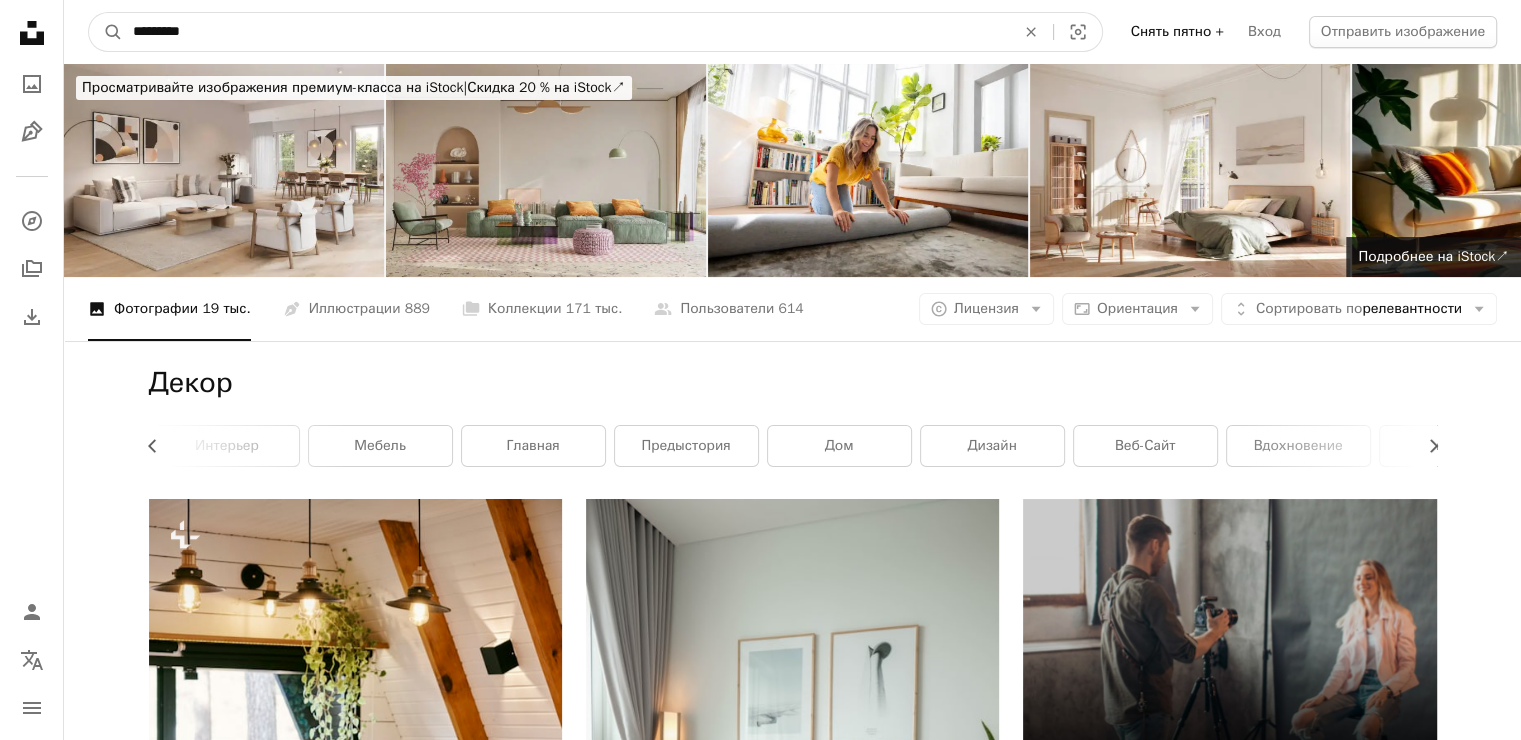 type on "**********" 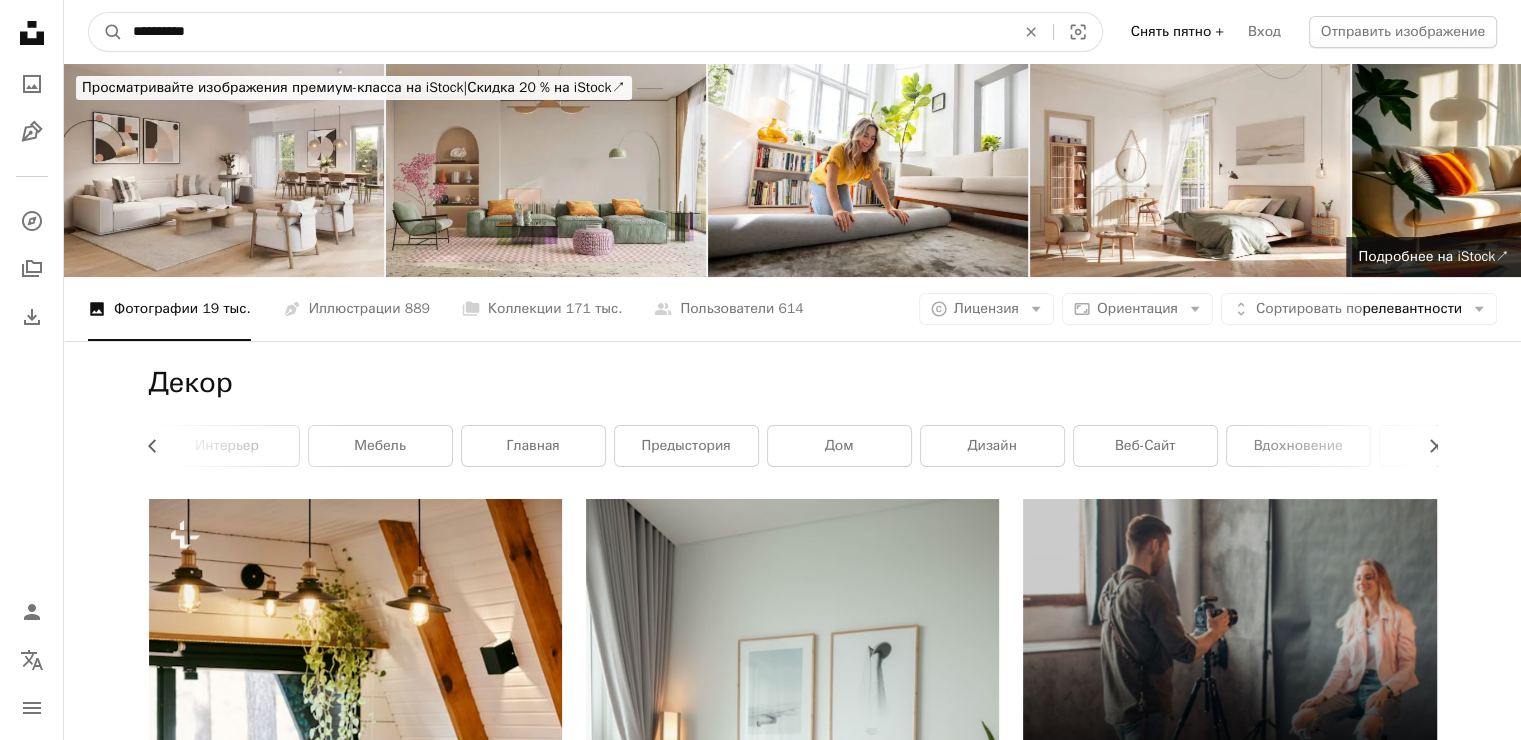 click on "A magnifying glass" at bounding box center (106, 32) 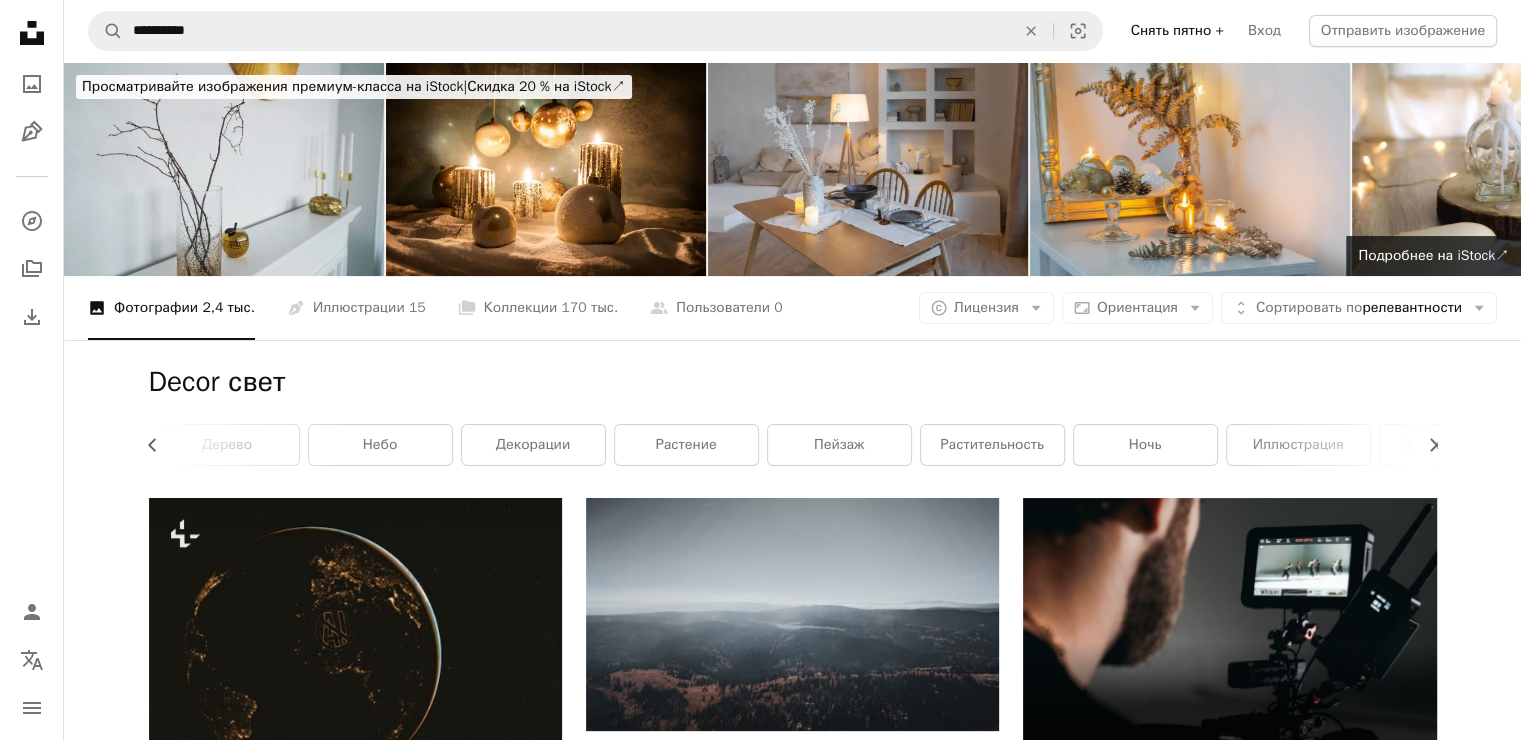 scroll, scrollTop: 0, scrollLeft: 0, axis: both 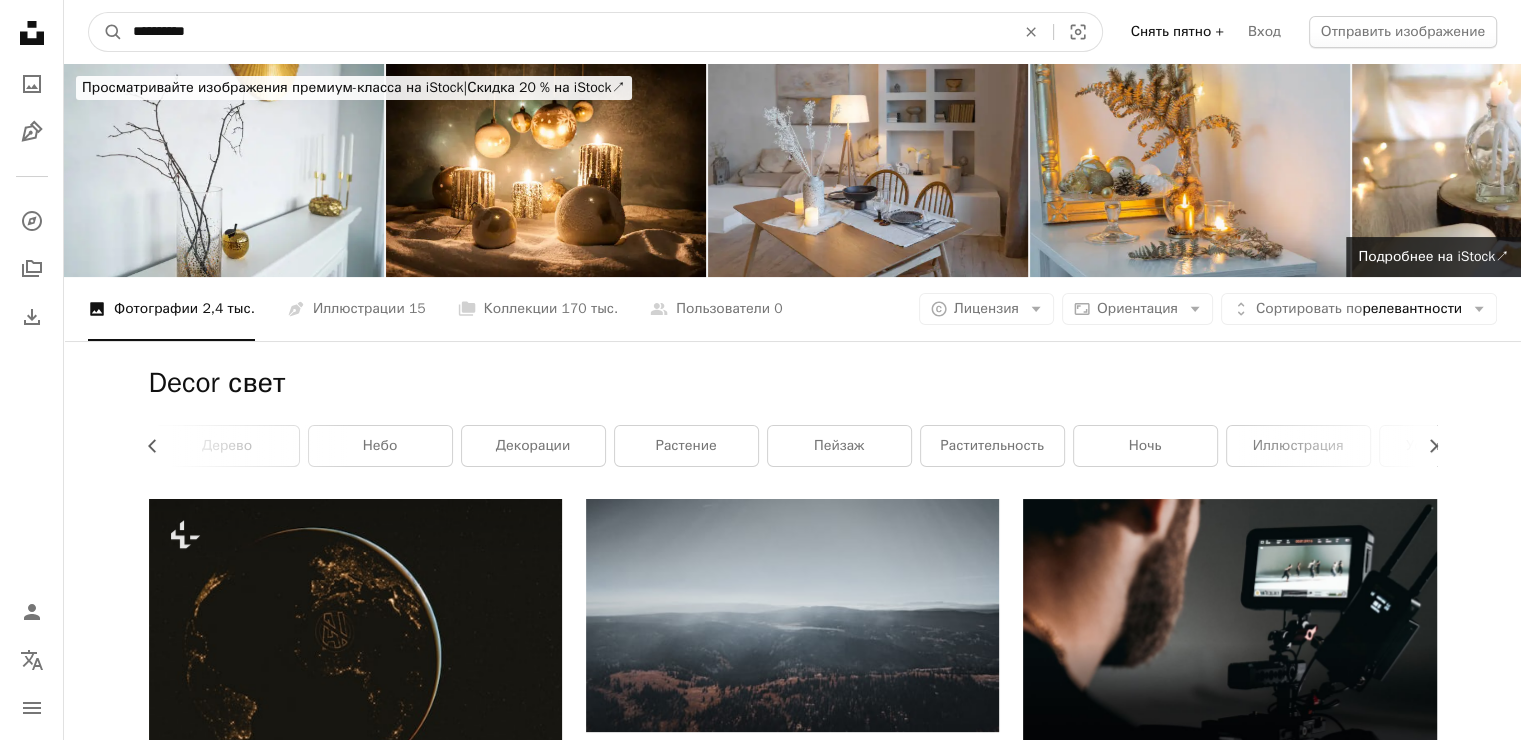 click on "**********" at bounding box center (566, 32) 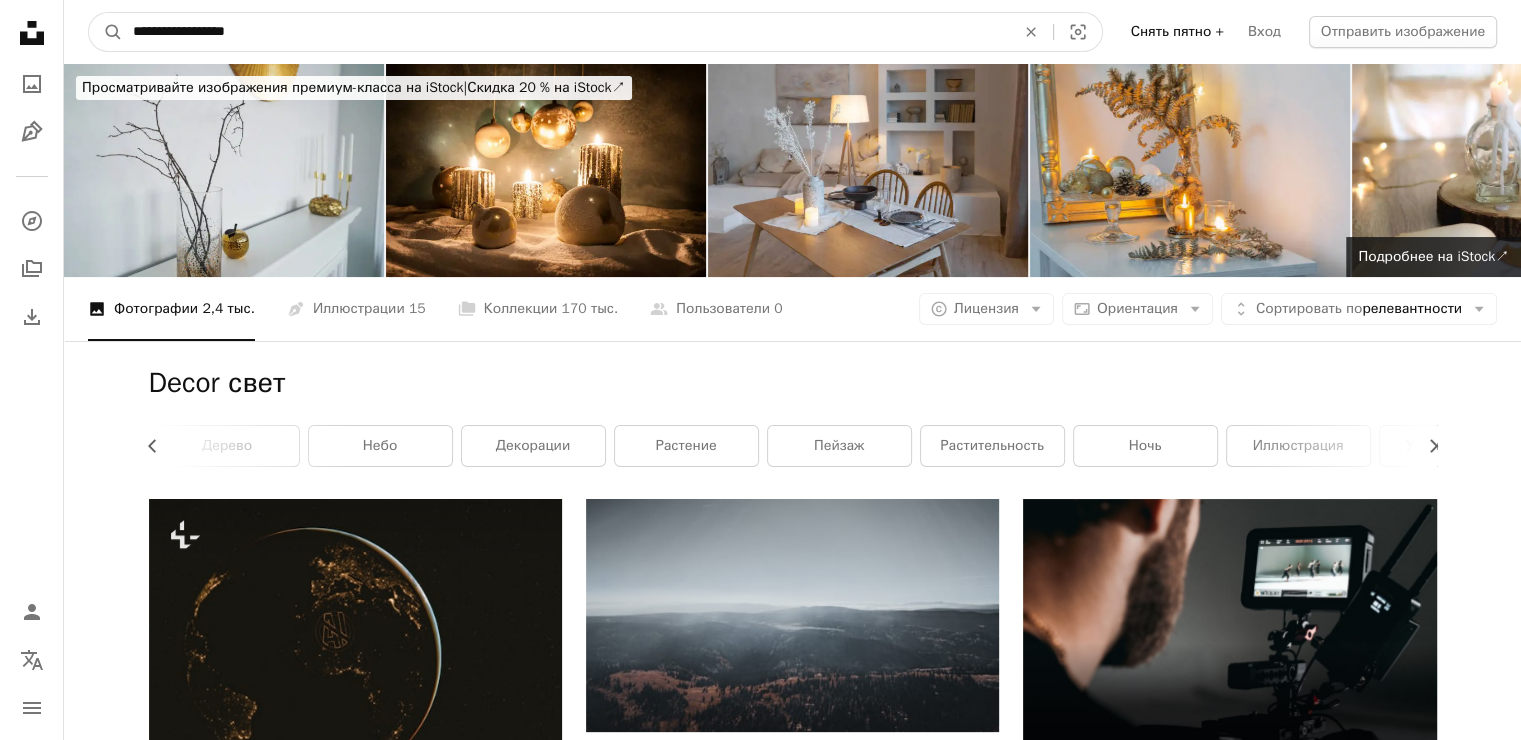 type on "**********" 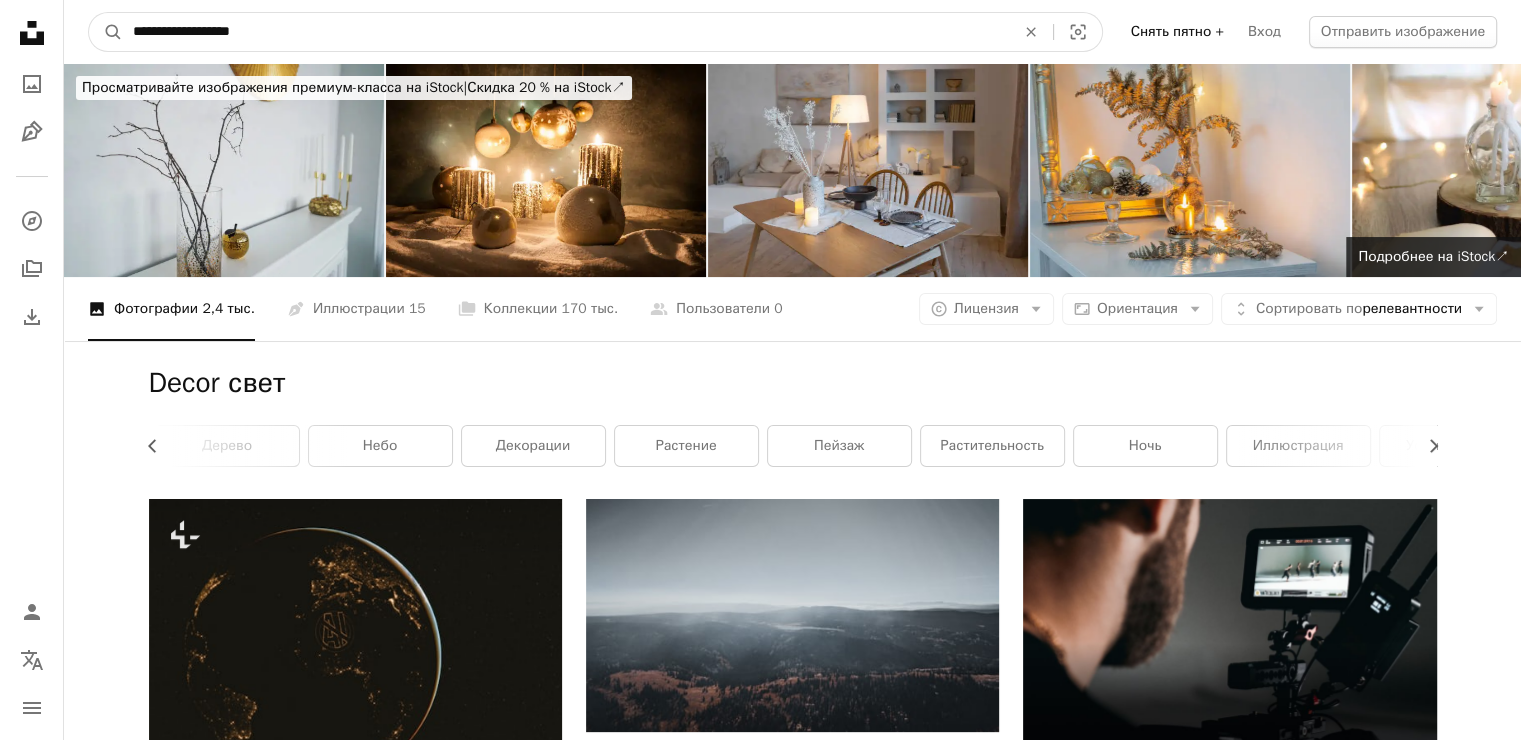 click on "A magnifying glass" at bounding box center (106, 32) 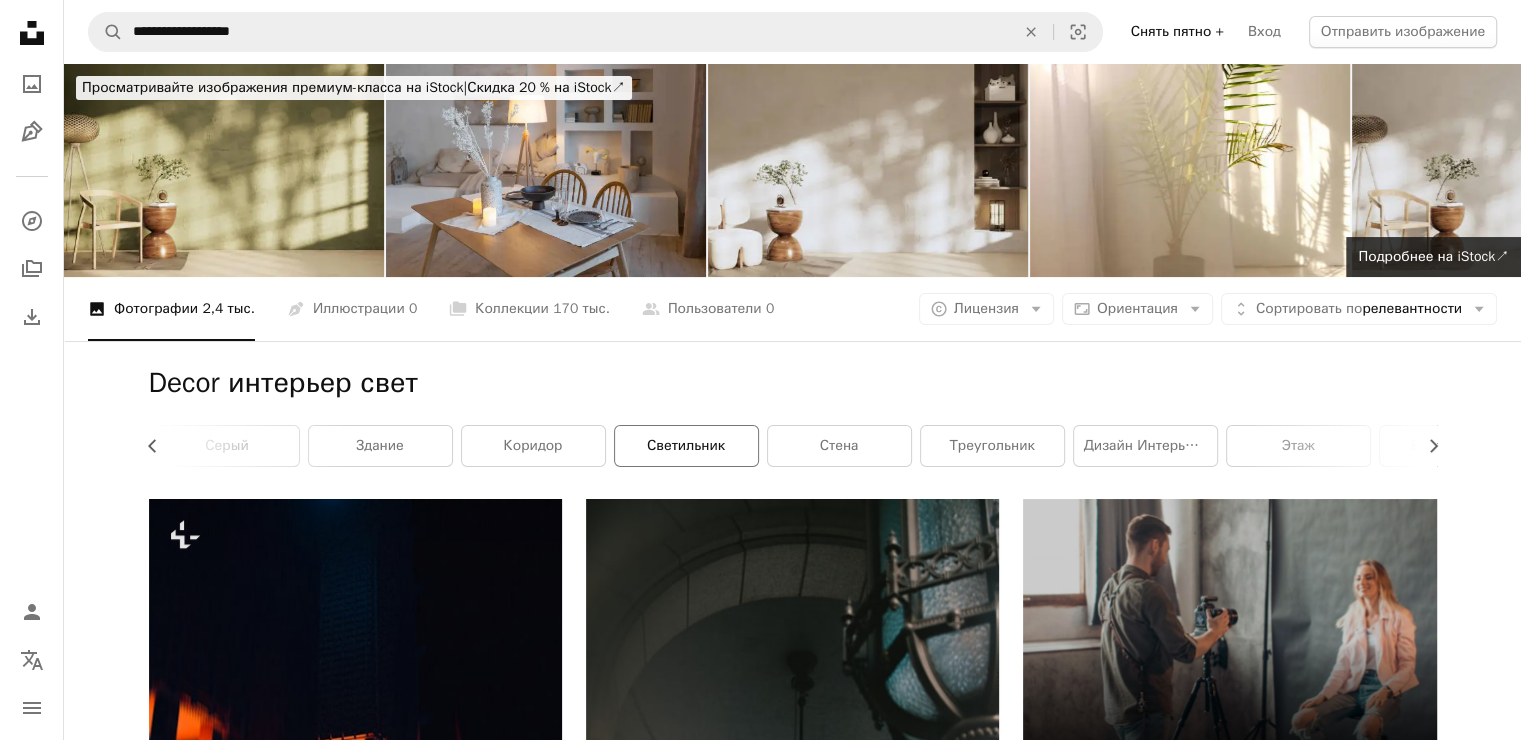 click on "светильник" at bounding box center [686, 446] 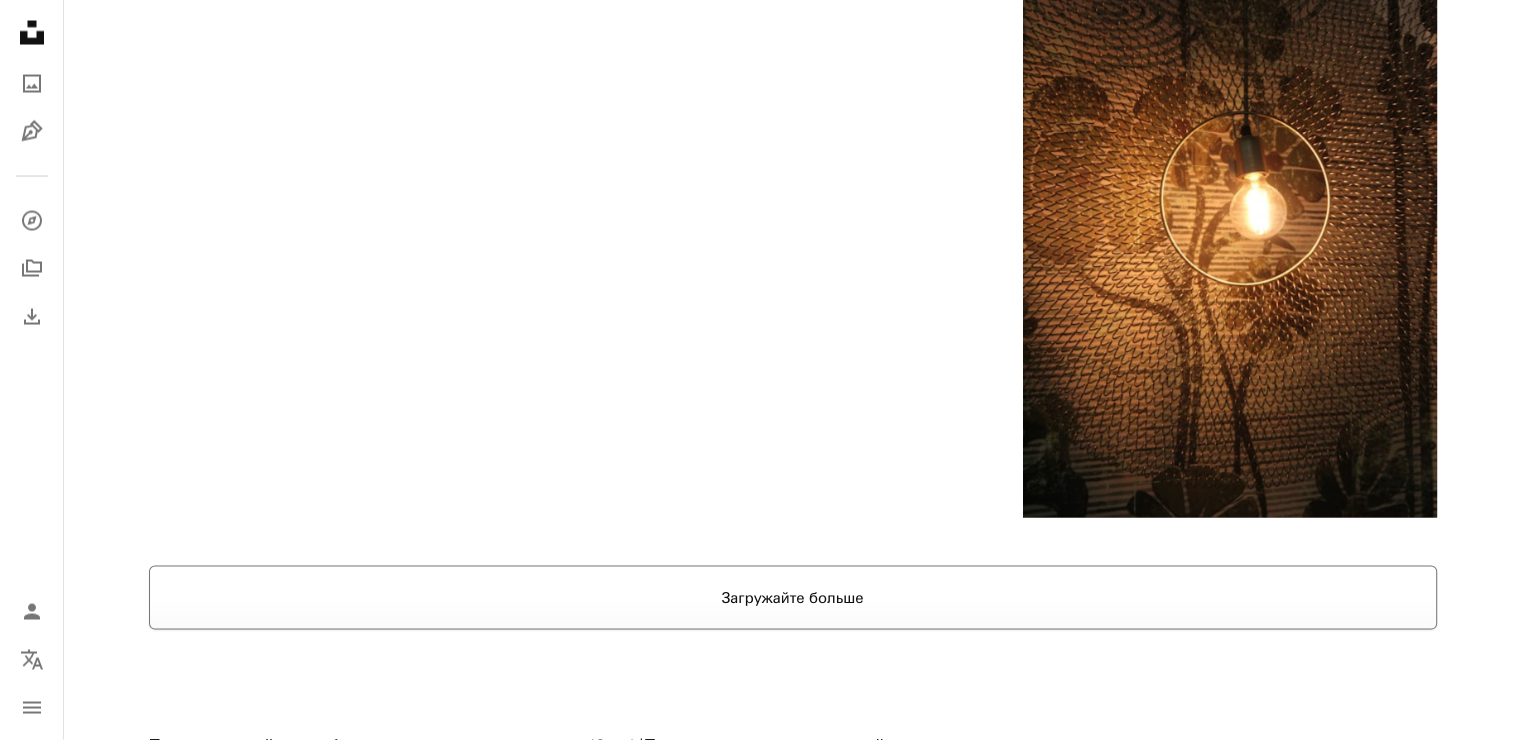 scroll, scrollTop: 4000, scrollLeft: 0, axis: vertical 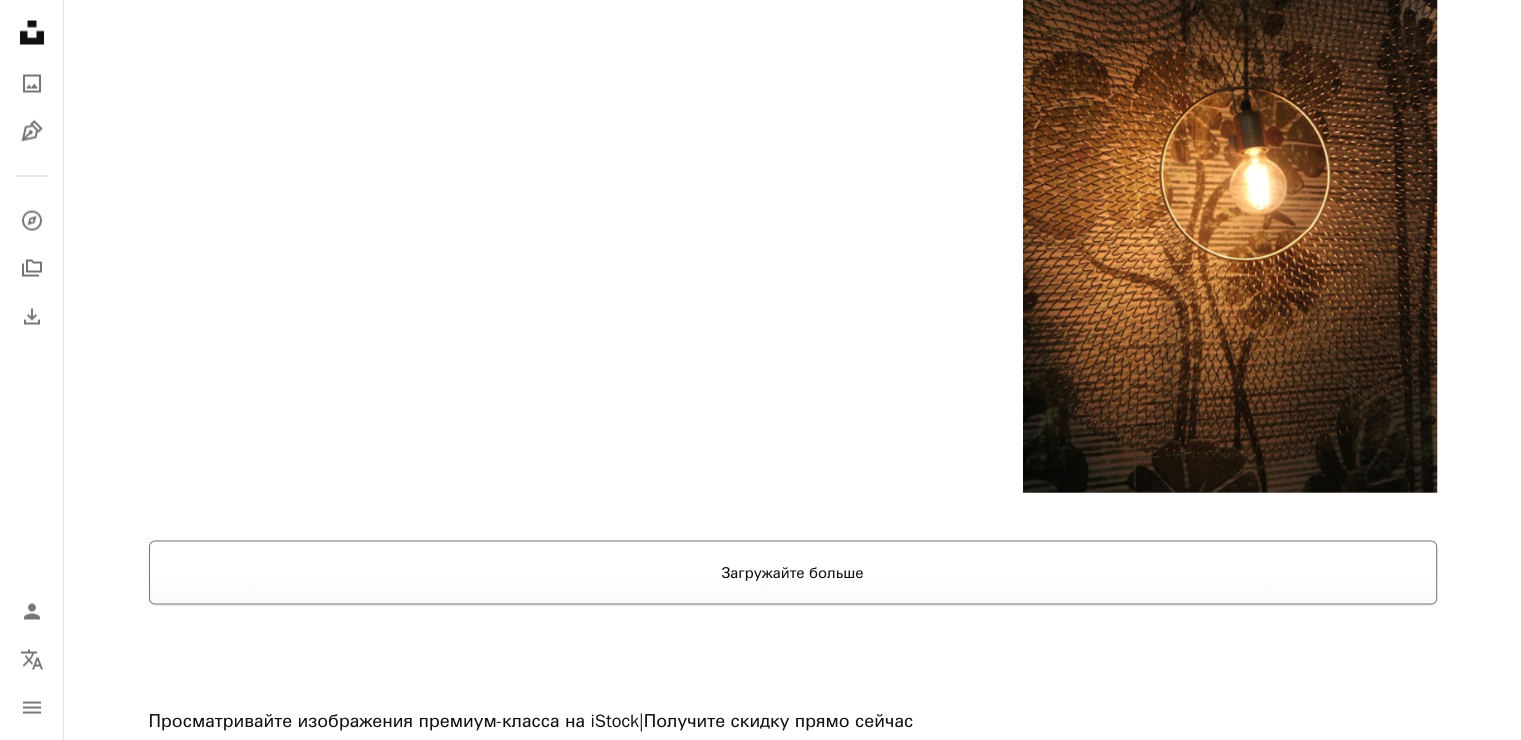 click on "Загружайте больше" at bounding box center (793, 573) 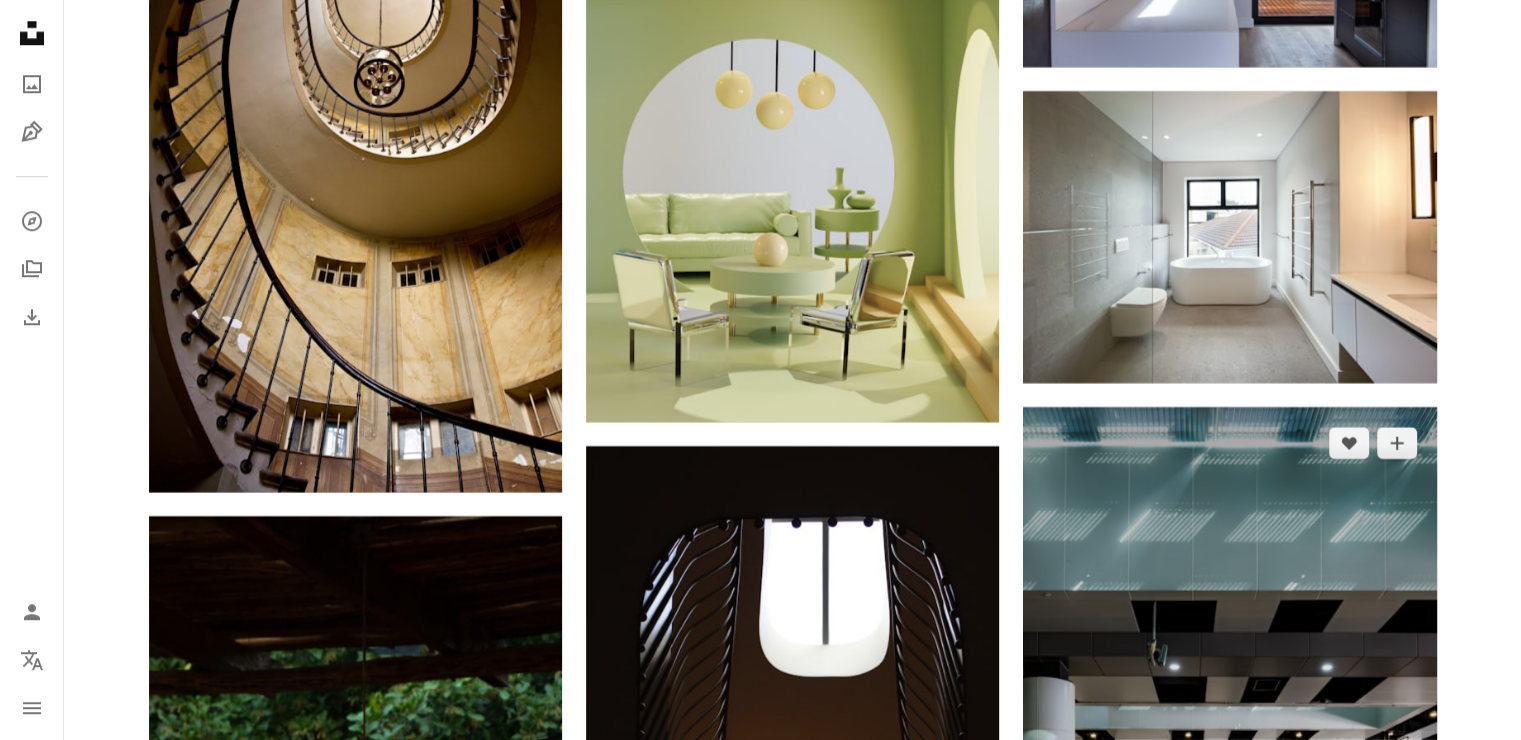 scroll, scrollTop: 17100, scrollLeft: 0, axis: vertical 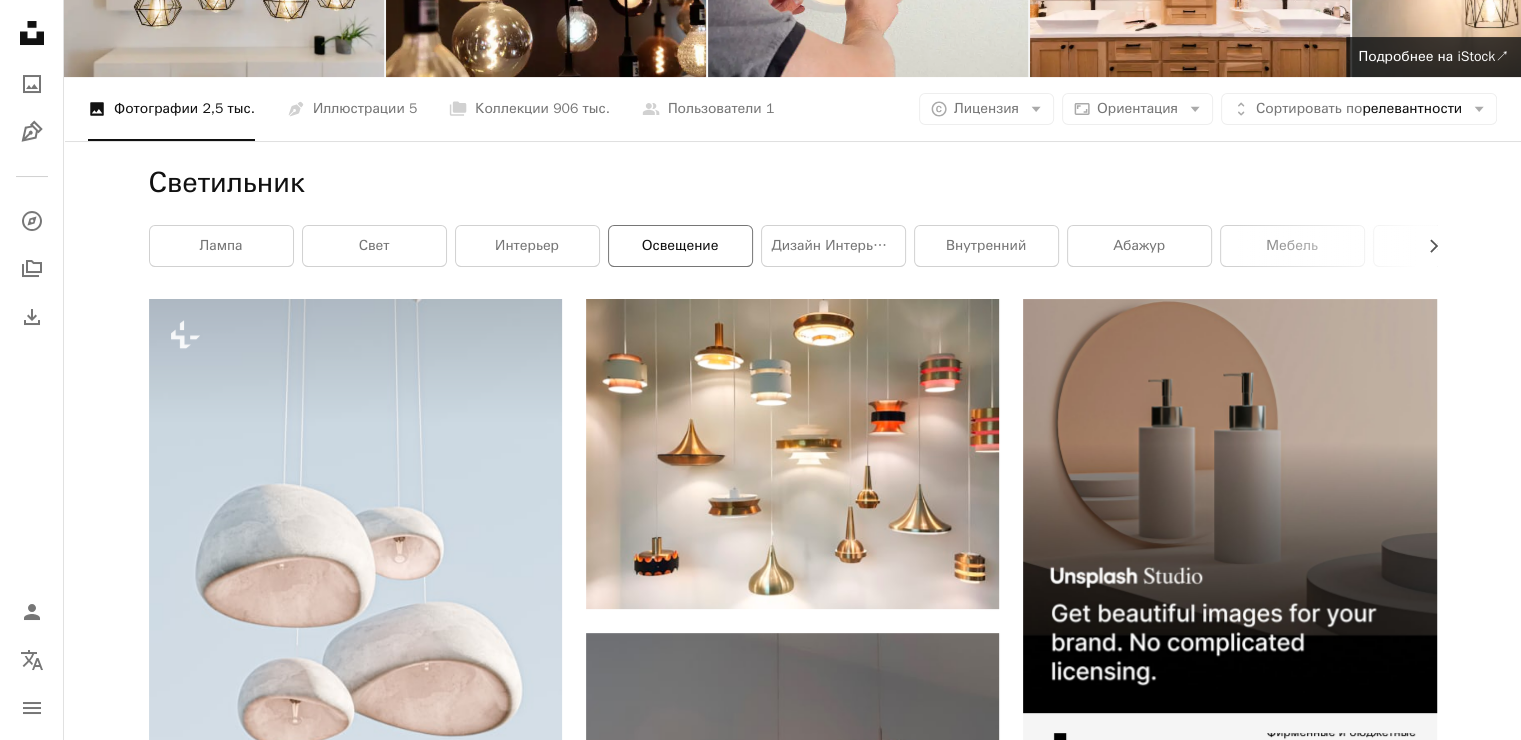 click on "Освещение" at bounding box center (680, 246) 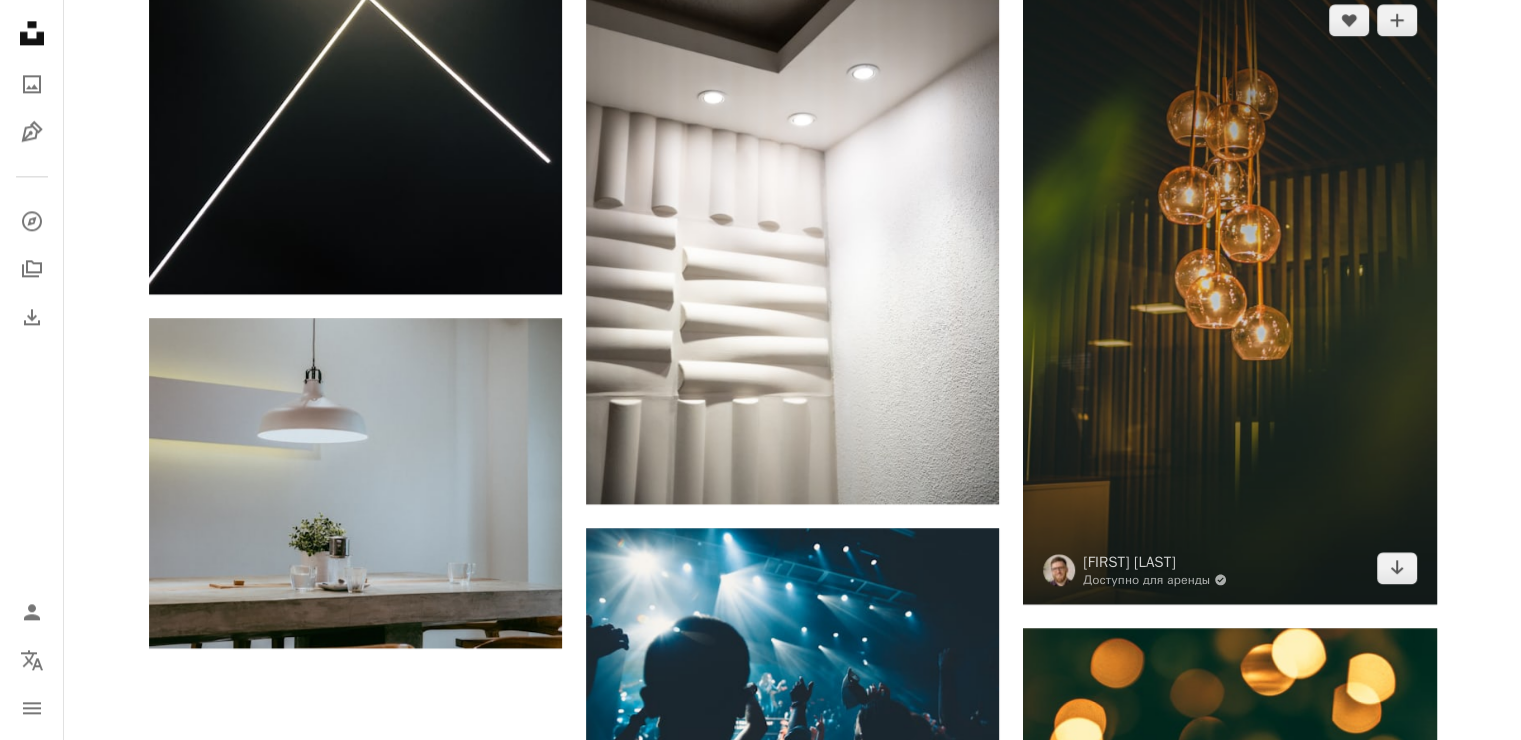 scroll, scrollTop: 2600, scrollLeft: 0, axis: vertical 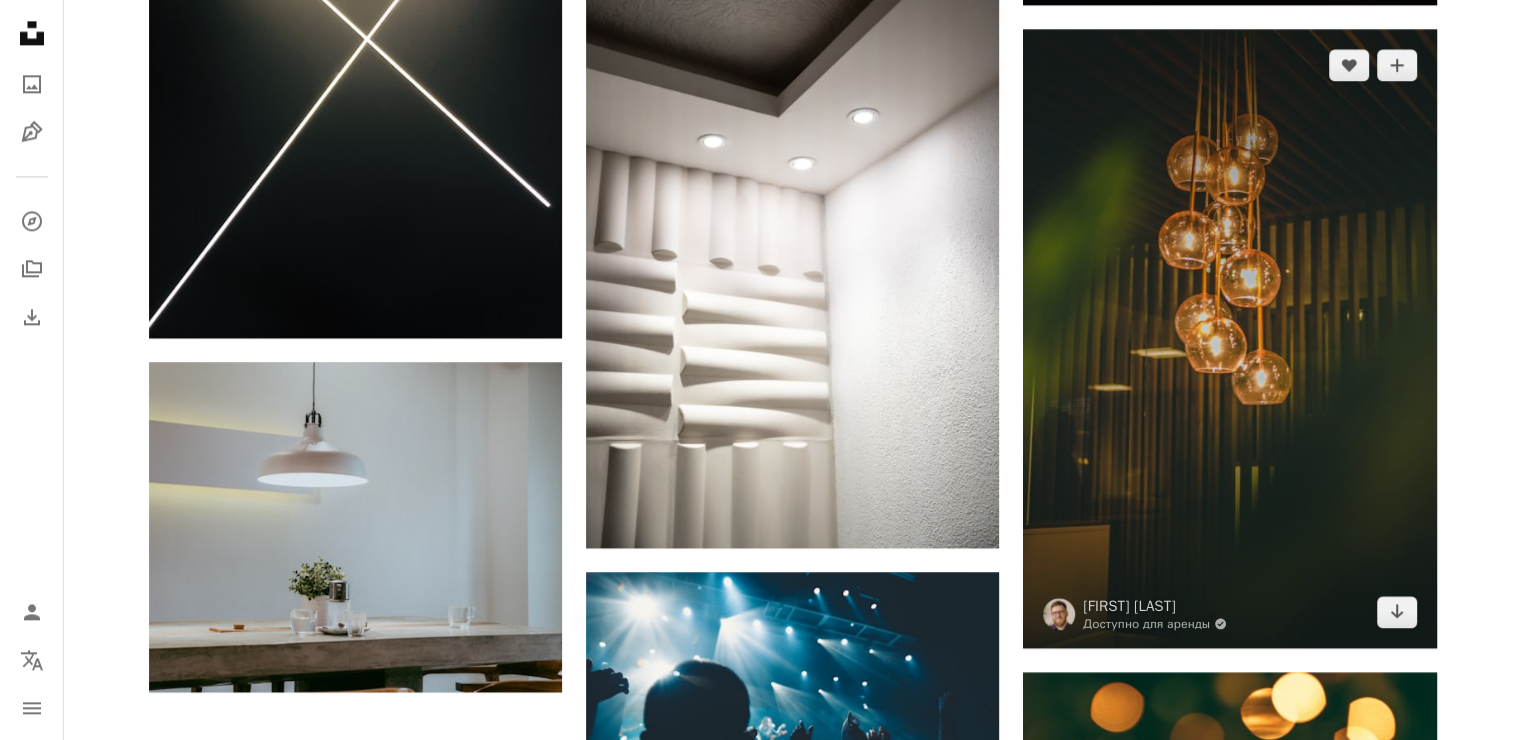 click at bounding box center (1229, 338) 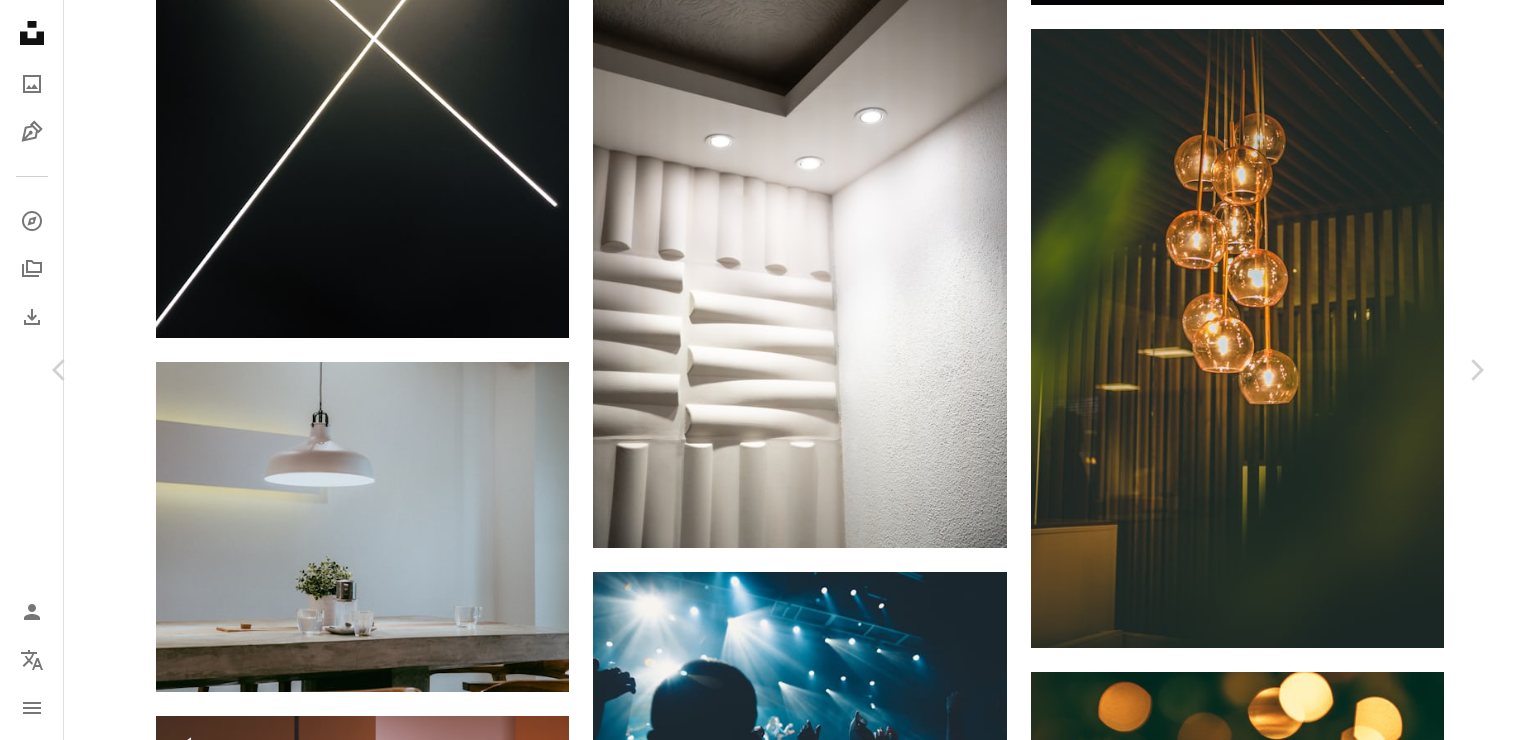 click 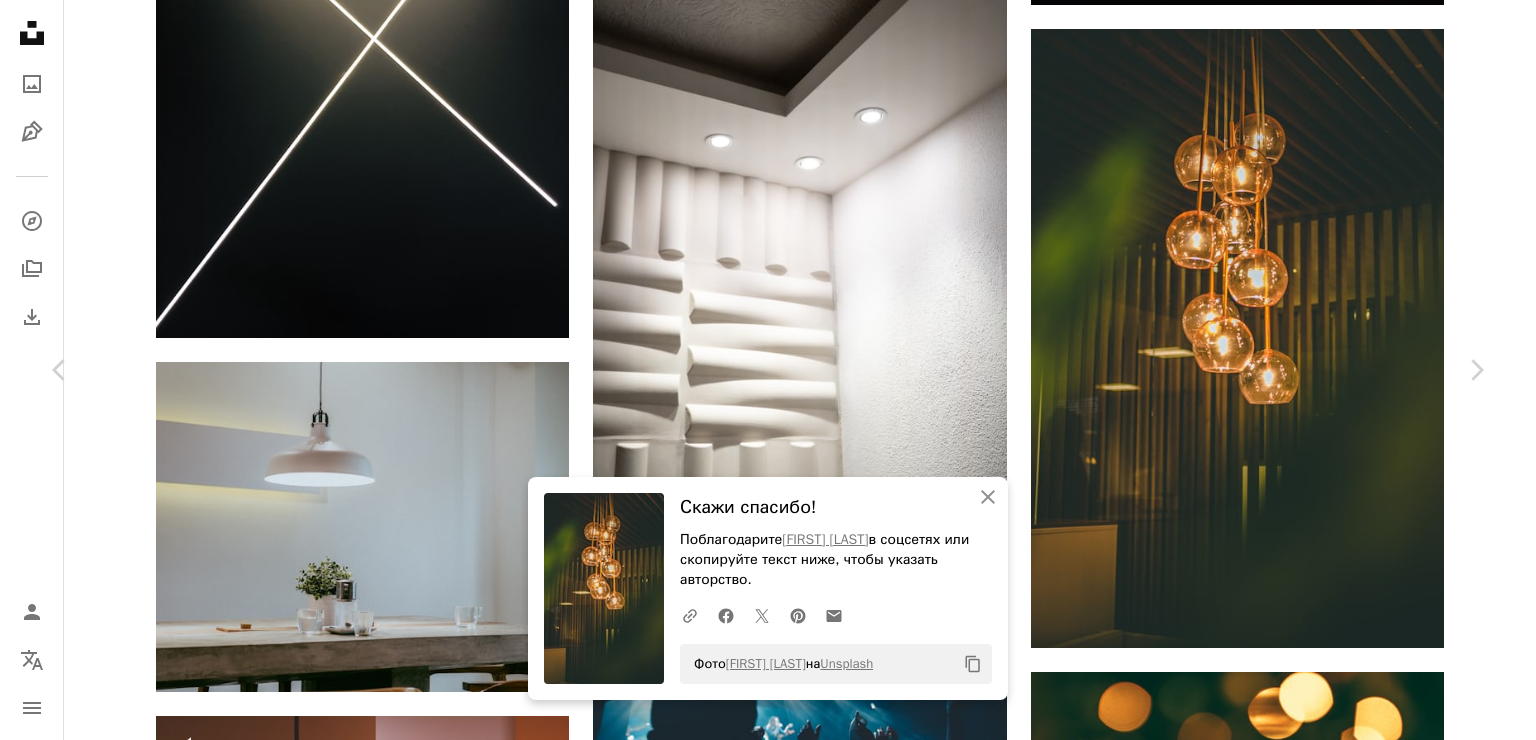 click on "[DATE]" at bounding box center [768, 6147] 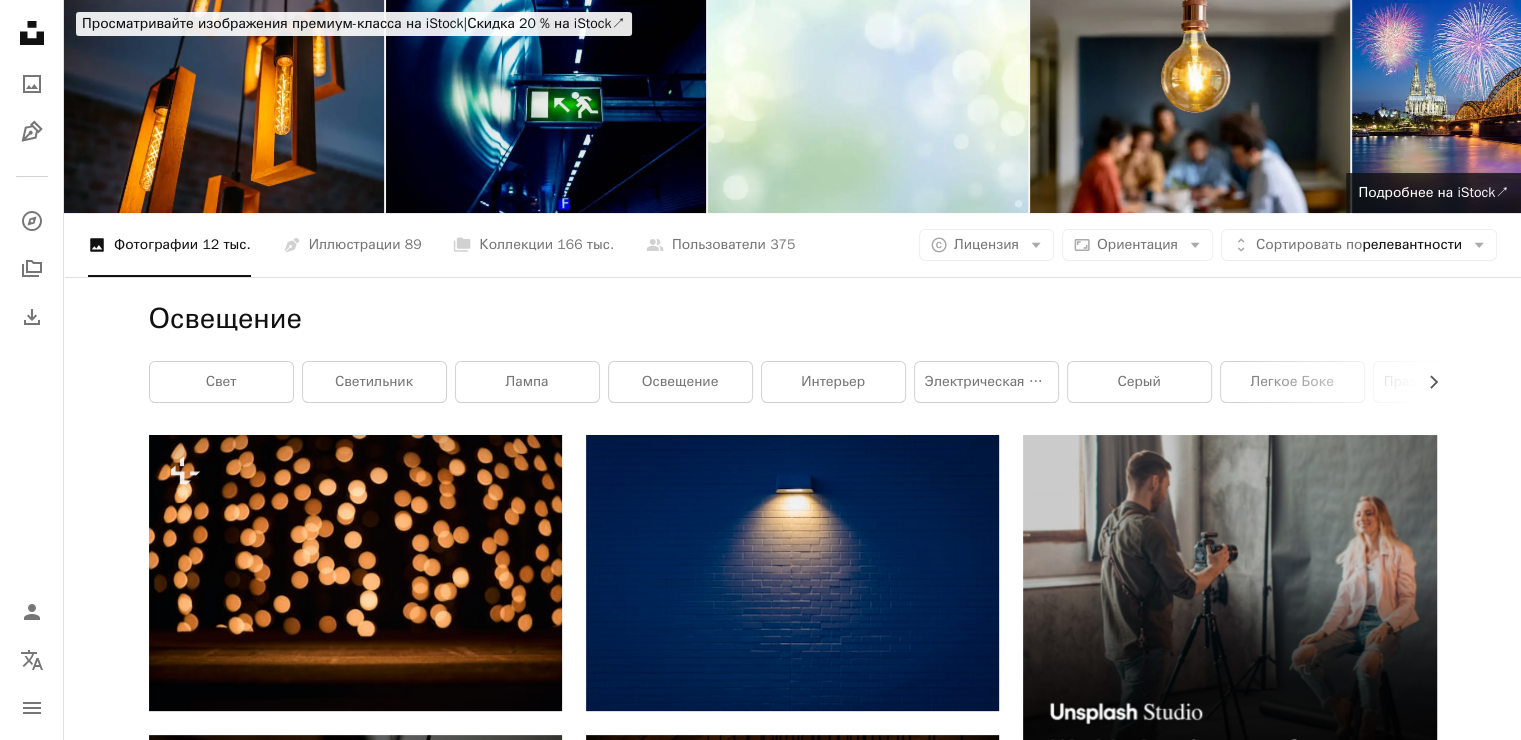 scroll, scrollTop: 0, scrollLeft: 0, axis: both 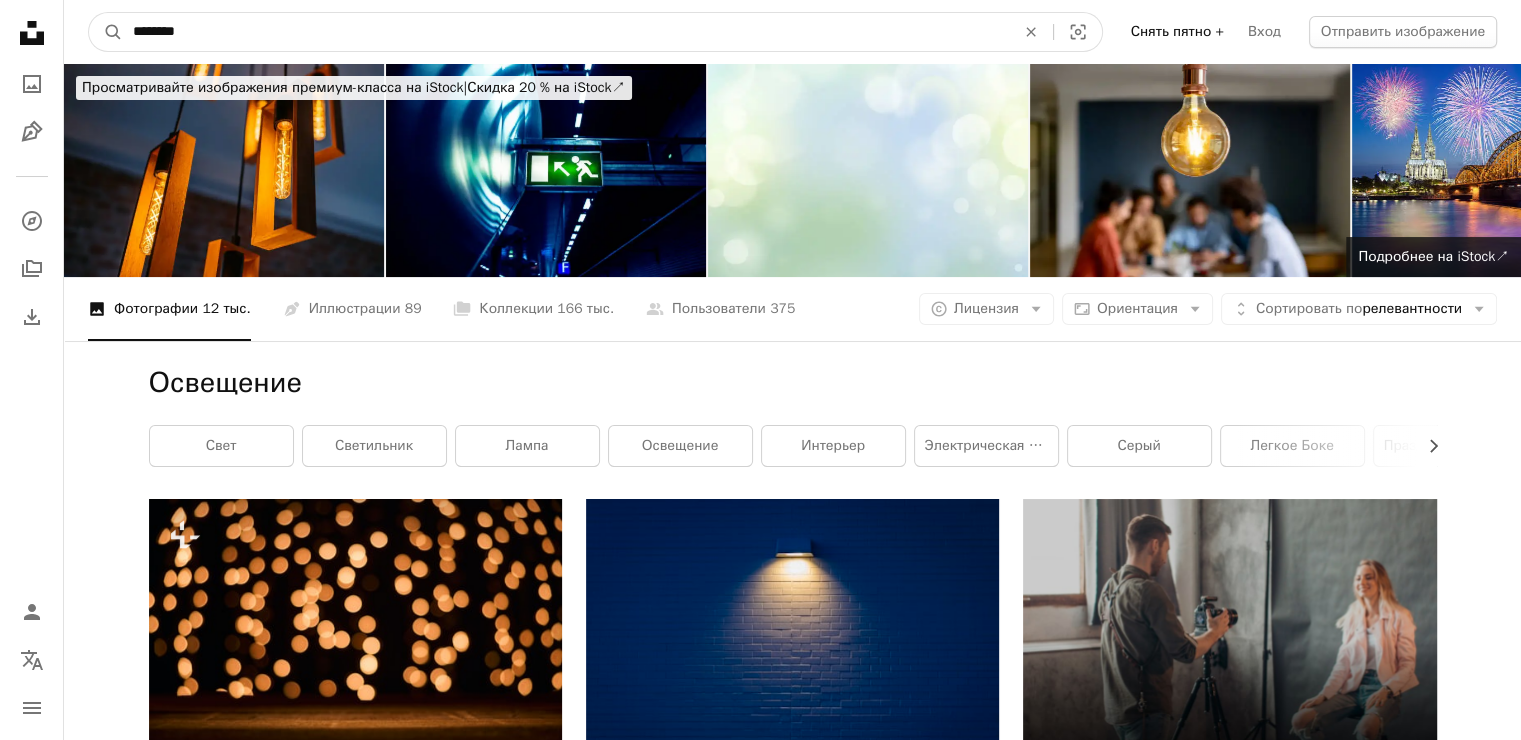 click on "********" at bounding box center (566, 32) 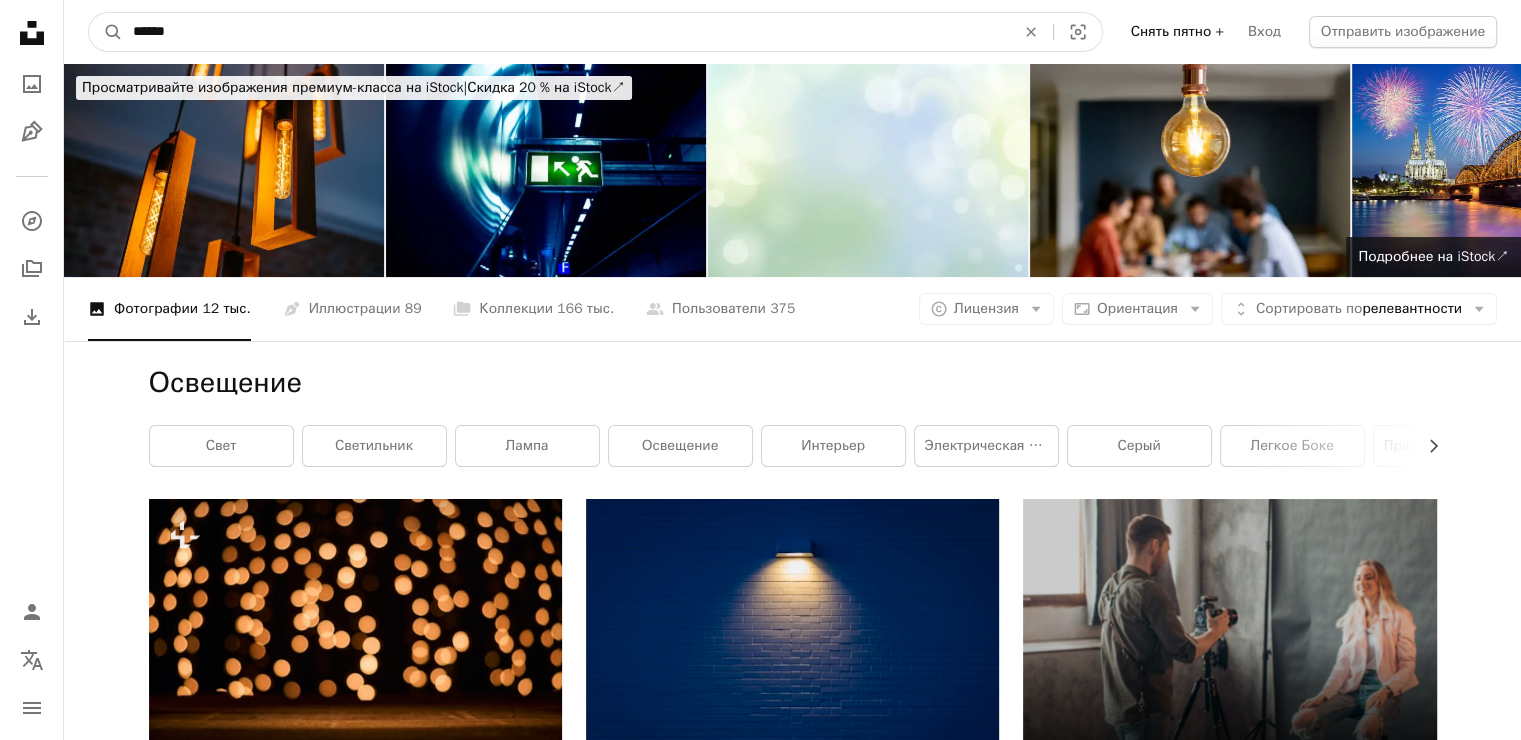 type on "******" 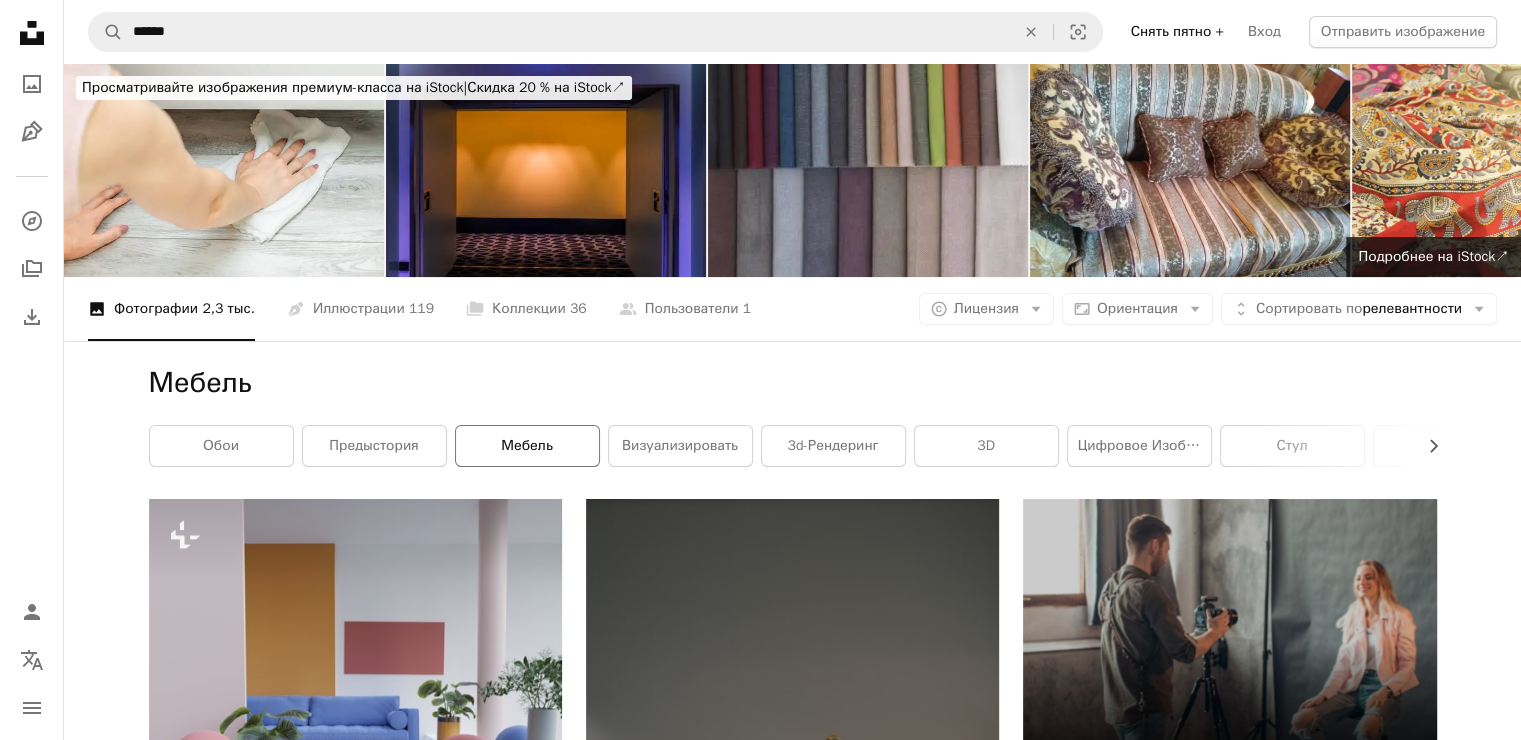 click on "Мебель" at bounding box center [527, 445] 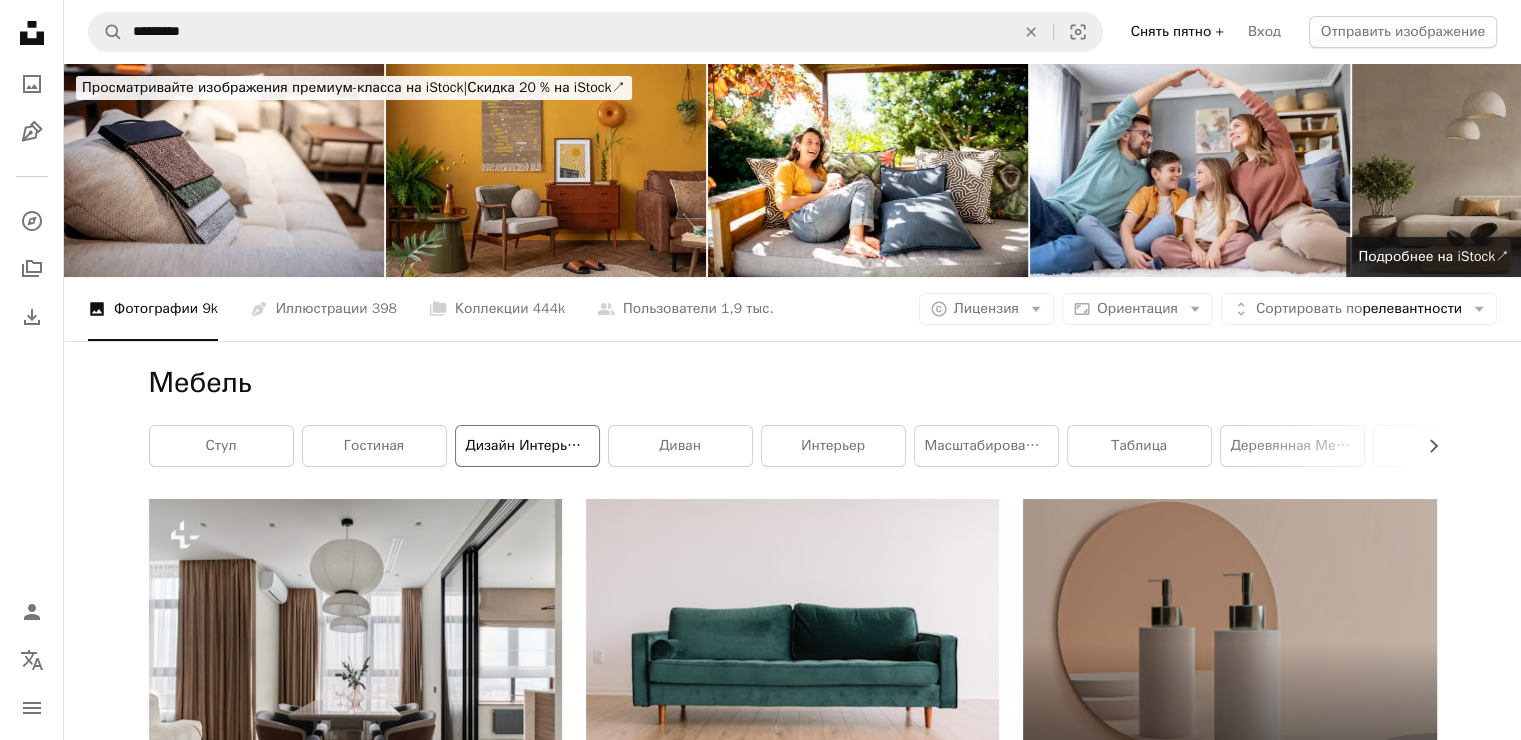 click on "дизайн интерьера" at bounding box center [528, 445] 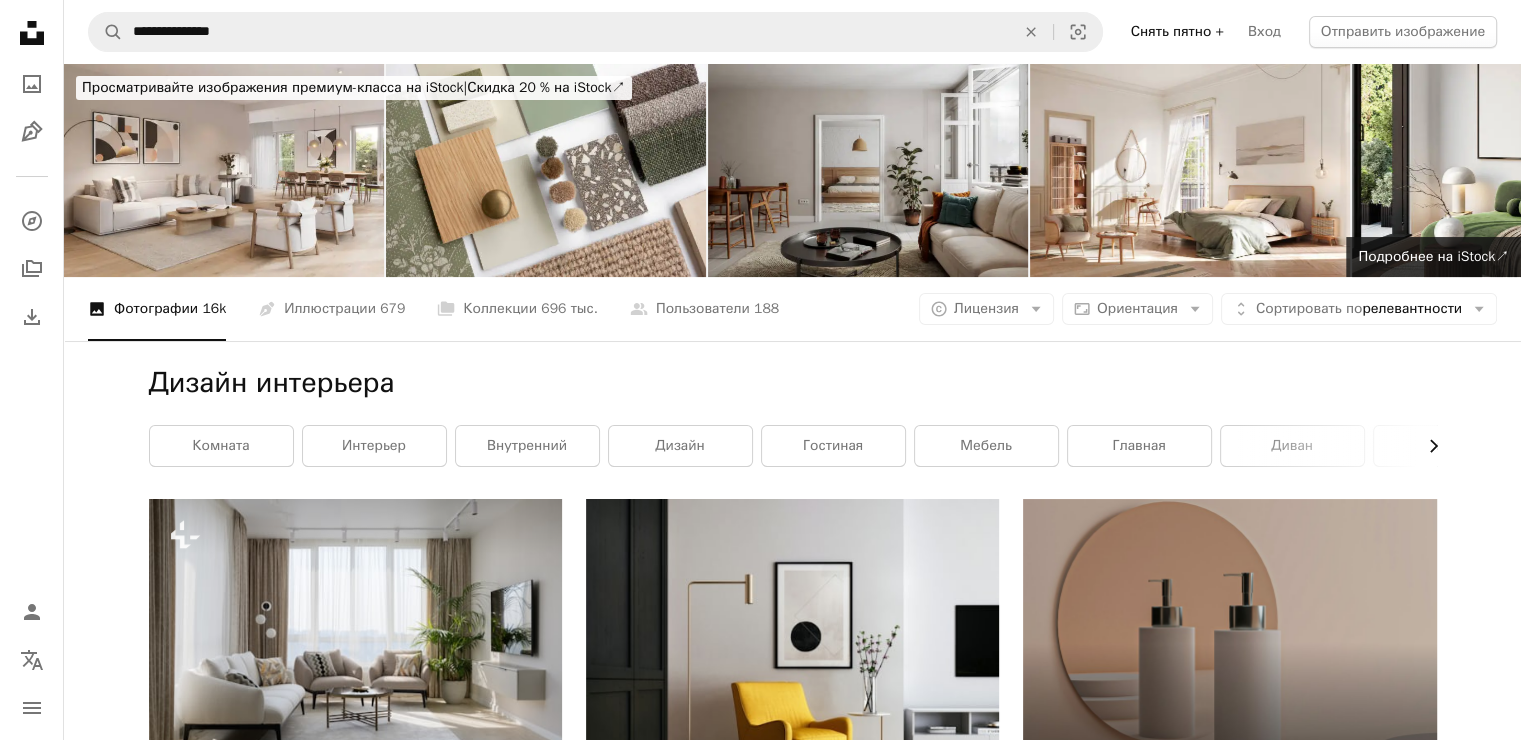 click on "Chevron right" 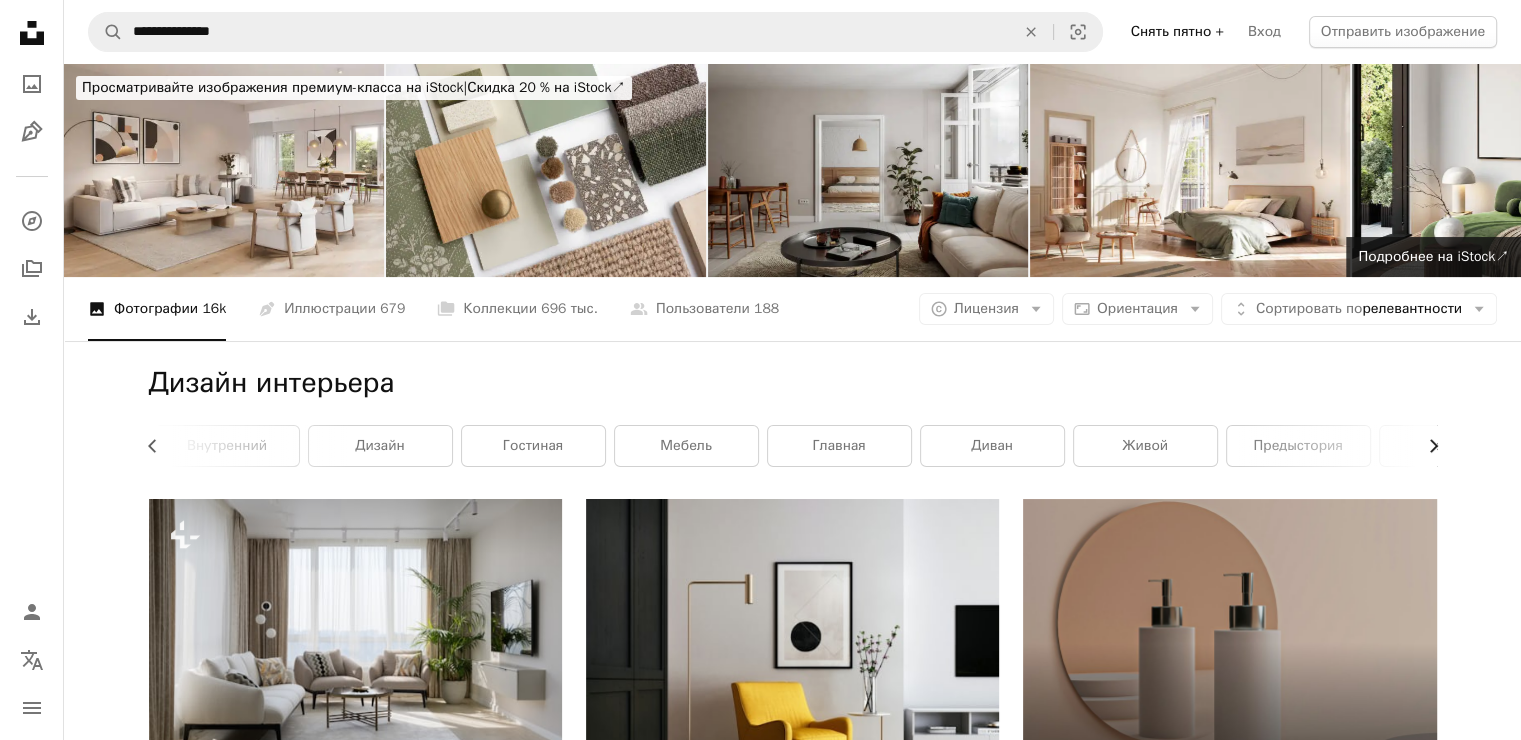 click on "Chevron right" 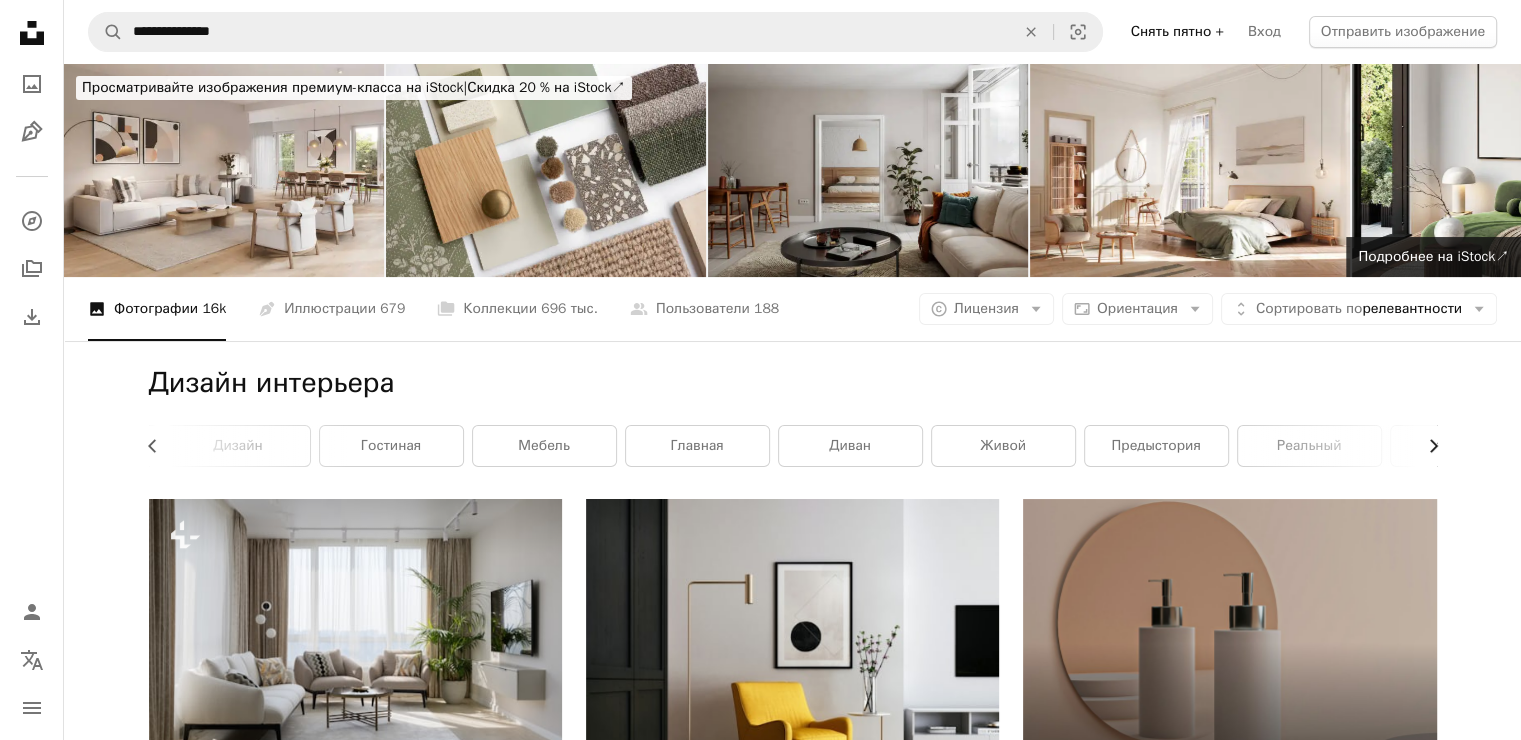 scroll, scrollTop: 0, scrollLeft: 540, axis: horizontal 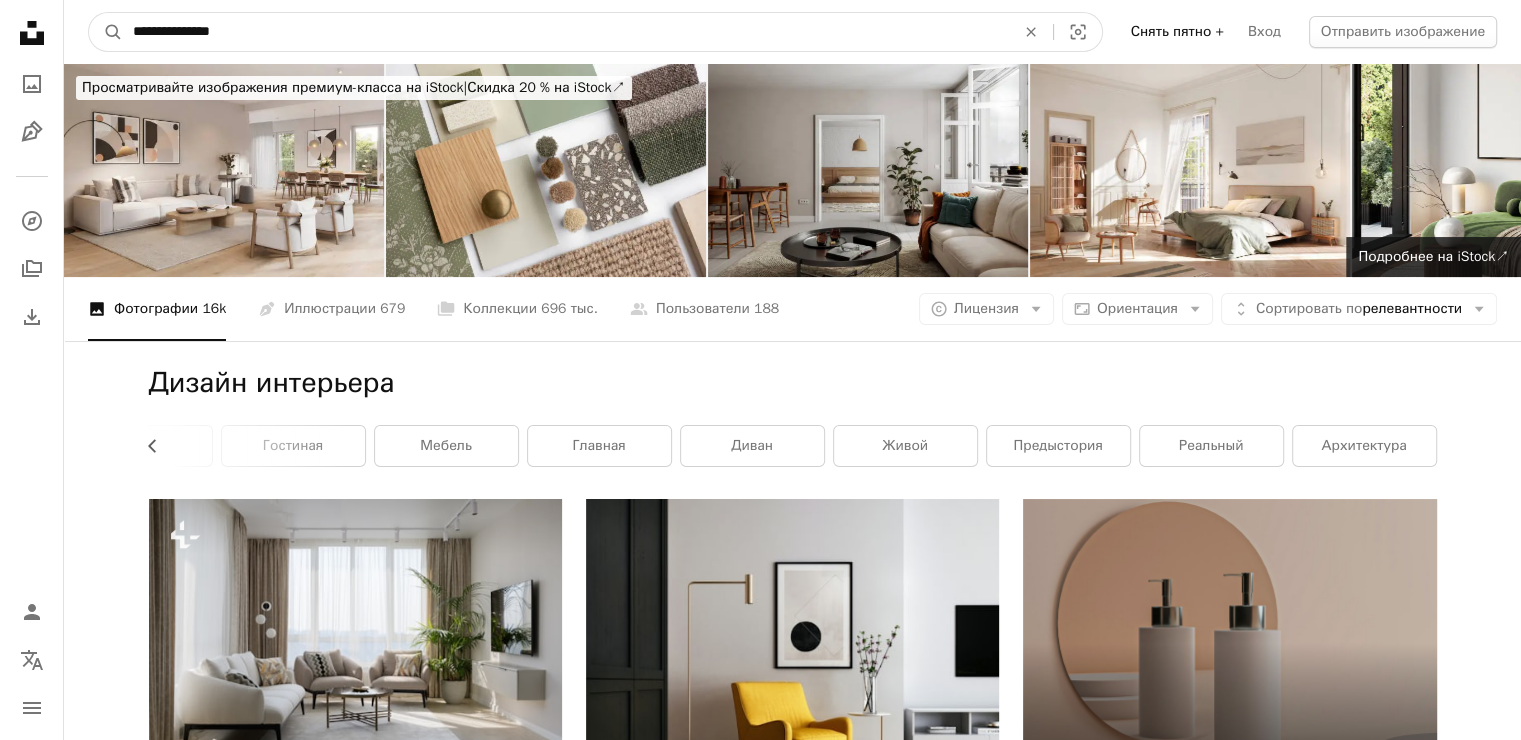 click on "**********" at bounding box center [566, 32] 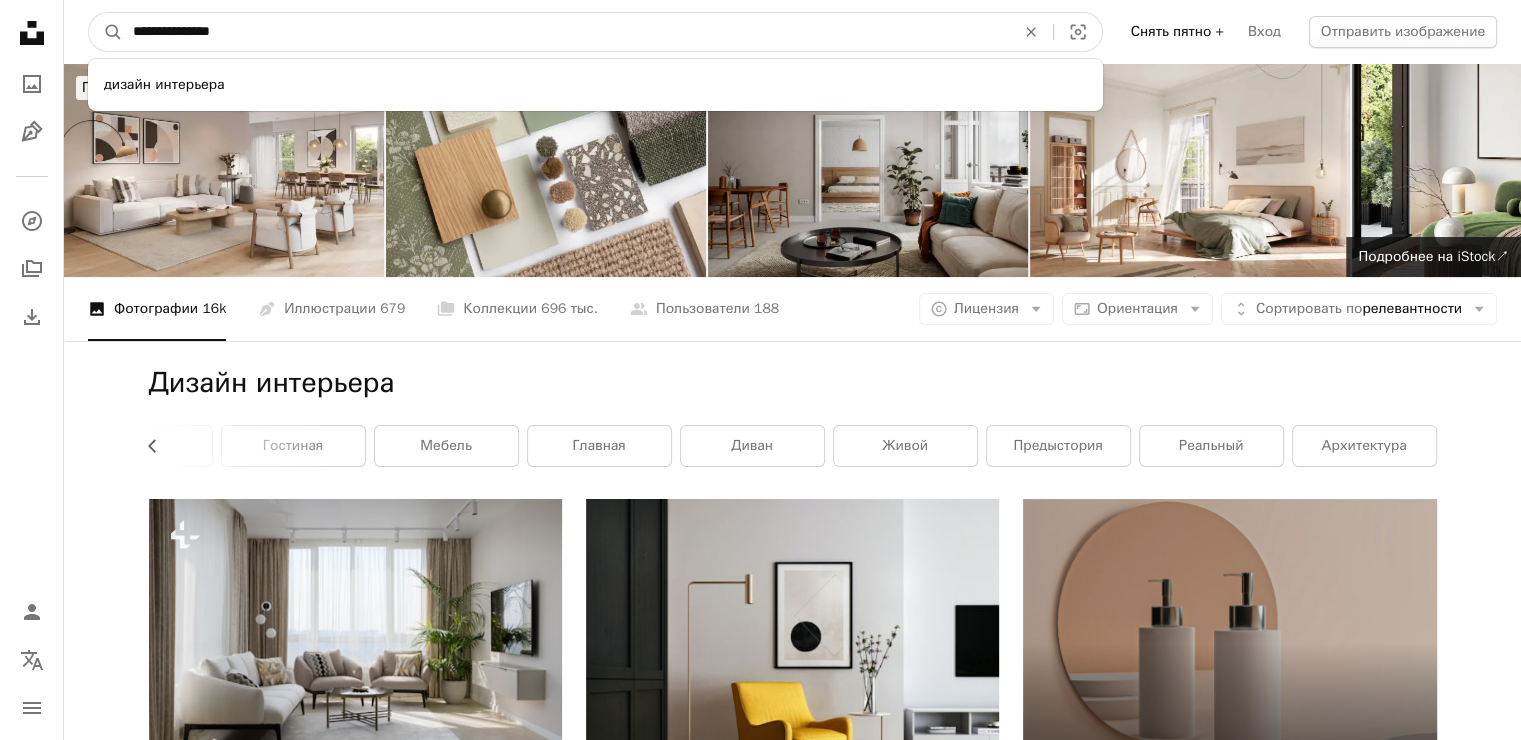 drag, startPoint x: 281, startPoint y: 33, endPoint x: 84, endPoint y: 21, distance: 197.36514 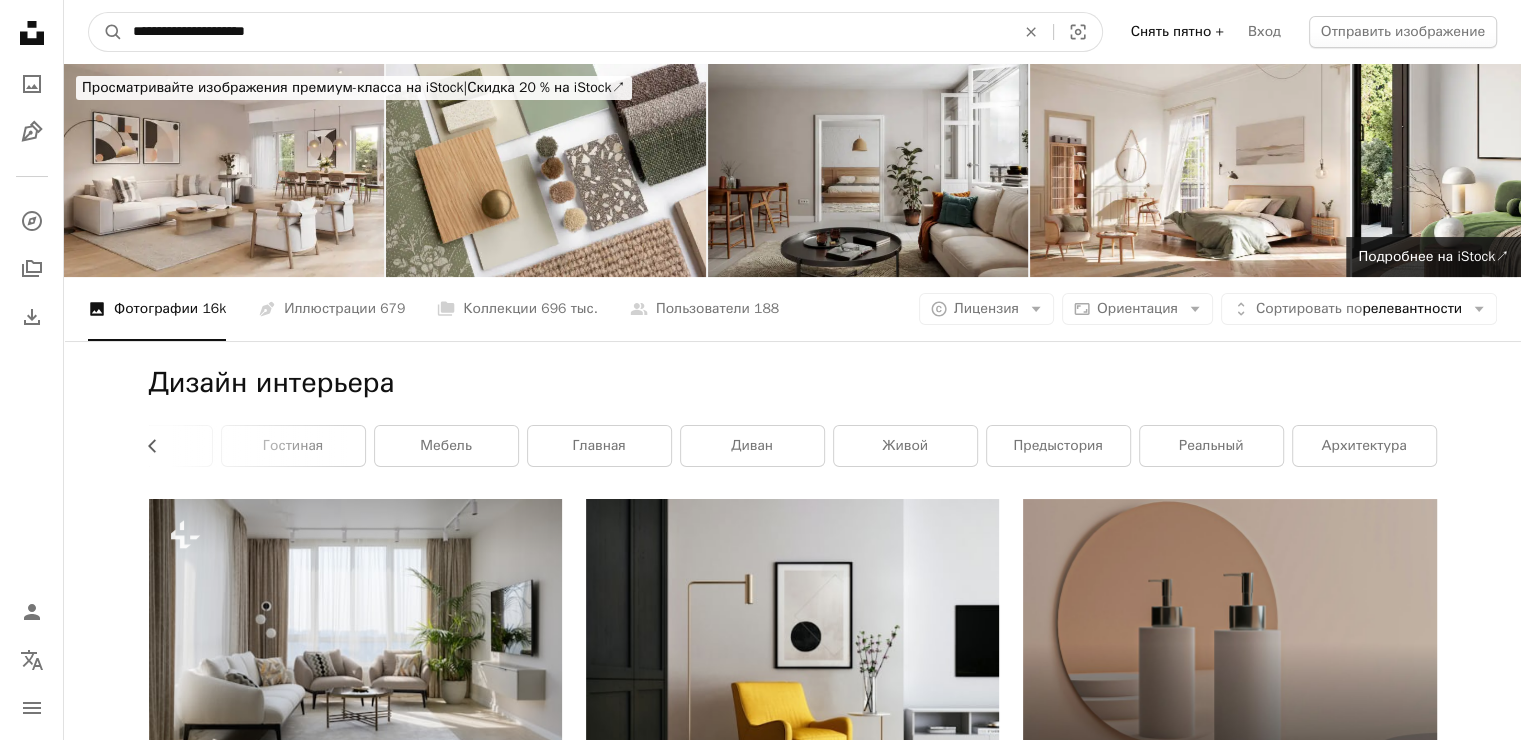 type on "**********" 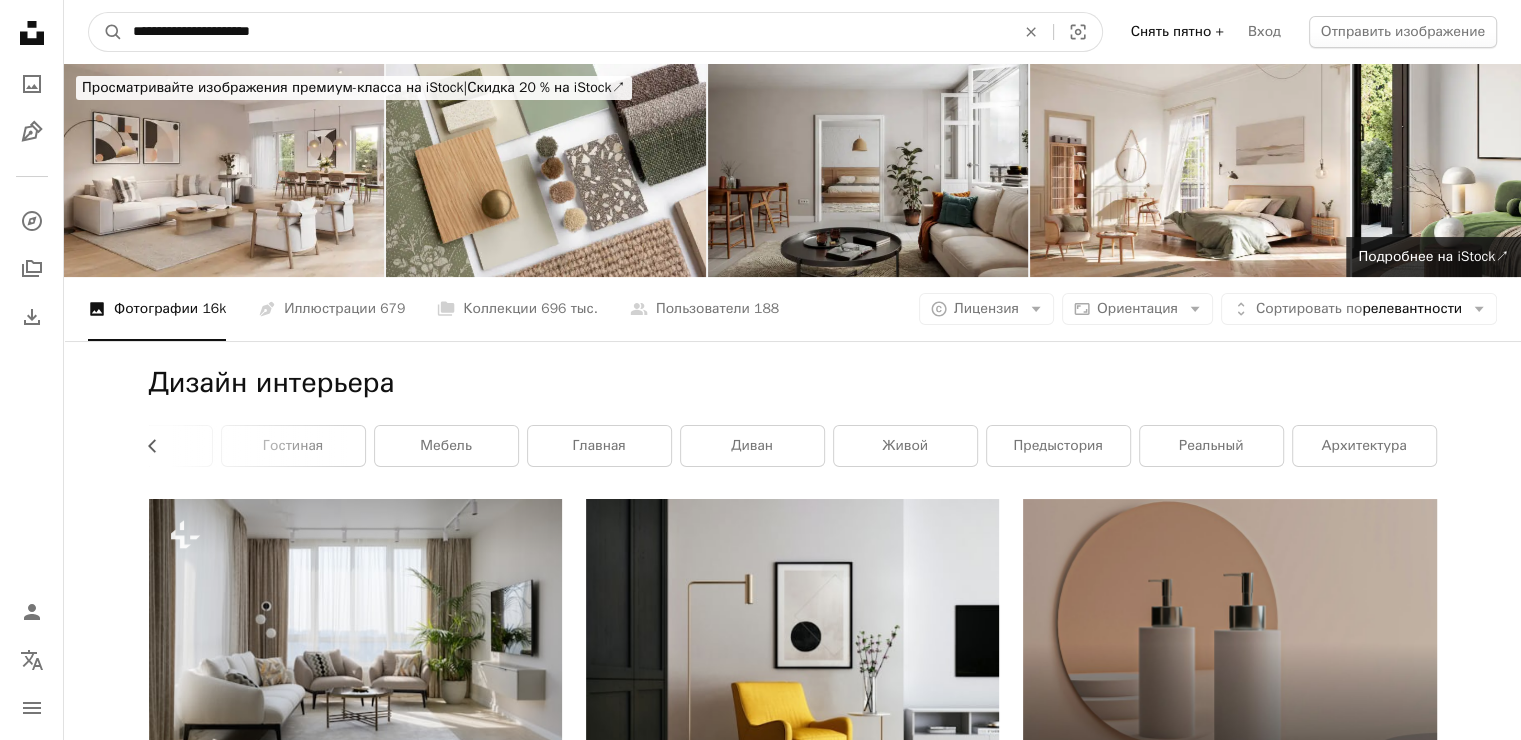 click on "A magnifying glass" at bounding box center (106, 32) 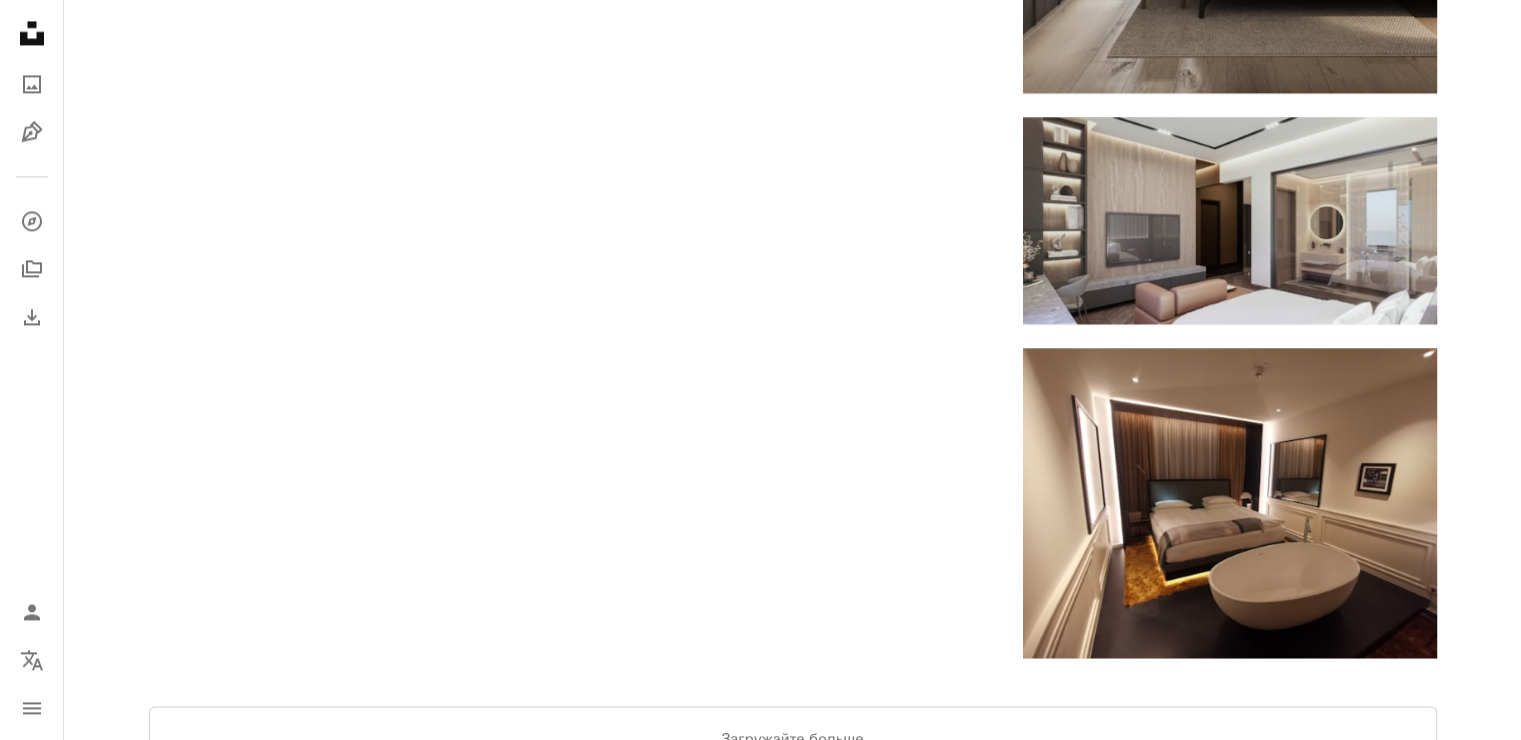 scroll, scrollTop: 3100, scrollLeft: 0, axis: vertical 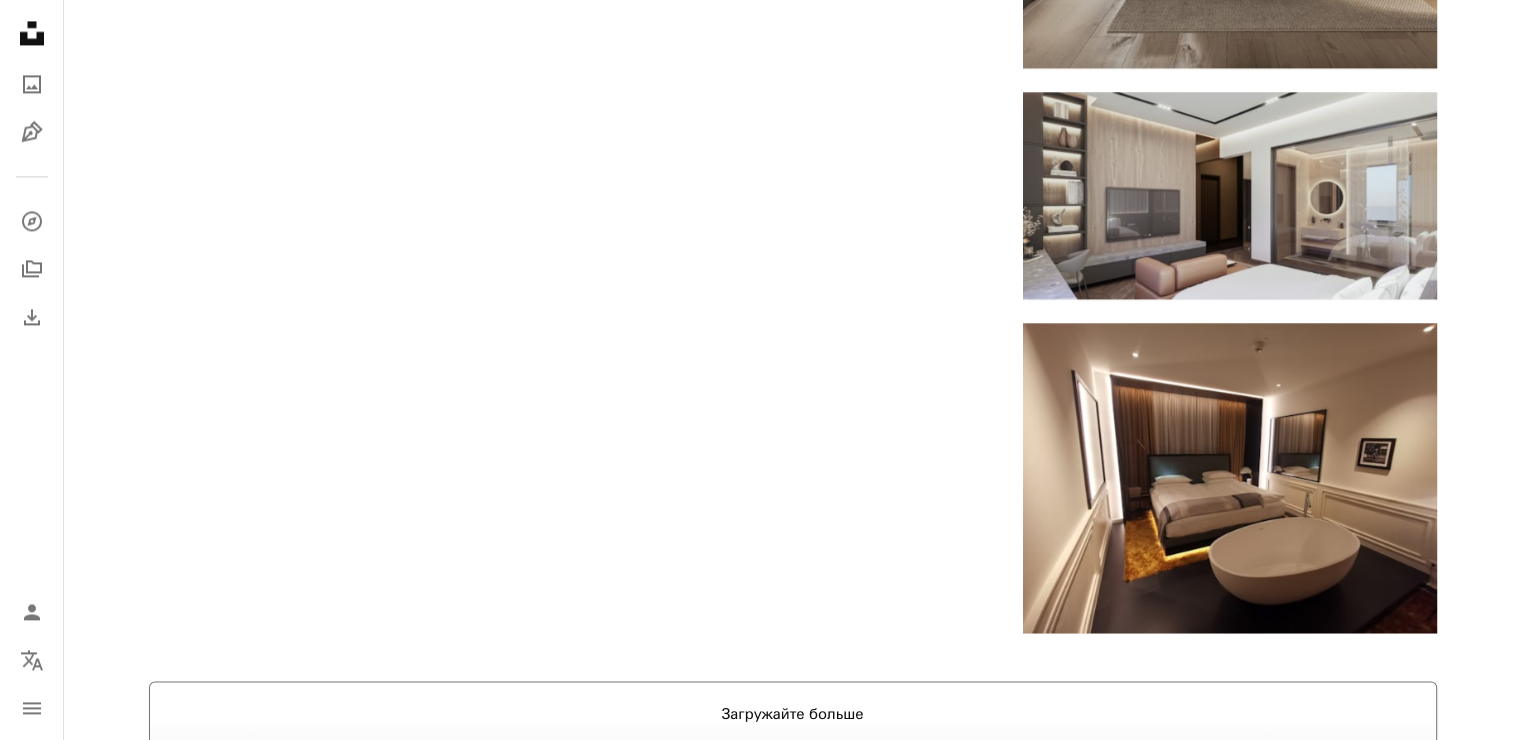 click on "Загружайте больше" at bounding box center [793, 713] 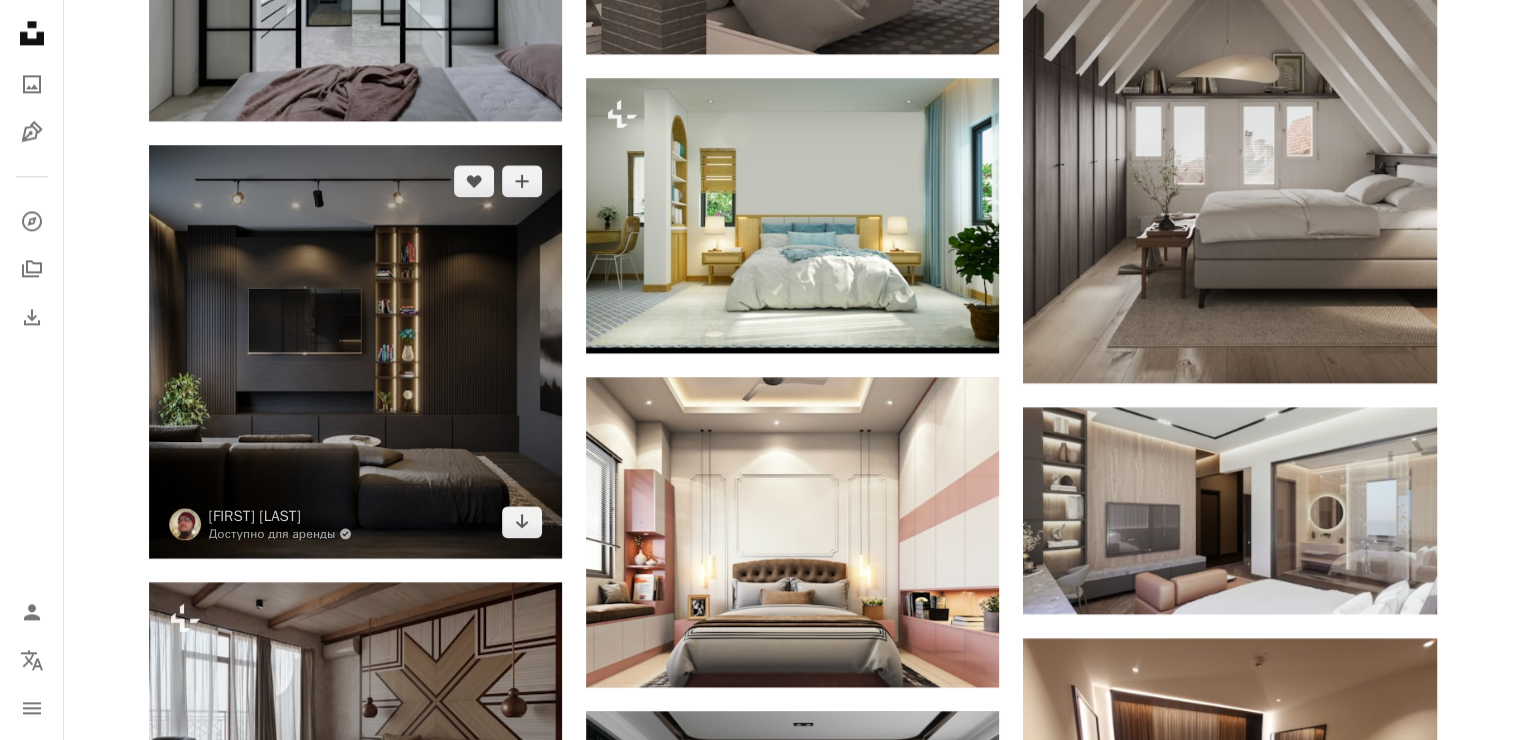 scroll, scrollTop: 2800, scrollLeft: 0, axis: vertical 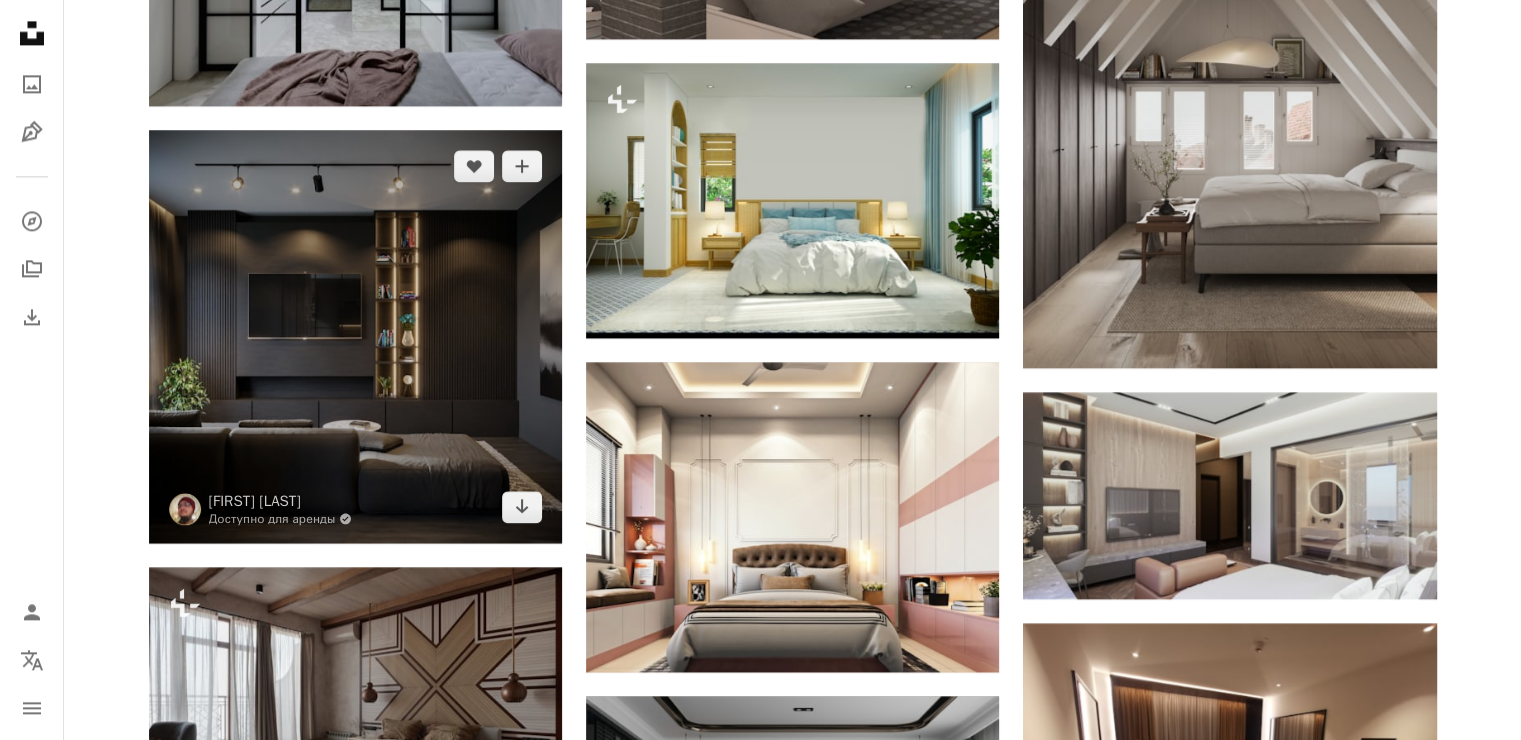 click at bounding box center [355, 336] 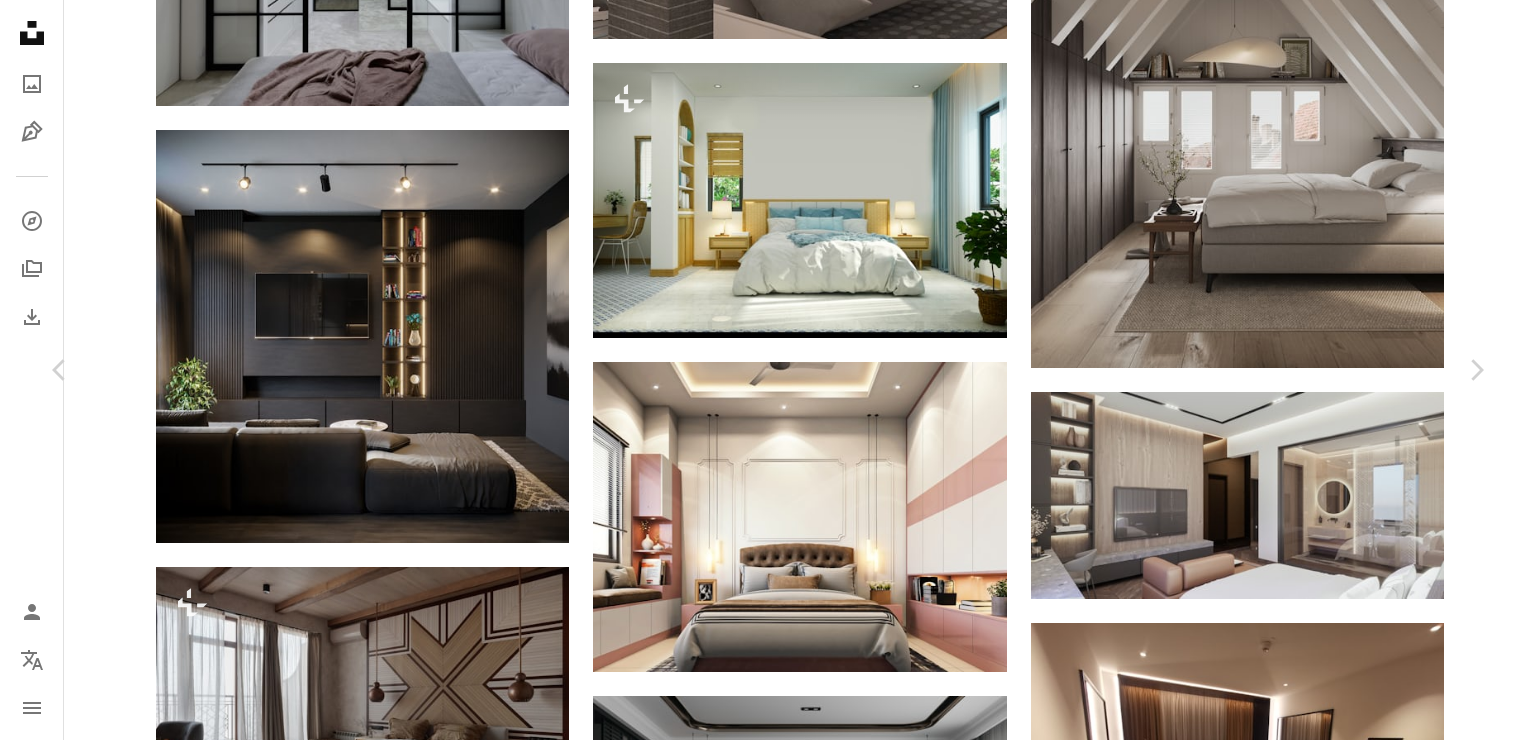 click on "Chevron down" 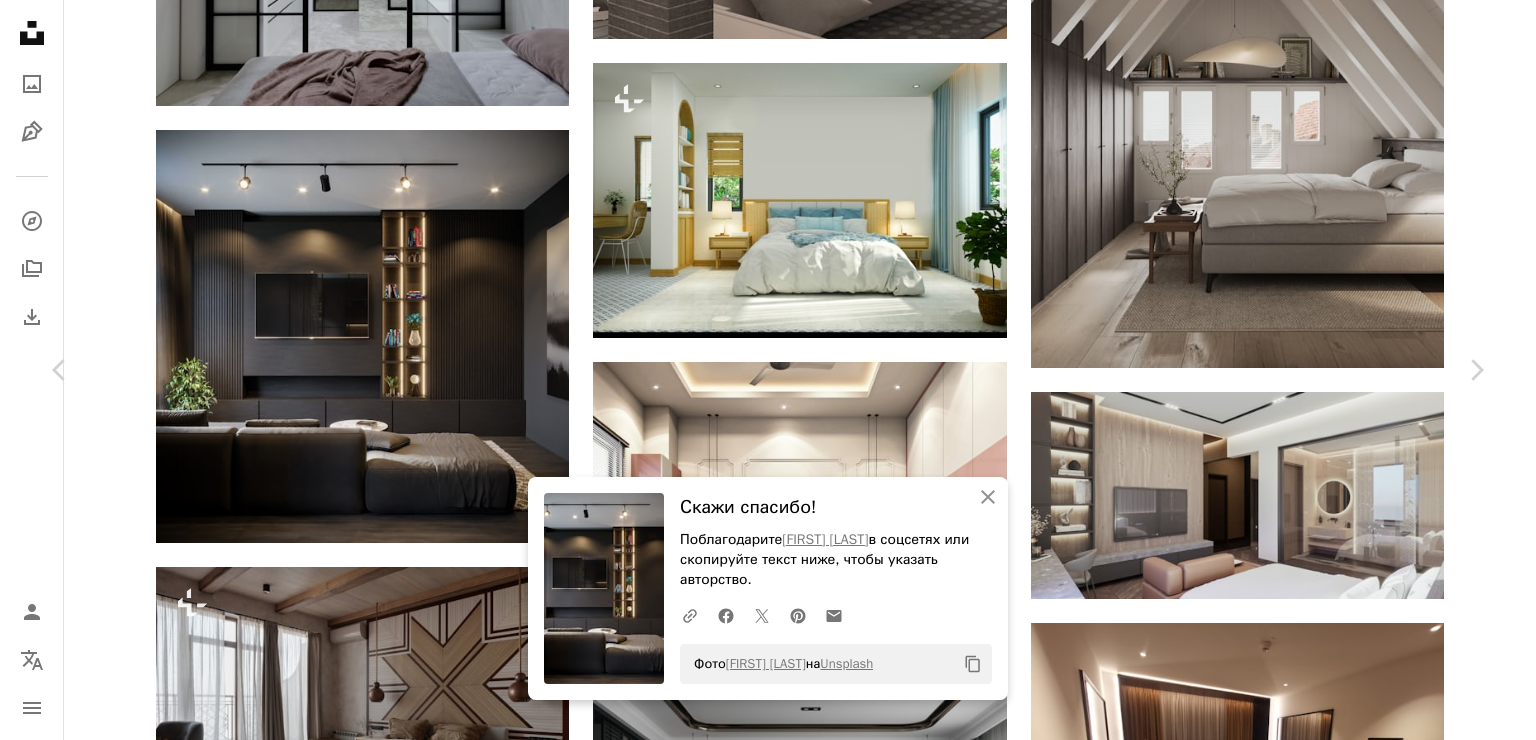 click on "An X shape Chevron left Chevron right An X shape Закрыть Скажи спасибо! Поблагодарите Билала Мансури в соцсетях или скопируйте текст ниже, чтобы указать авторство. A URL sharing icon (chains) Facebook icon X (formerly Twitter) icon Pinterest icon An envelope Фото Билала Мансури на Unsplash Copy content Билал Мансури Доступно для аренды A checkmark inside of a circle A heart A plus sign Скачать бесплатно Chevron down Zoom in Число просмотров 199,194 Загрузки 2,882 Представленный в Интерьеры A forward-right arrow Поделиться Info icon Информация More Actions Подробнее Calendar outlined Опубликовано 22 сентября 2022 года Safety Можно использовать бесплатно по лицензии Unsplash гостиная Кухня" at bounding box center [768, 3640] 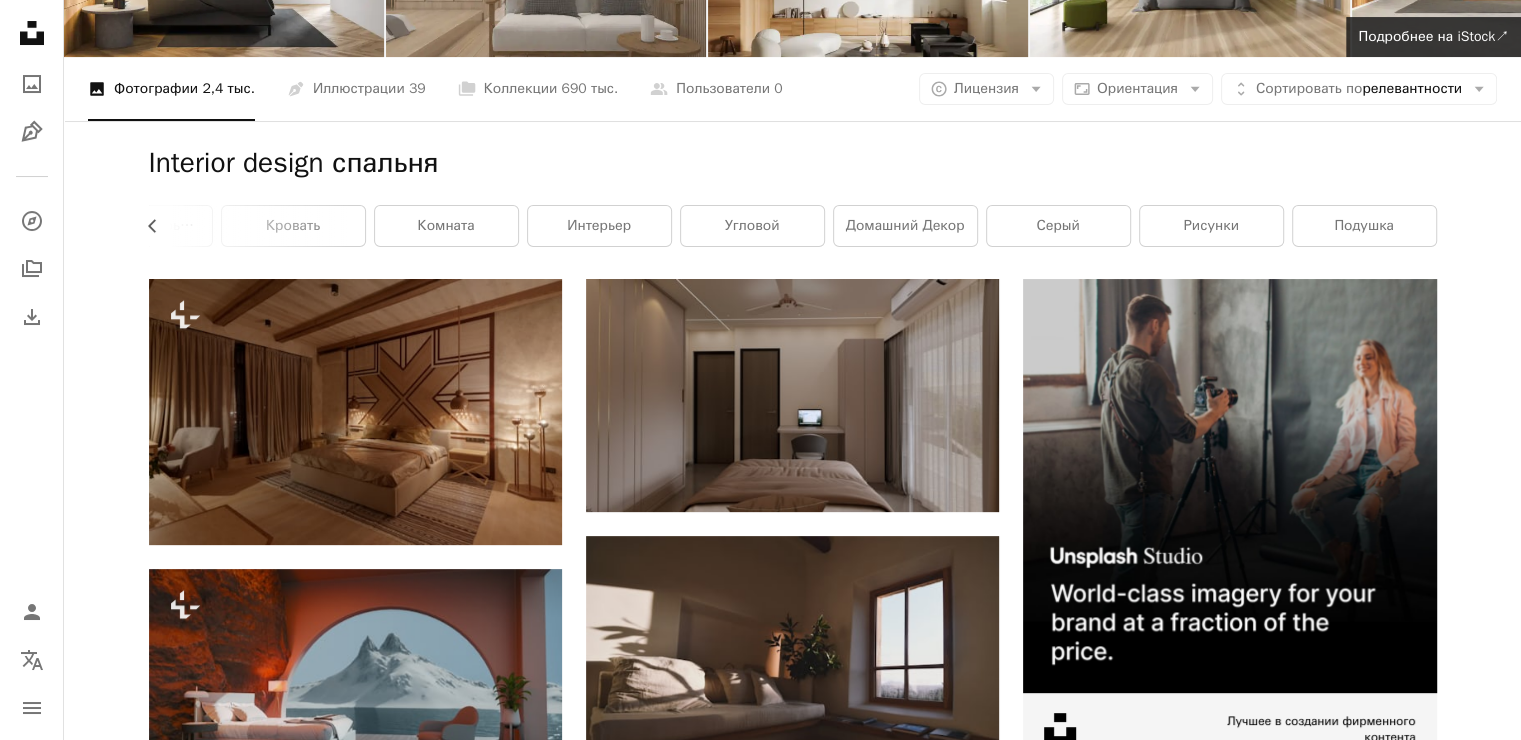 scroll, scrollTop: 0, scrollLeft: 0, axis: both 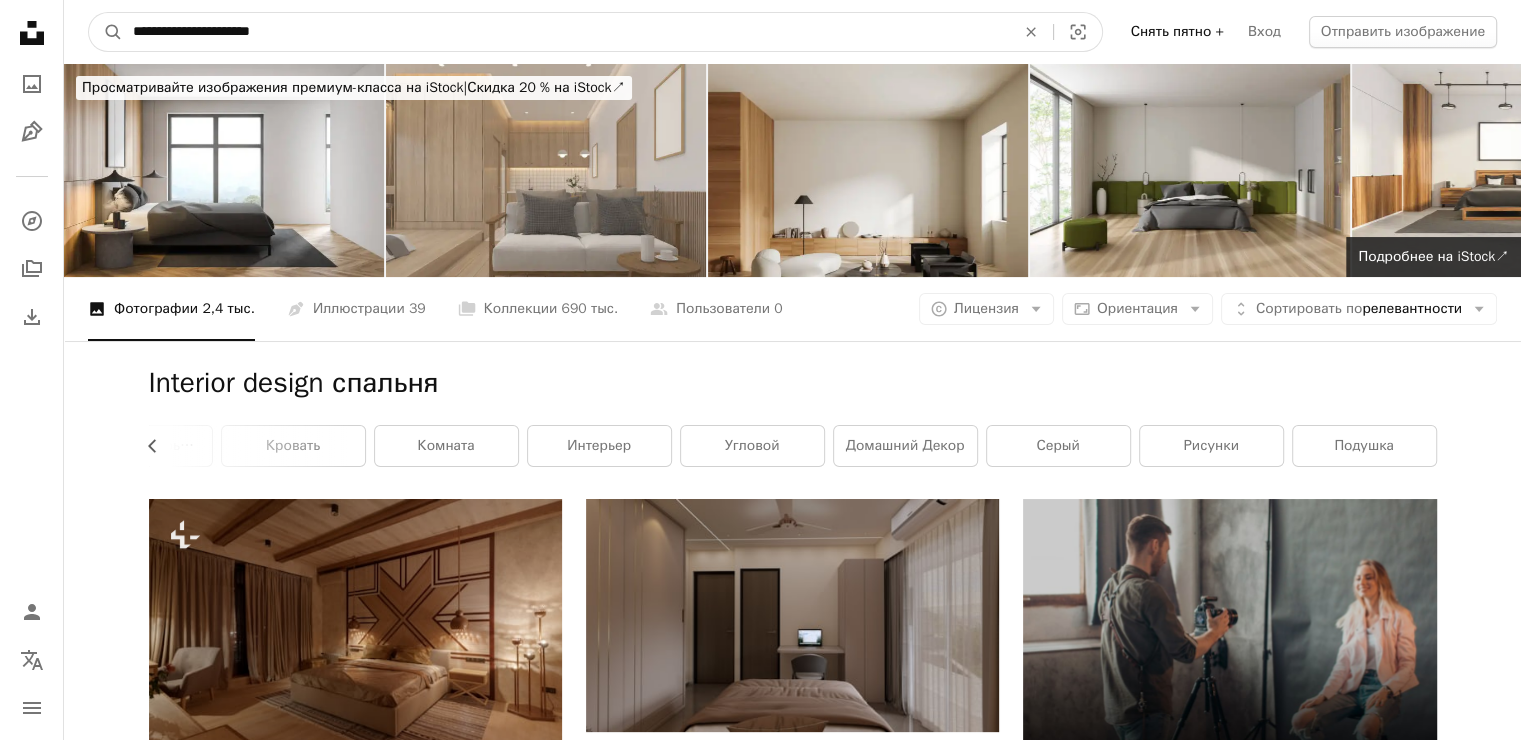 drag, startPoint x: 373, startPoint y: 34, endPoint x: 24, endPoint y: 39, distance: 349.03583 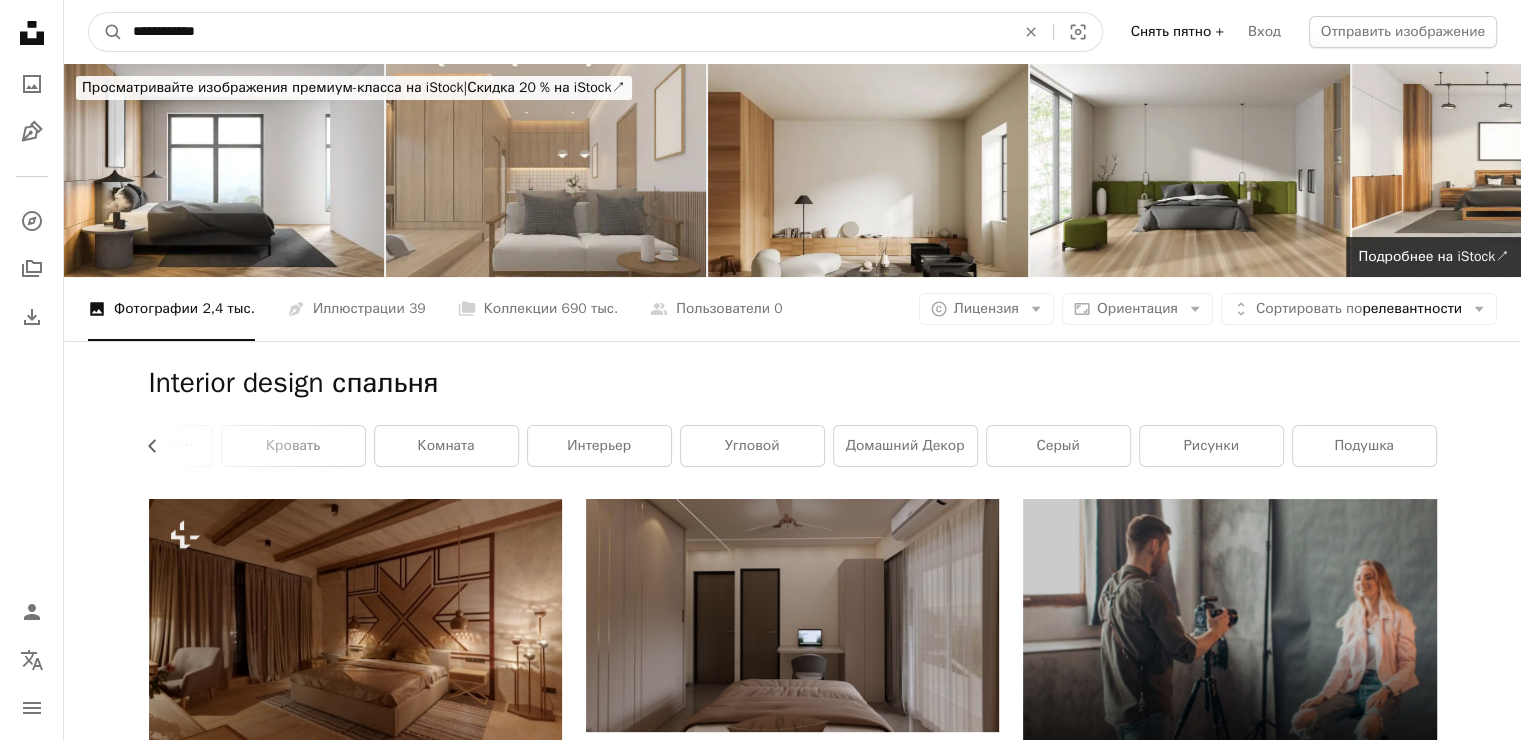 type on "**********" 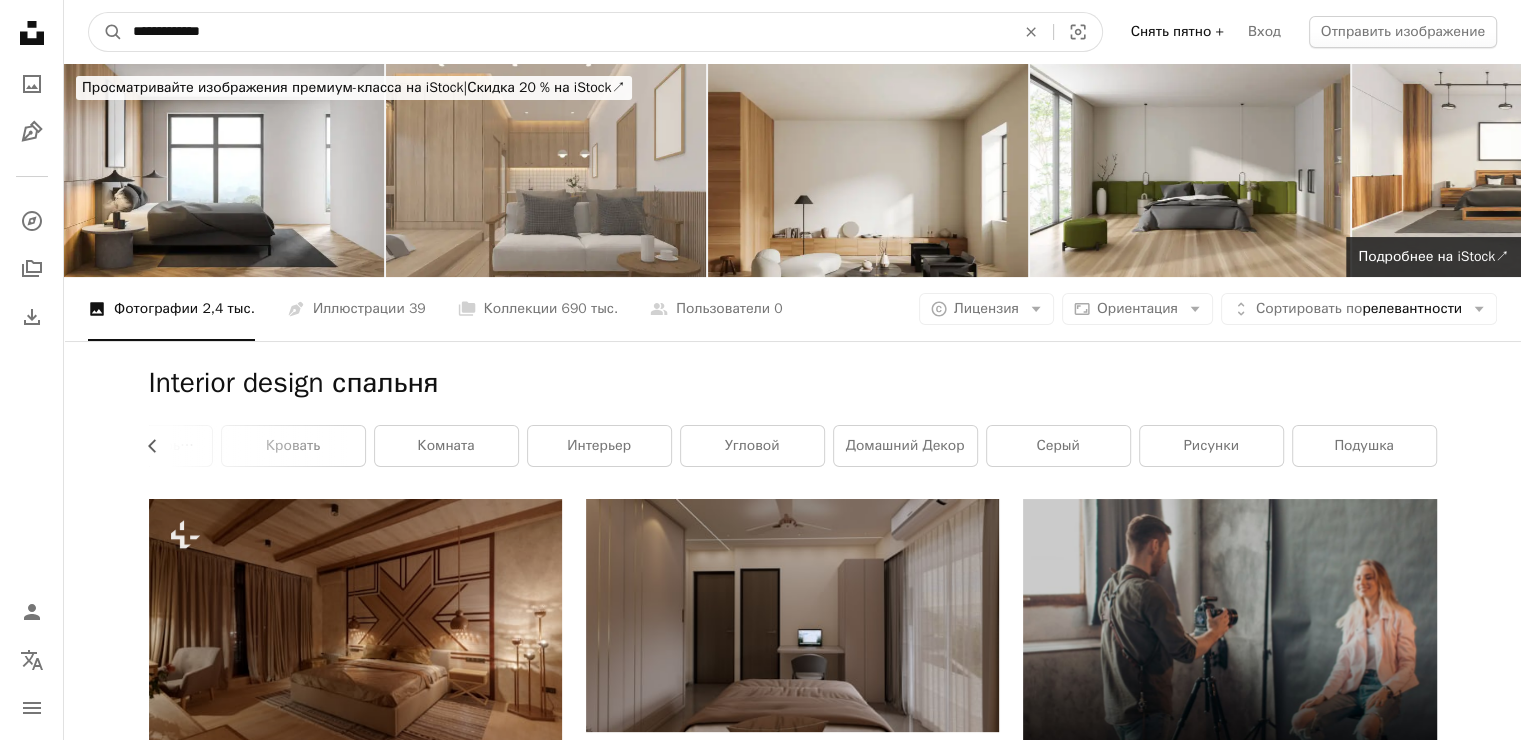 click on "A magnifying glass" at bounding box center (106, 32) 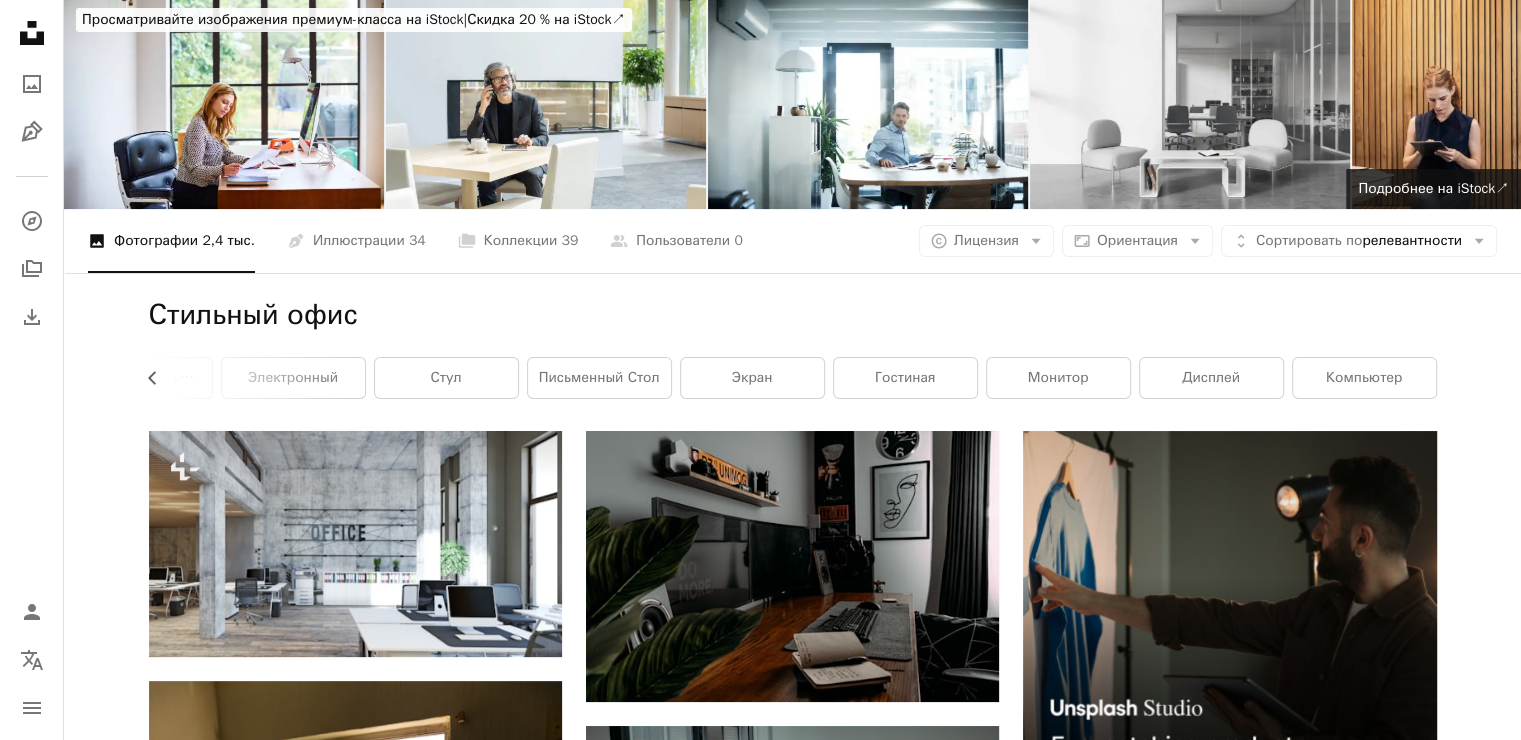 scroll, scrollTop: 0, scrollLeft: 0, axis: both 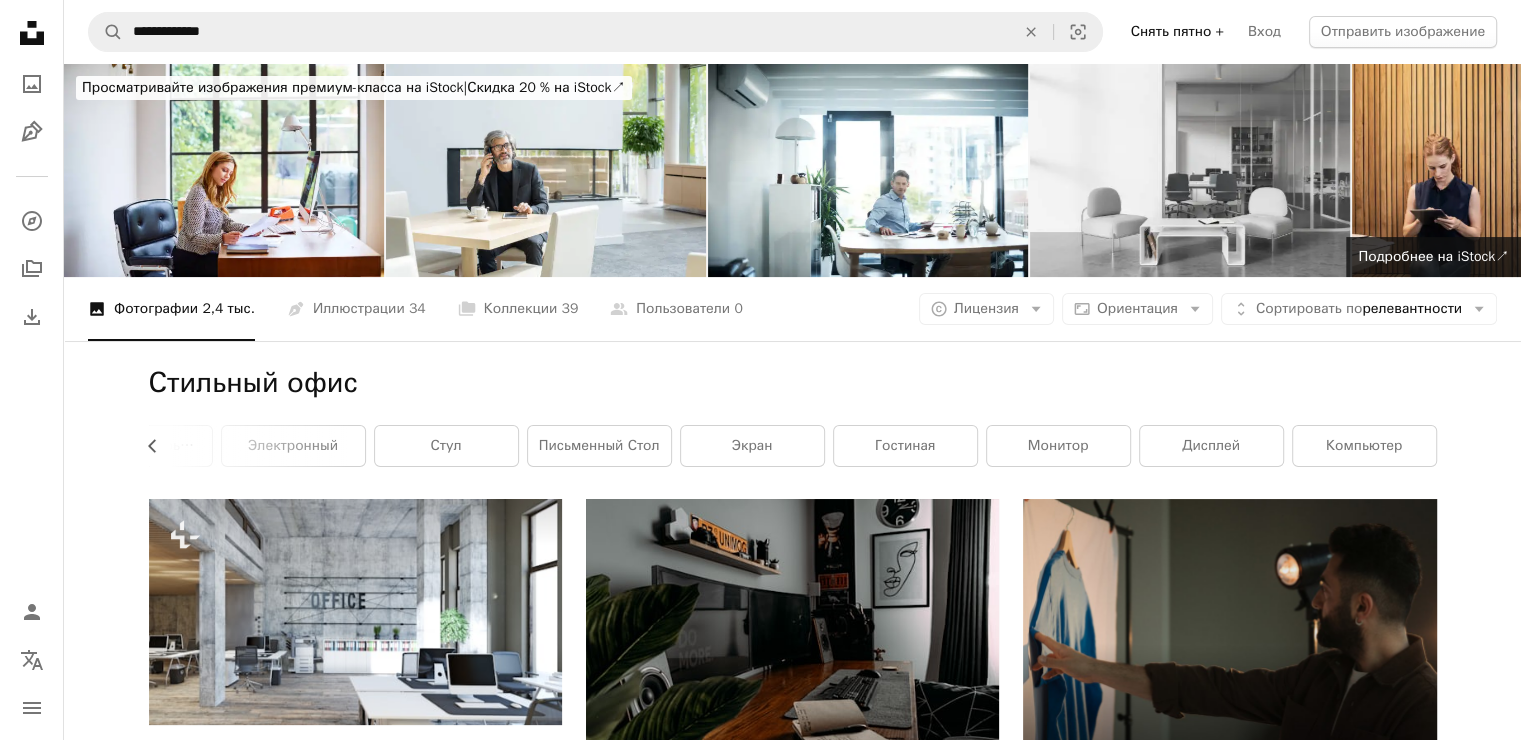 click on "**********" at bounding box center (792, 32) 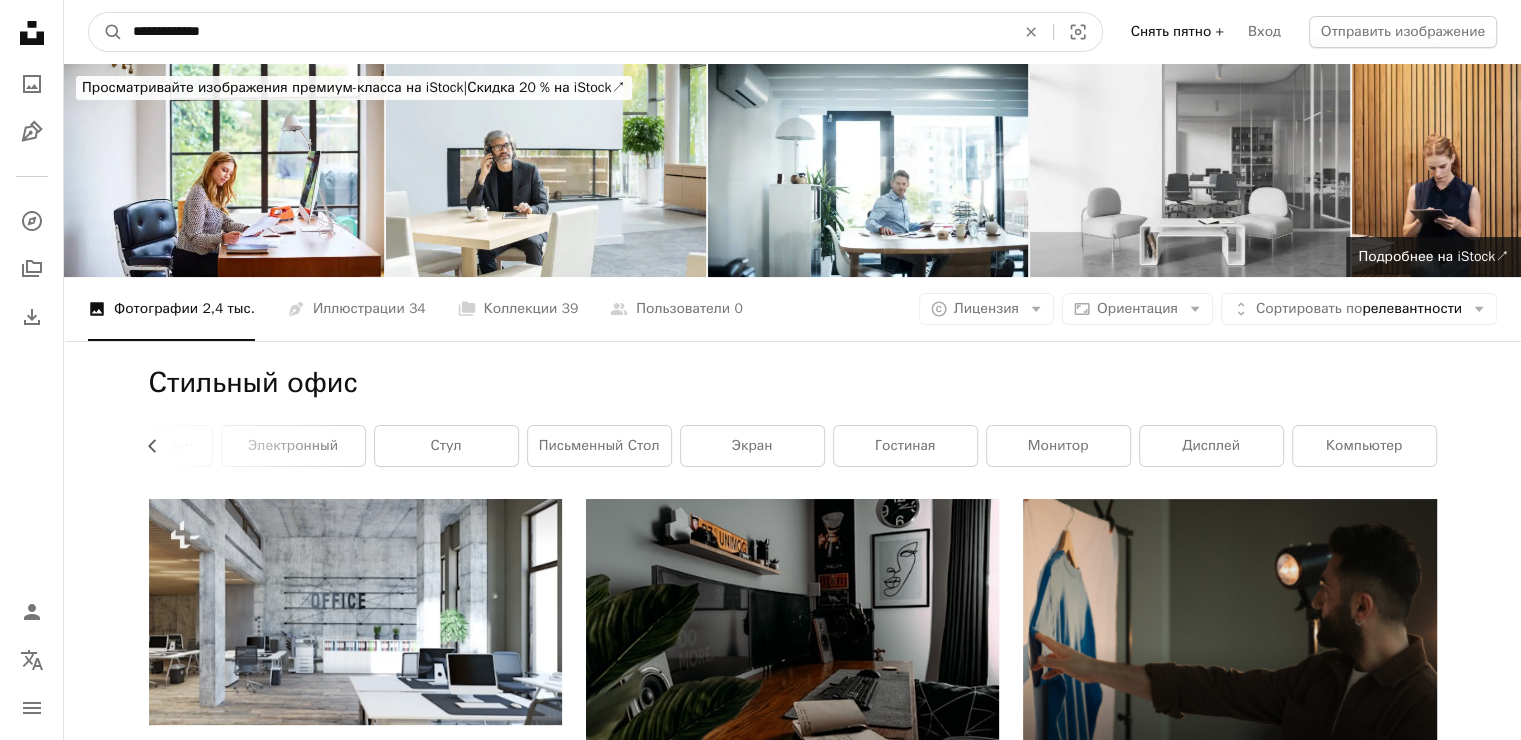 click on "**********" at bounding box center [566, 32] 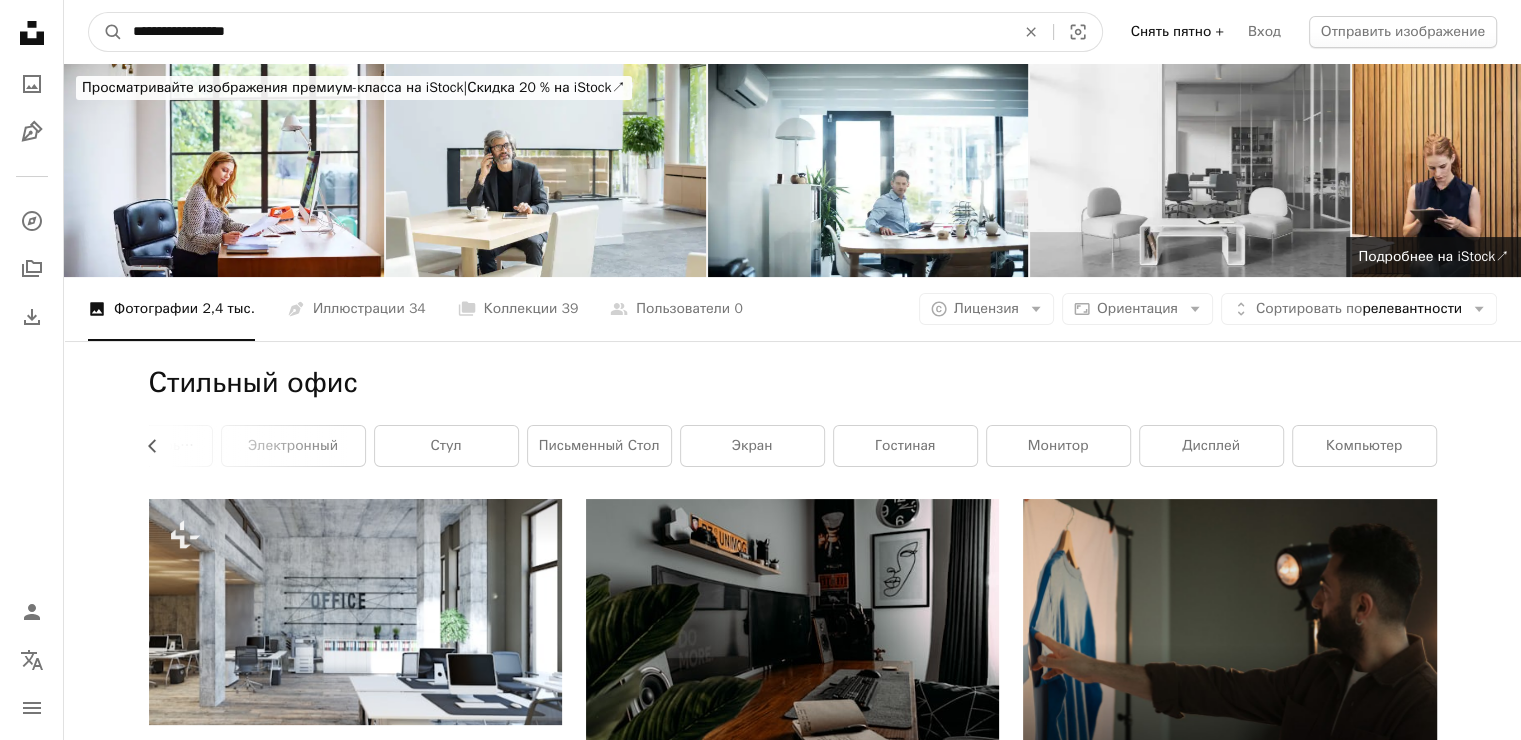 type on "**********" 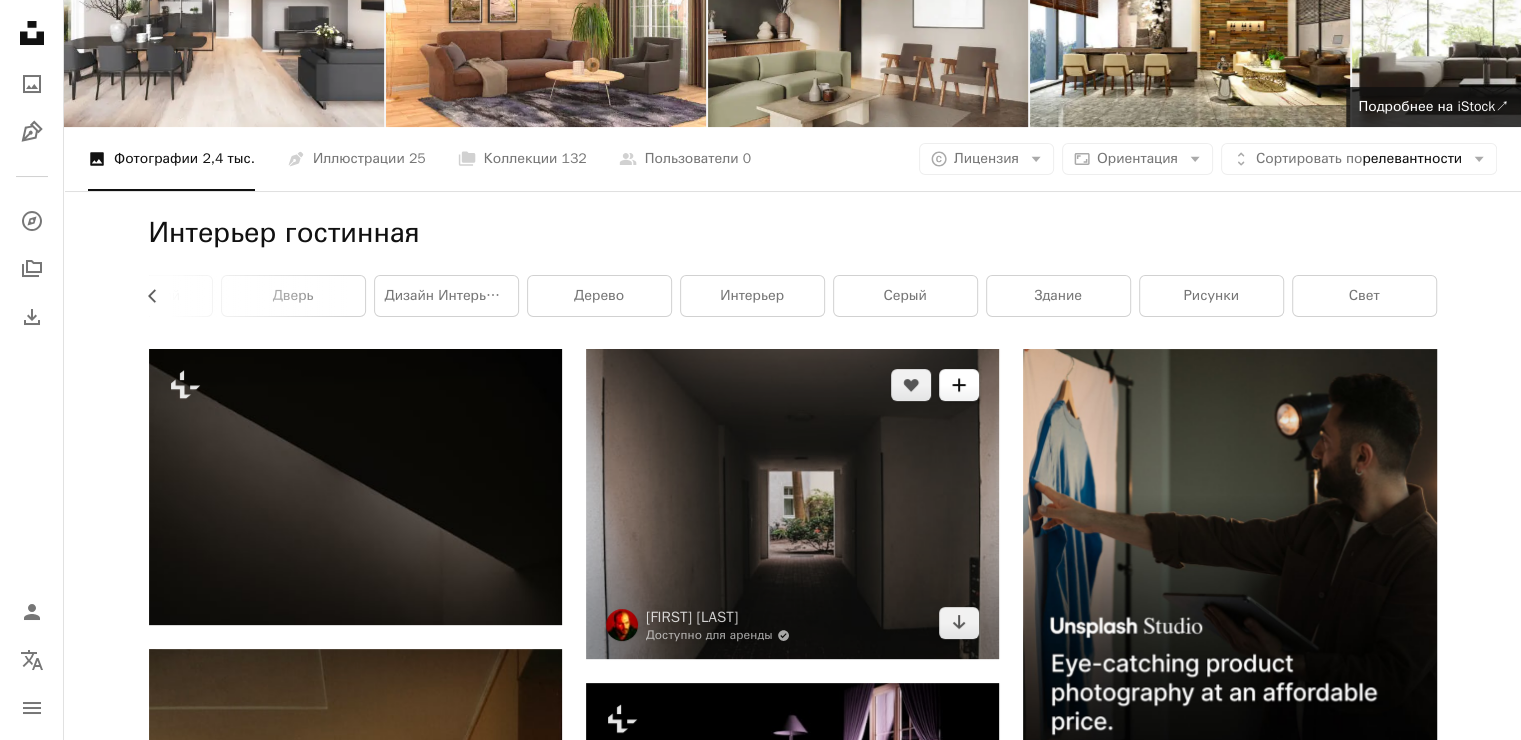 scroll, scrollTop: 100, scrollLeft: 0, axis: vertical 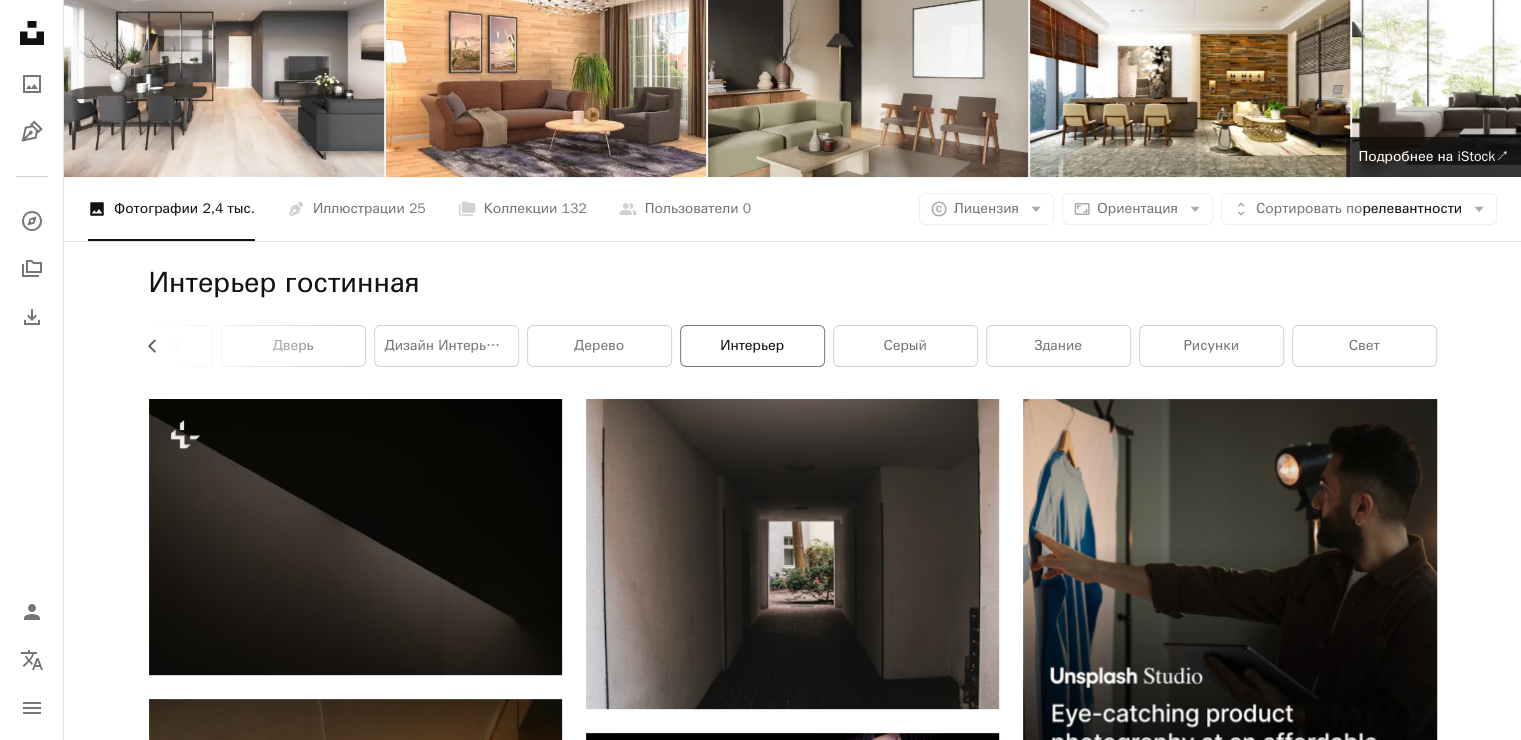 click on "интерьер" at bounding box center [752, 345] 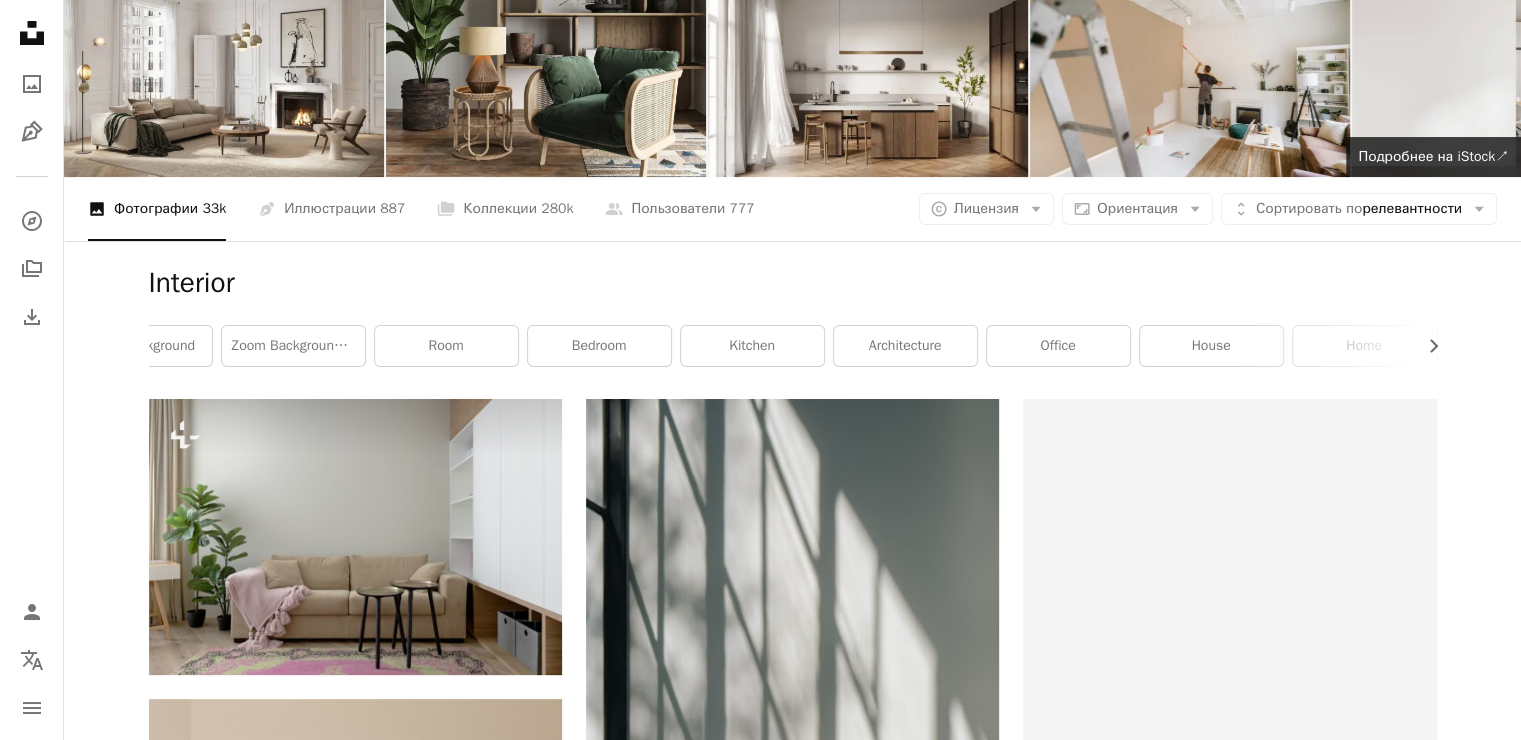 scroll, scrollTop: 0, scrollLeft: 0, axis: both 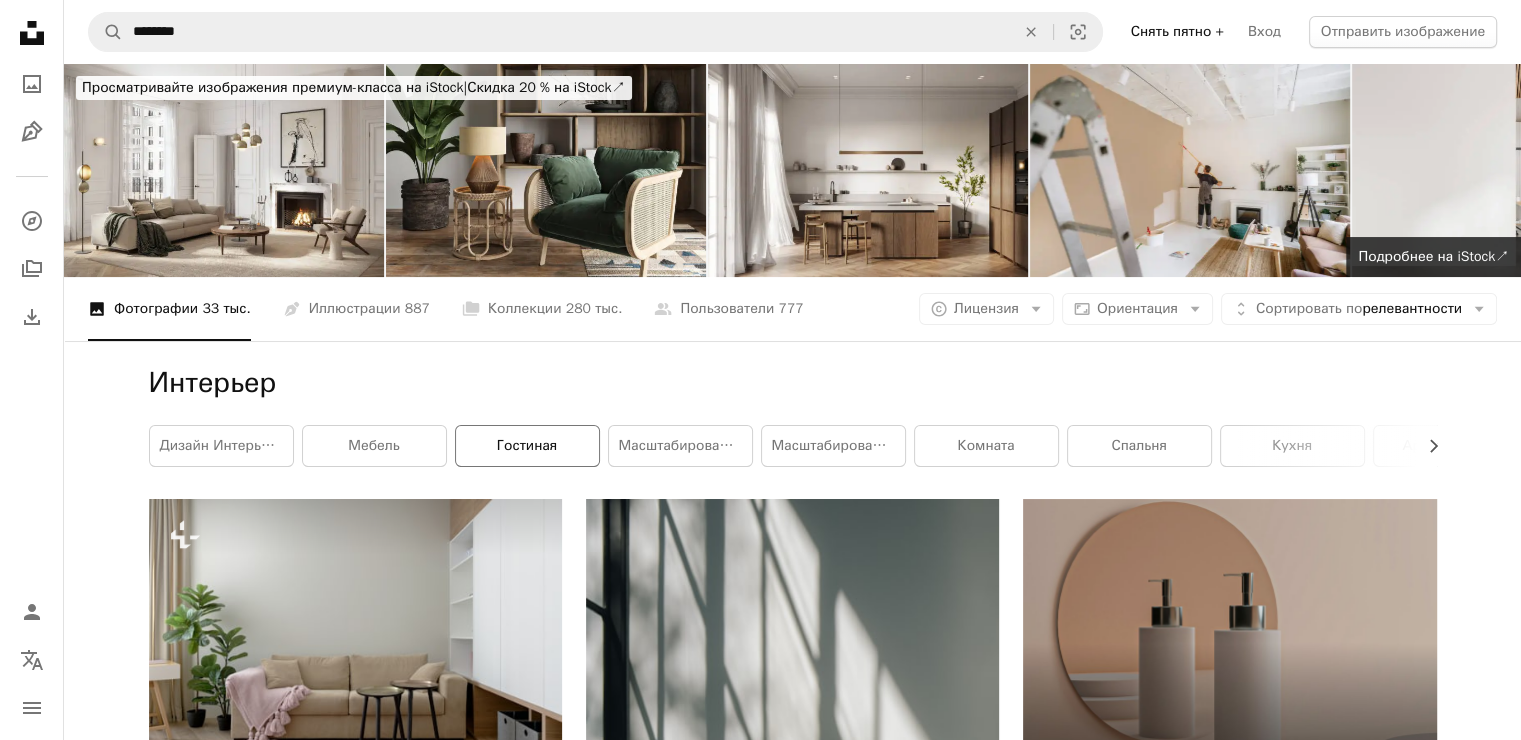 click on "гостиная" at bounding box center (527, 446) 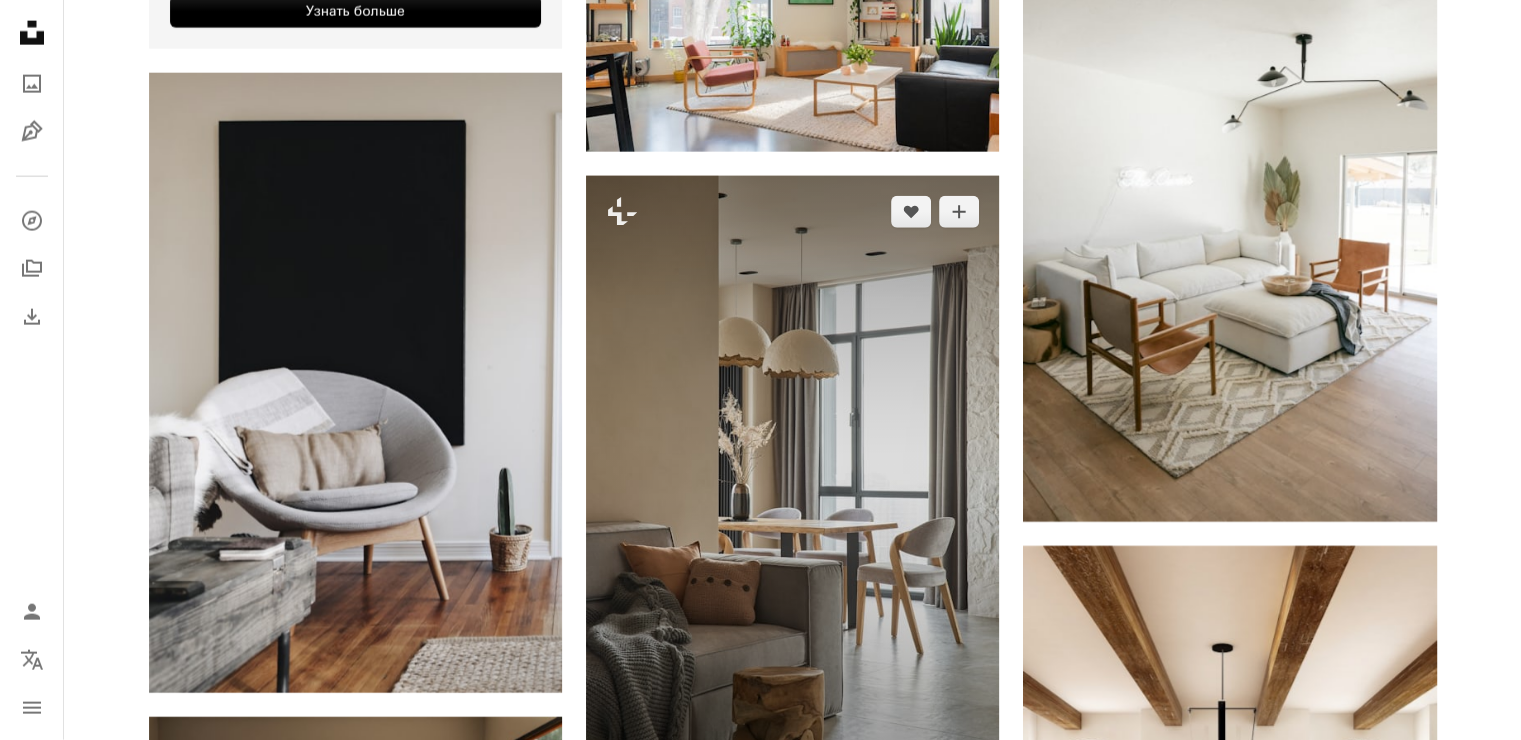 scroll, scrollTop: 5200, scrollLeft: 0, axis: vertical 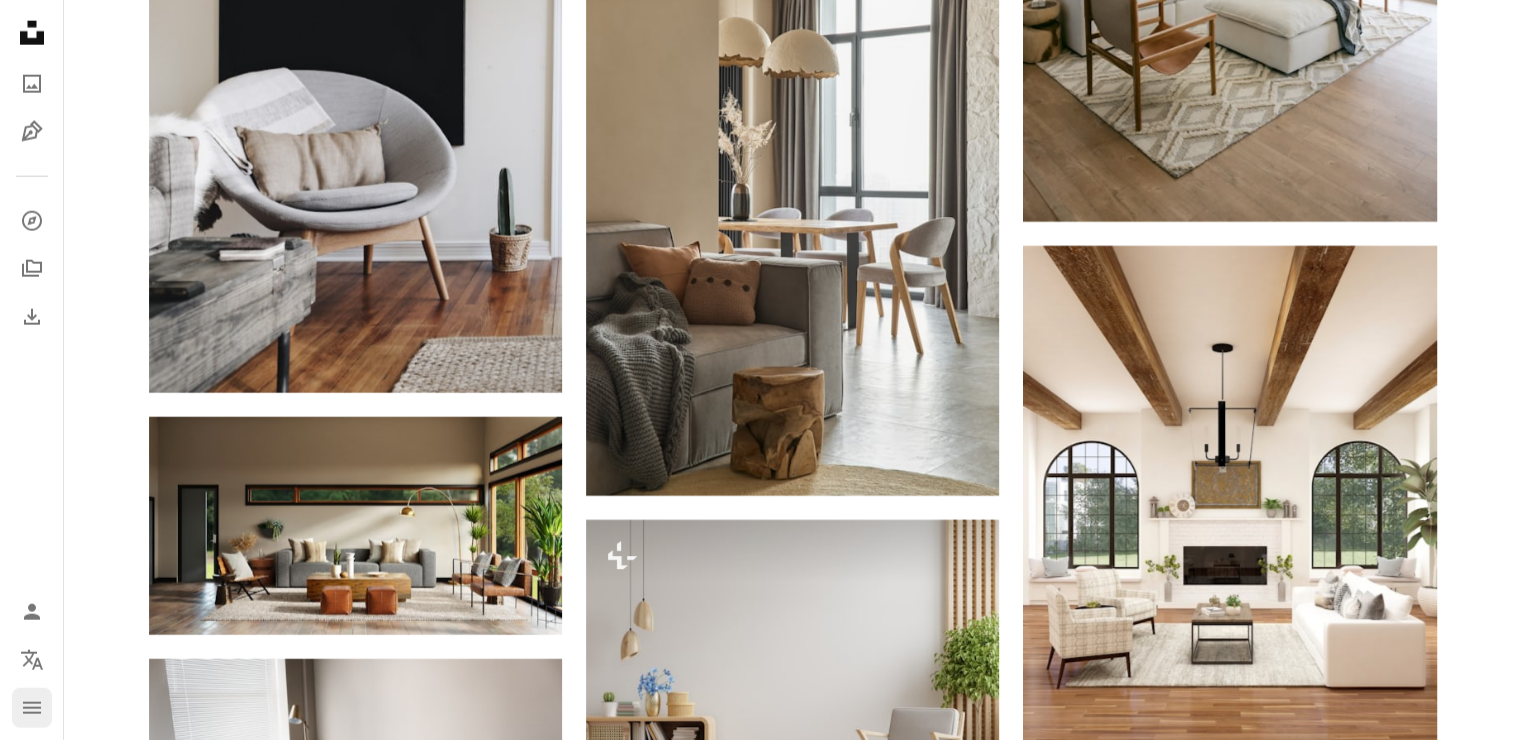 click 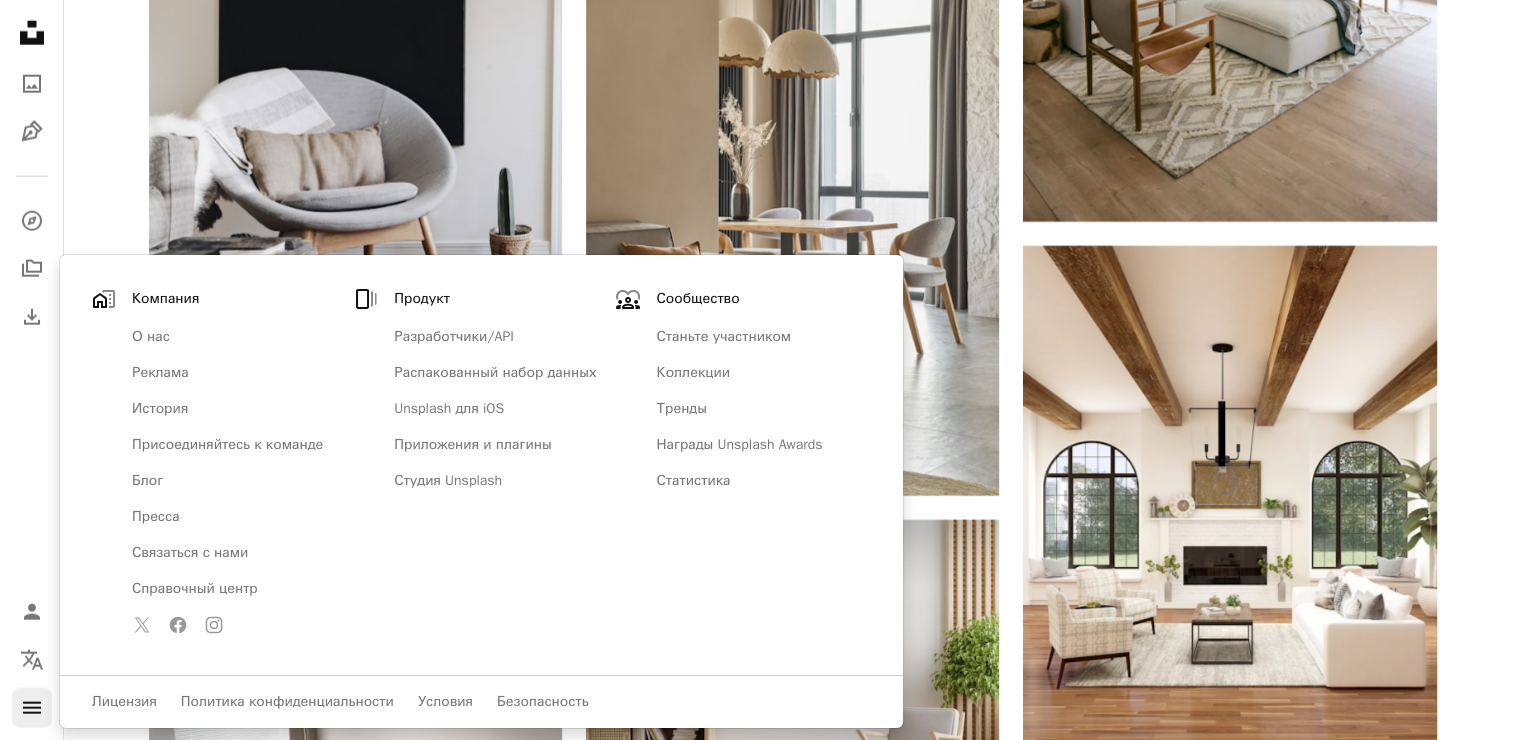 click 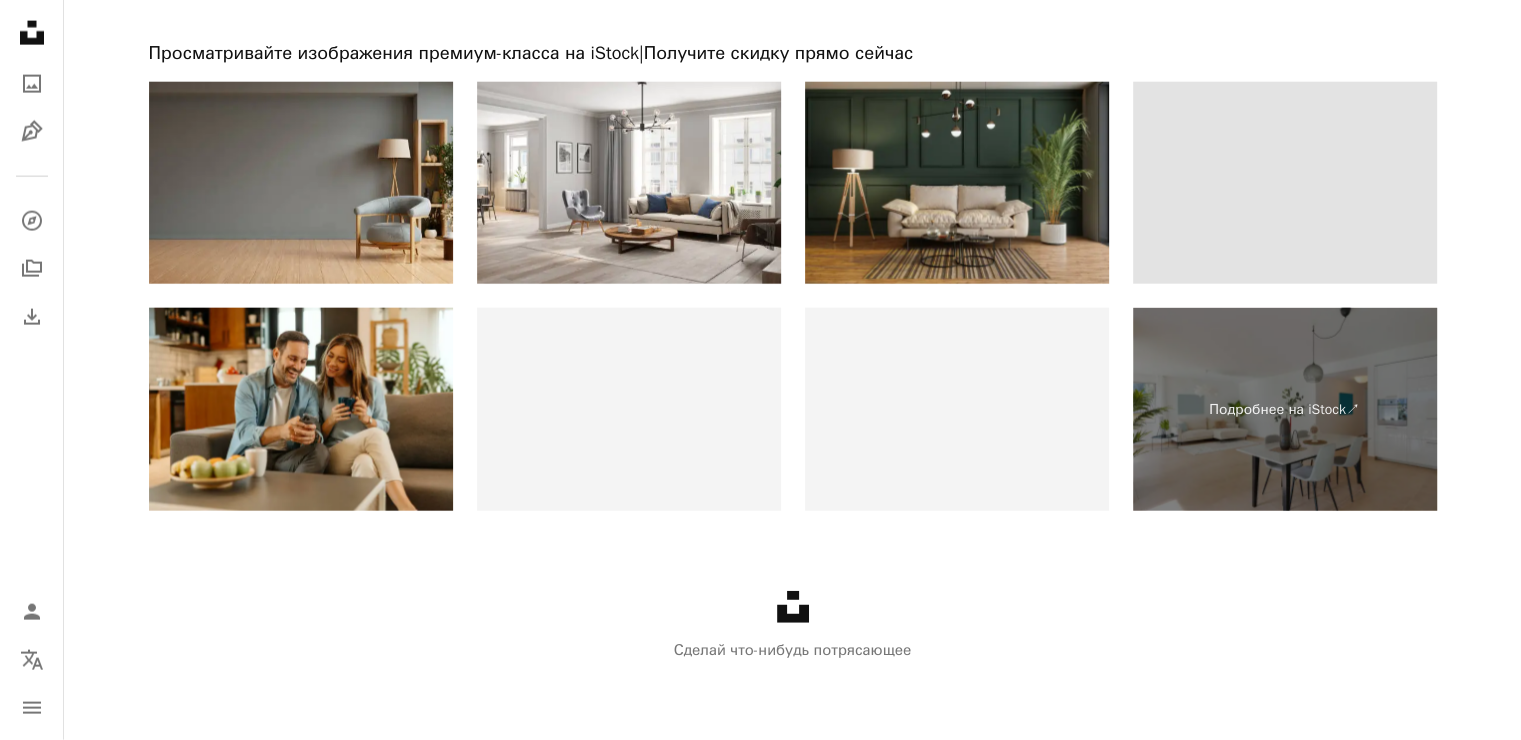 scroll, scrollTop: 12345, scrollLeft: 0, axis: vertical 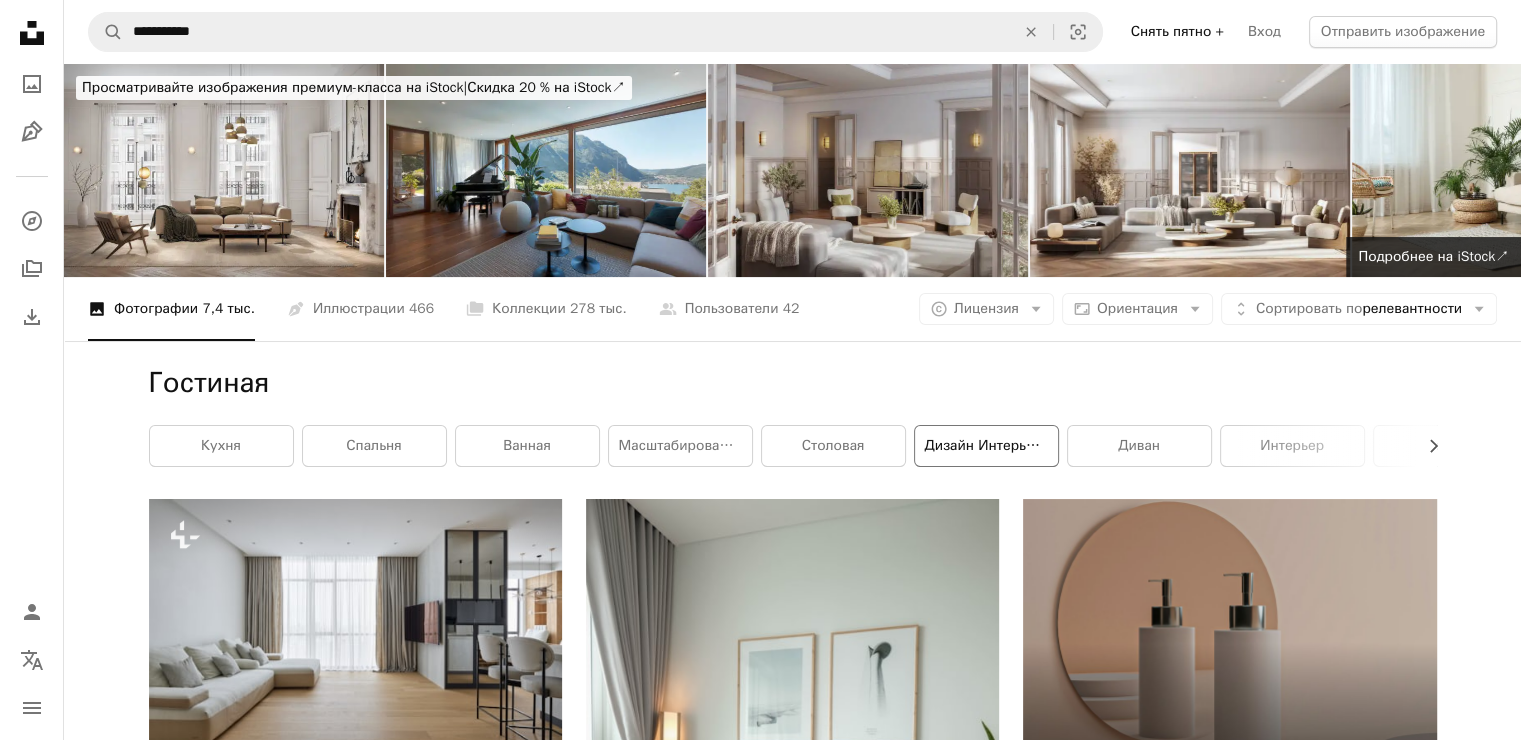 click on "дизайн интерьера" at bounding box center (987, 445) 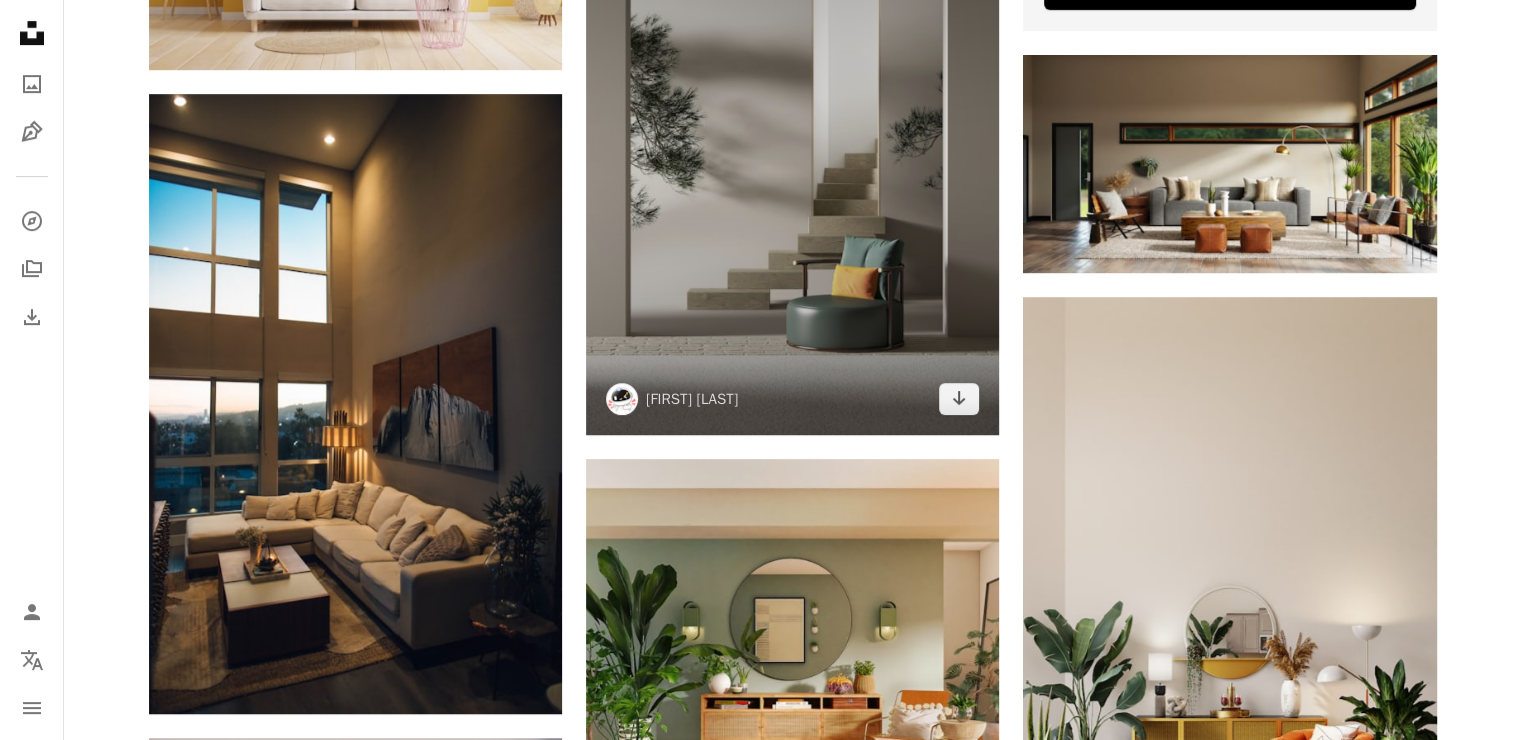 scroll, scrollTop: 1000, scrollLeft: 0, axis: vertical 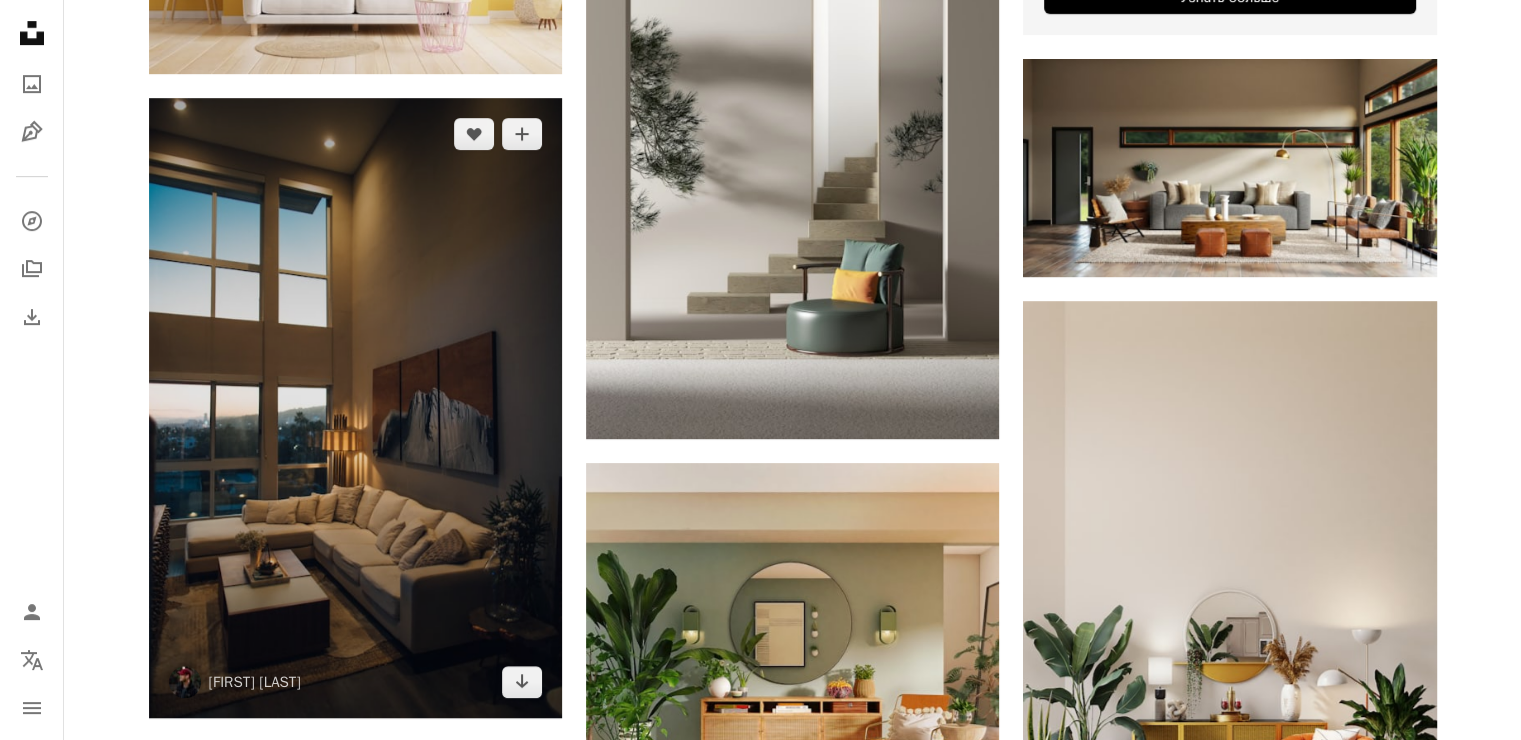 click at bounding box center [355, 408] 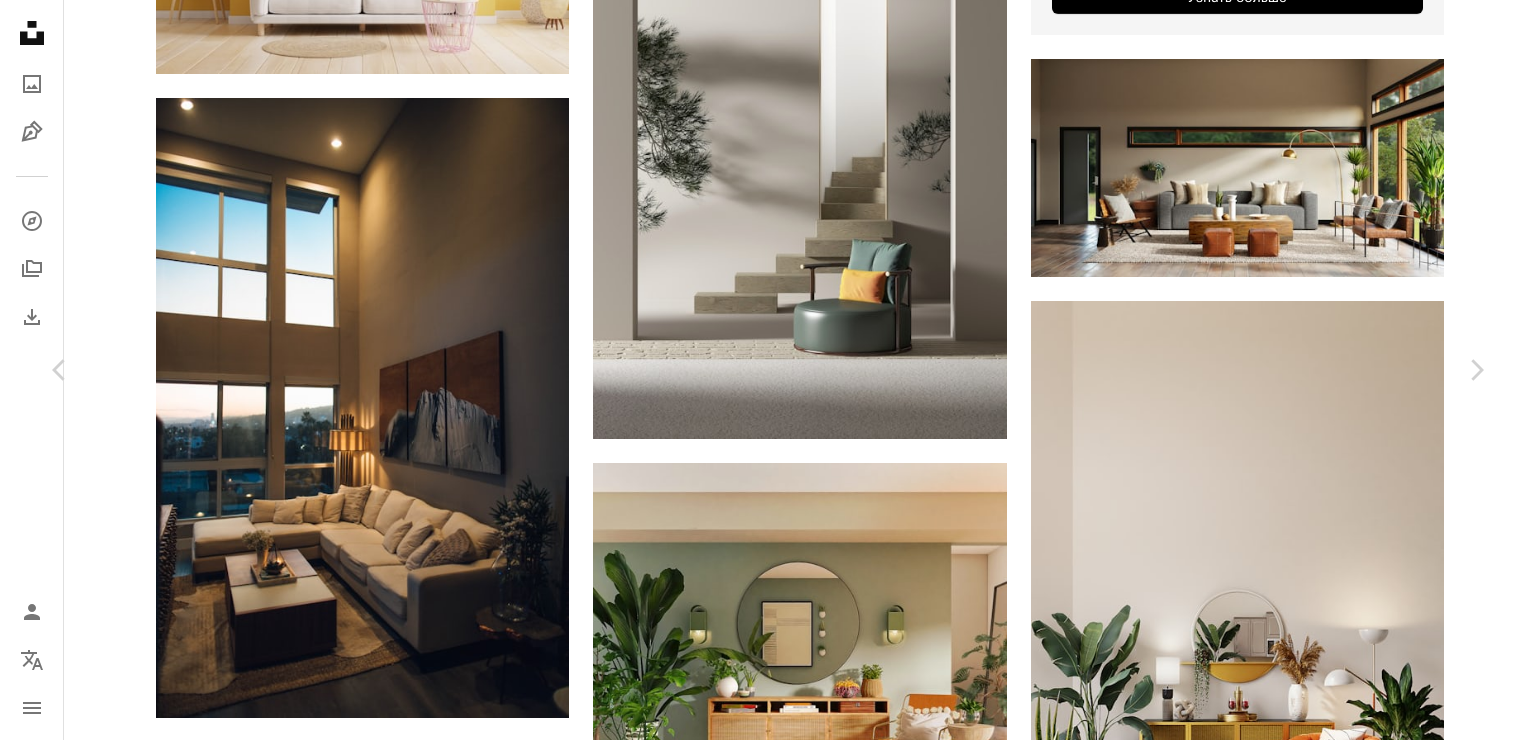 click on "Mock up poster frame in modern interior on white plaster wall background.3d rendering photo – Art Image on Unsplash. Лос-Анджелес, Калифорния. Если вам понравились мои фотографии, пожалуйста, подпишитесь на меня на YouTube, чтобы время от времени получать уроки фотографии и многое другое — https://bit.ly/3smVlKp Подробнее Calendar outlined Опубликовано 25 июля 2019 года Safety Можно использовать бесплатно по лицензии Unsplash Покраска Дом" at bounding box center [768, 4512] 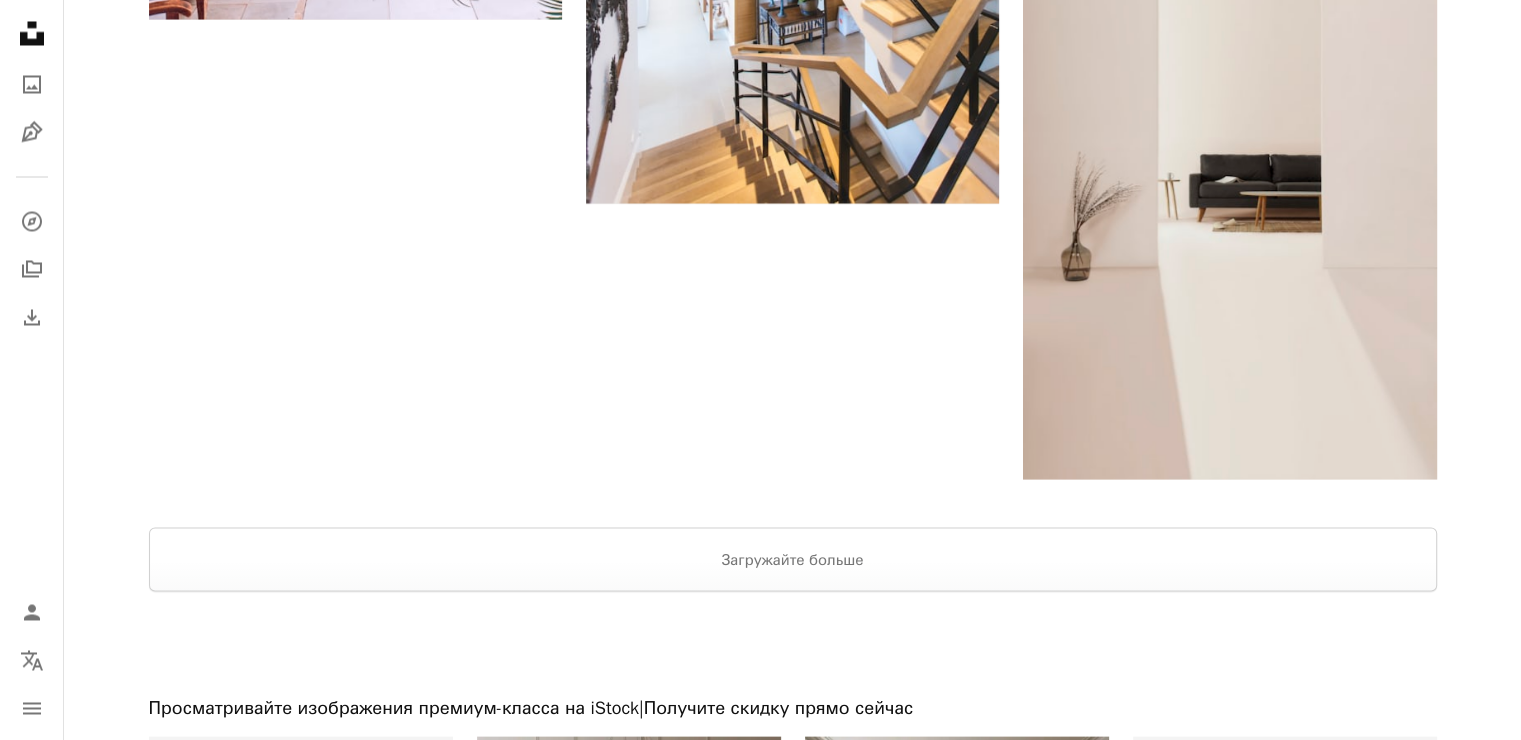 scroll, scrollTop: 3900, scrollLeft: 0, axis: vertical 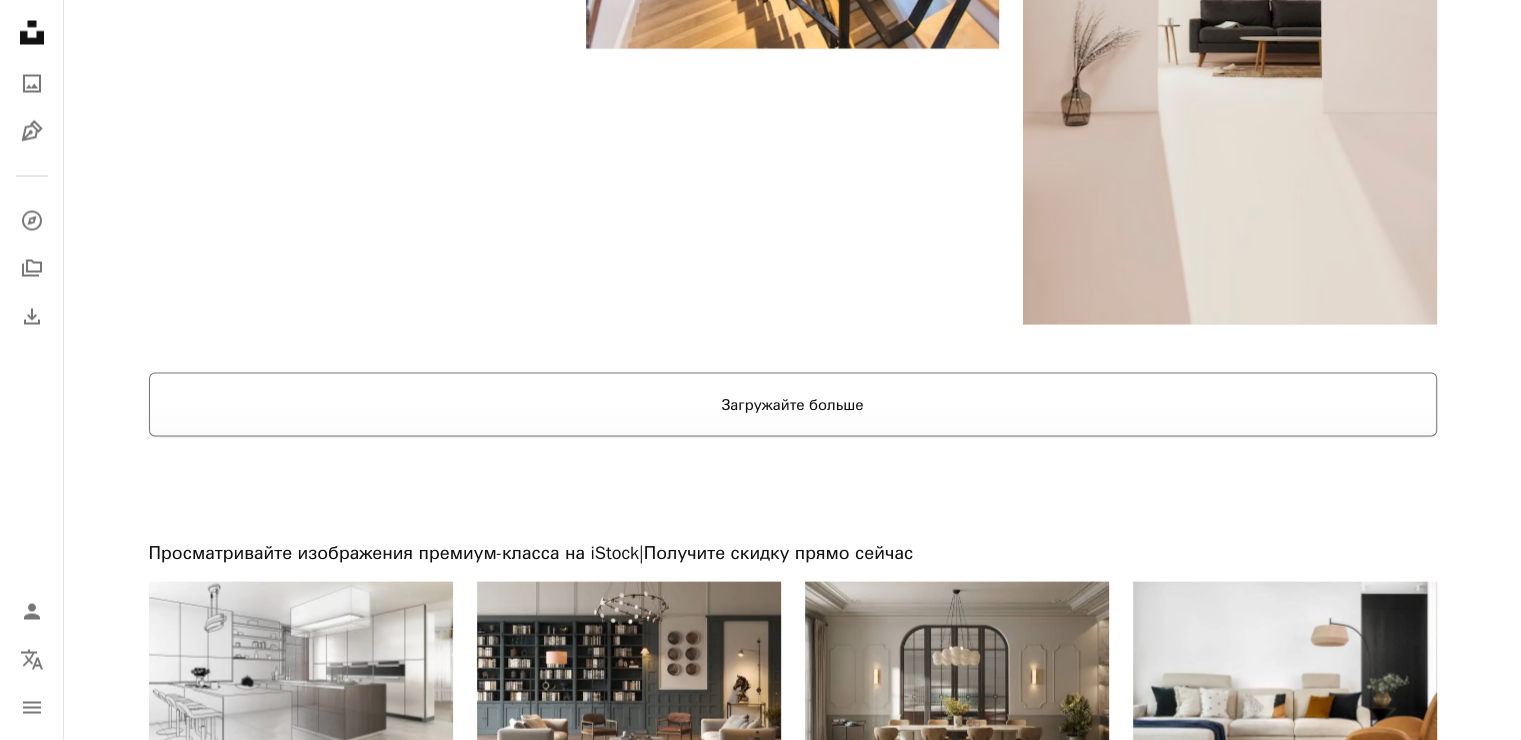 click on "Загружайте больше" at bounding box center (793, 405) 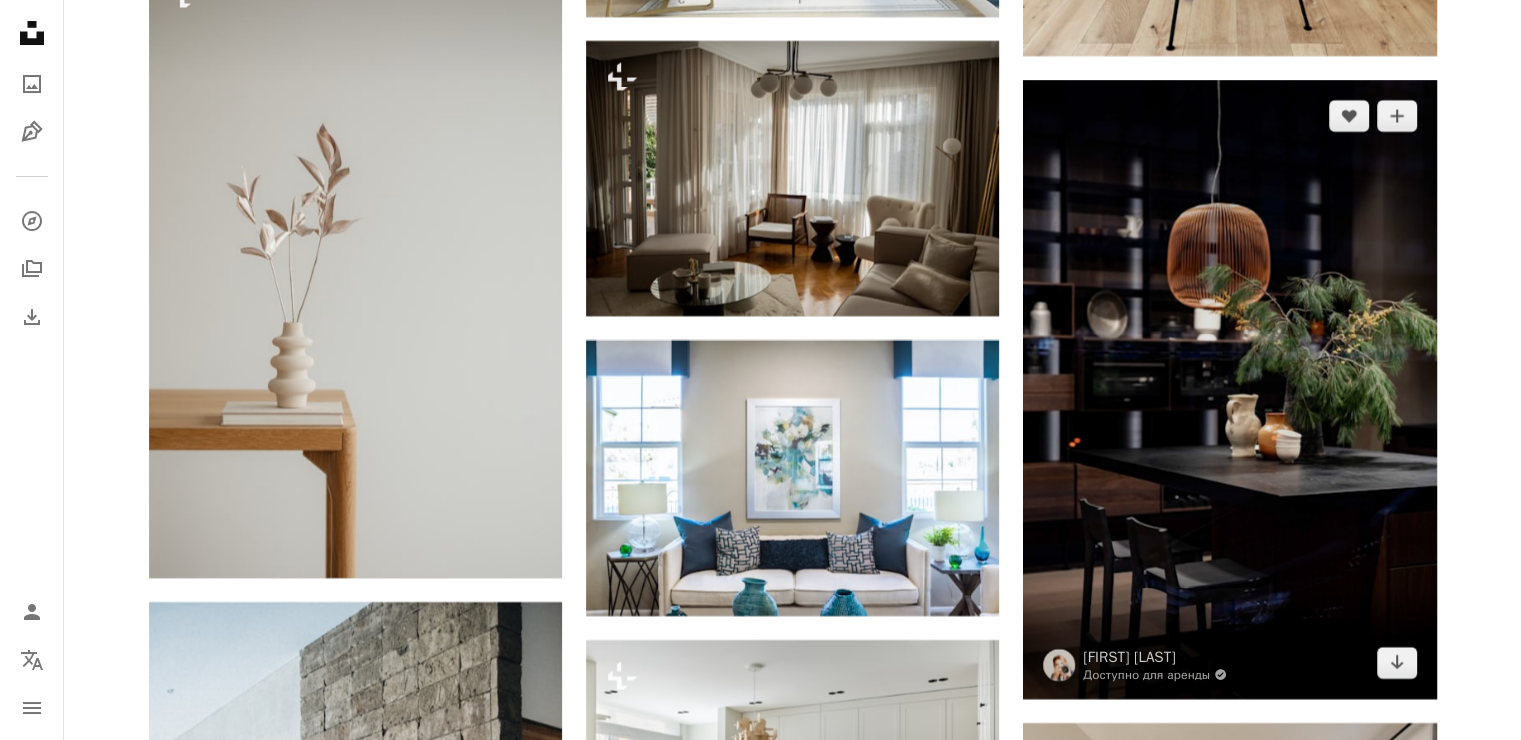 scroll, scrollTop: 15400, scrollLeft: 0, axis: vertical 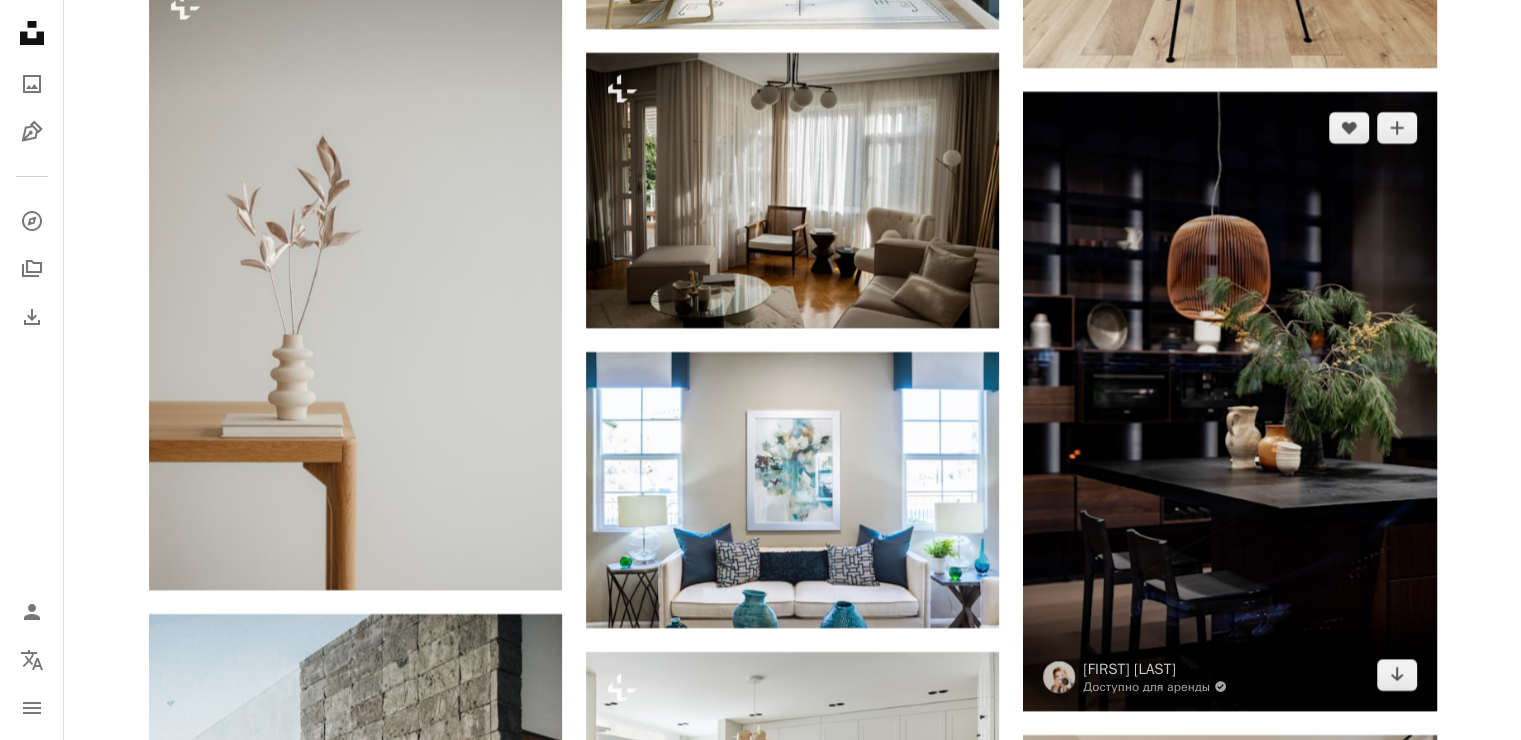 click at bounding box center (1229, 401) 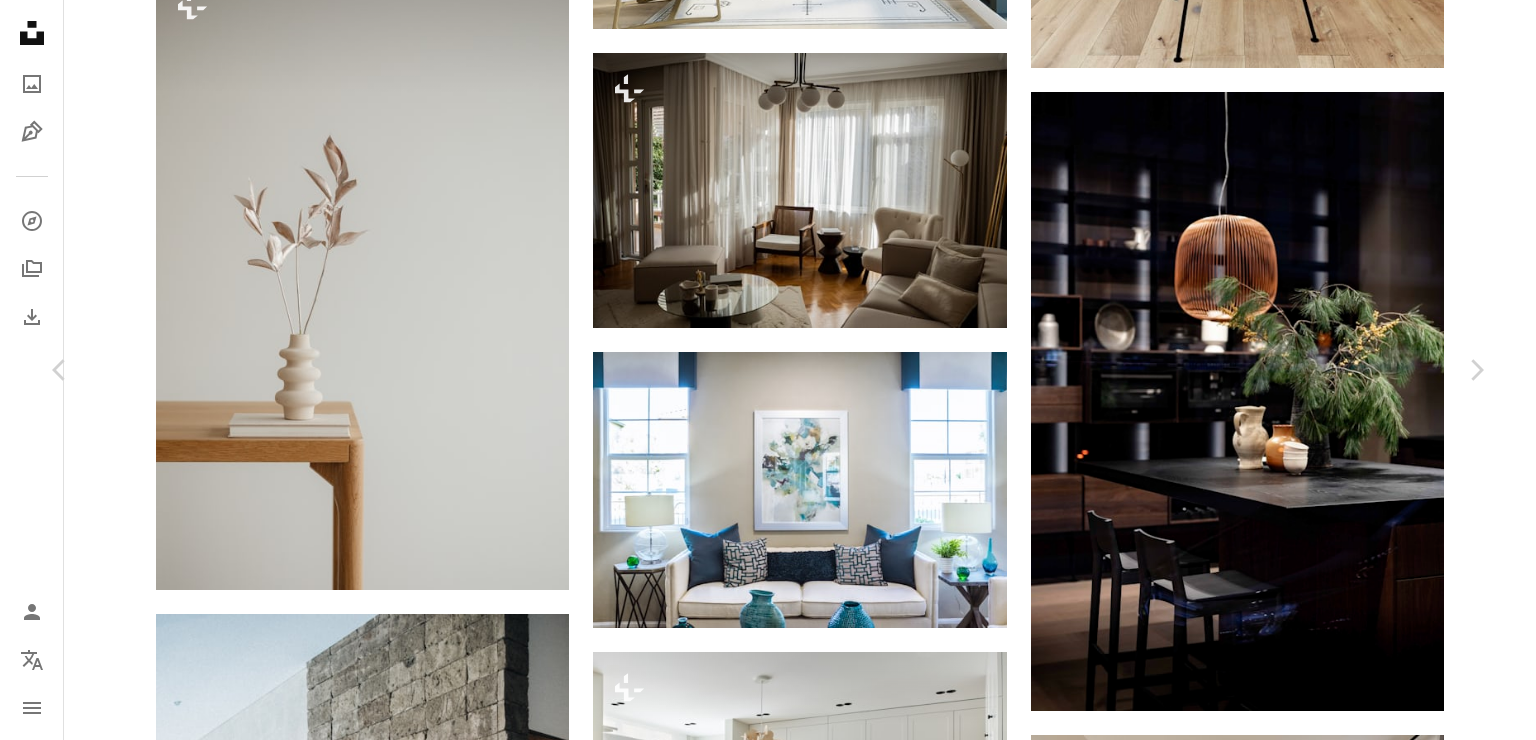 click on "Chevron down" 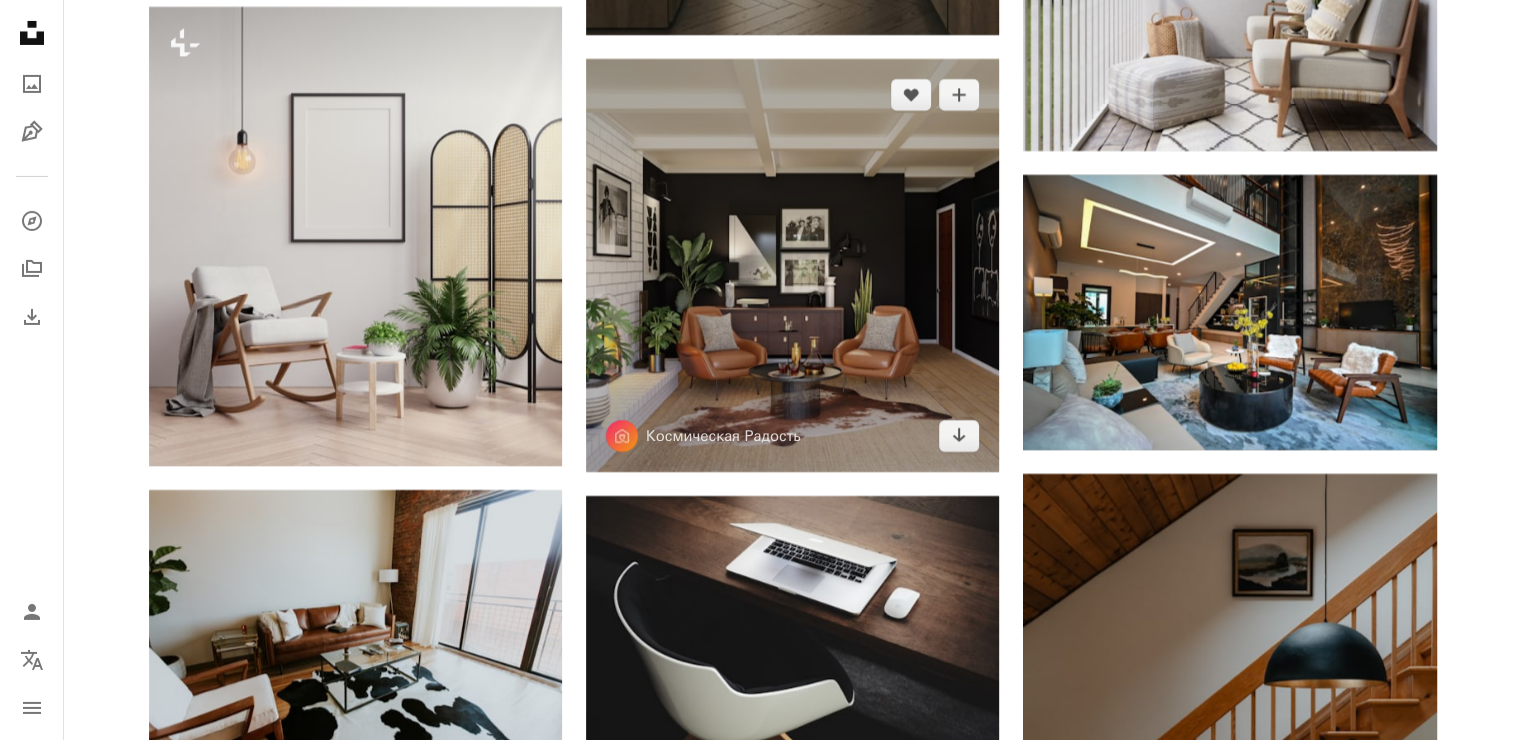 scroll, scrollTop: 37500, scrollLeft: 0, axis: vertical 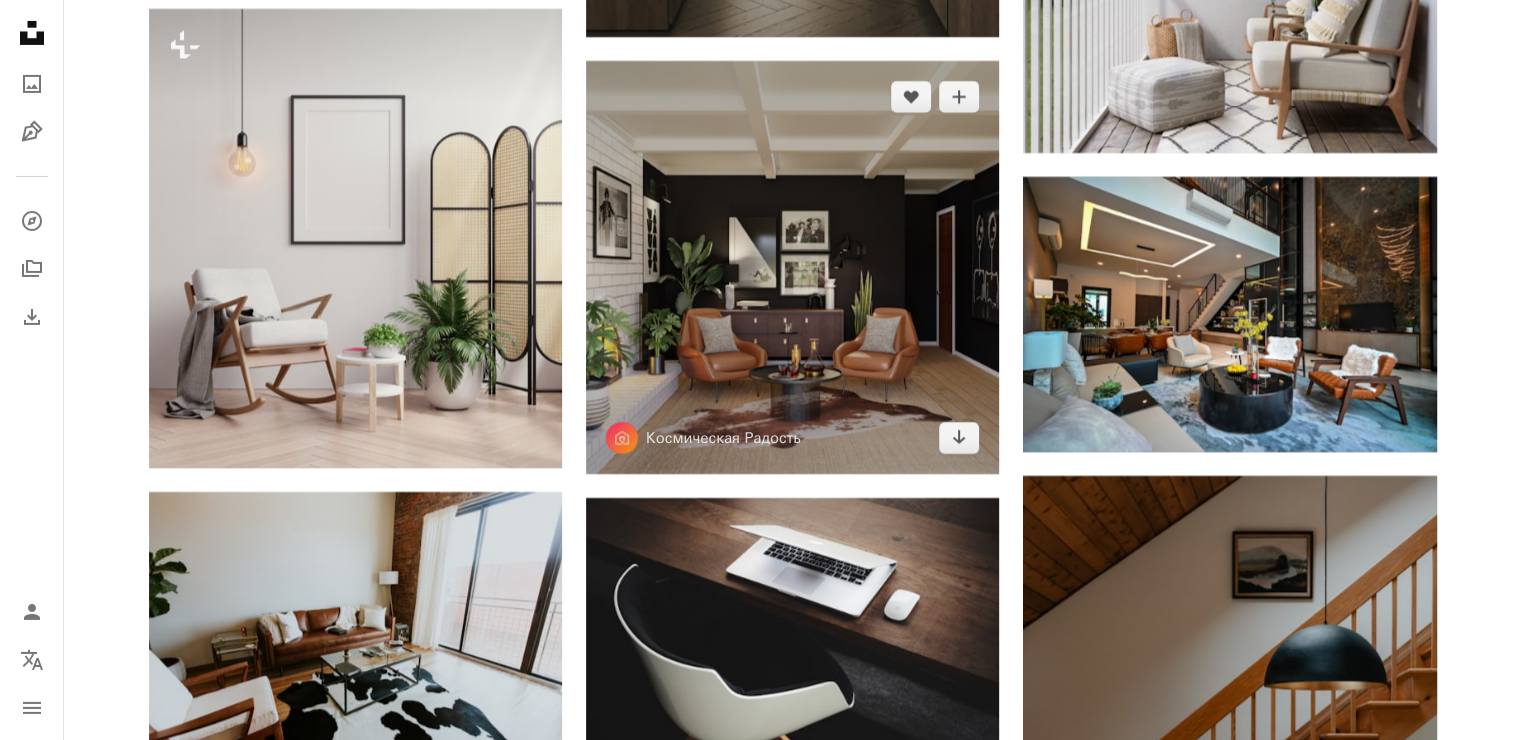 click at bounding box center [792, 267] 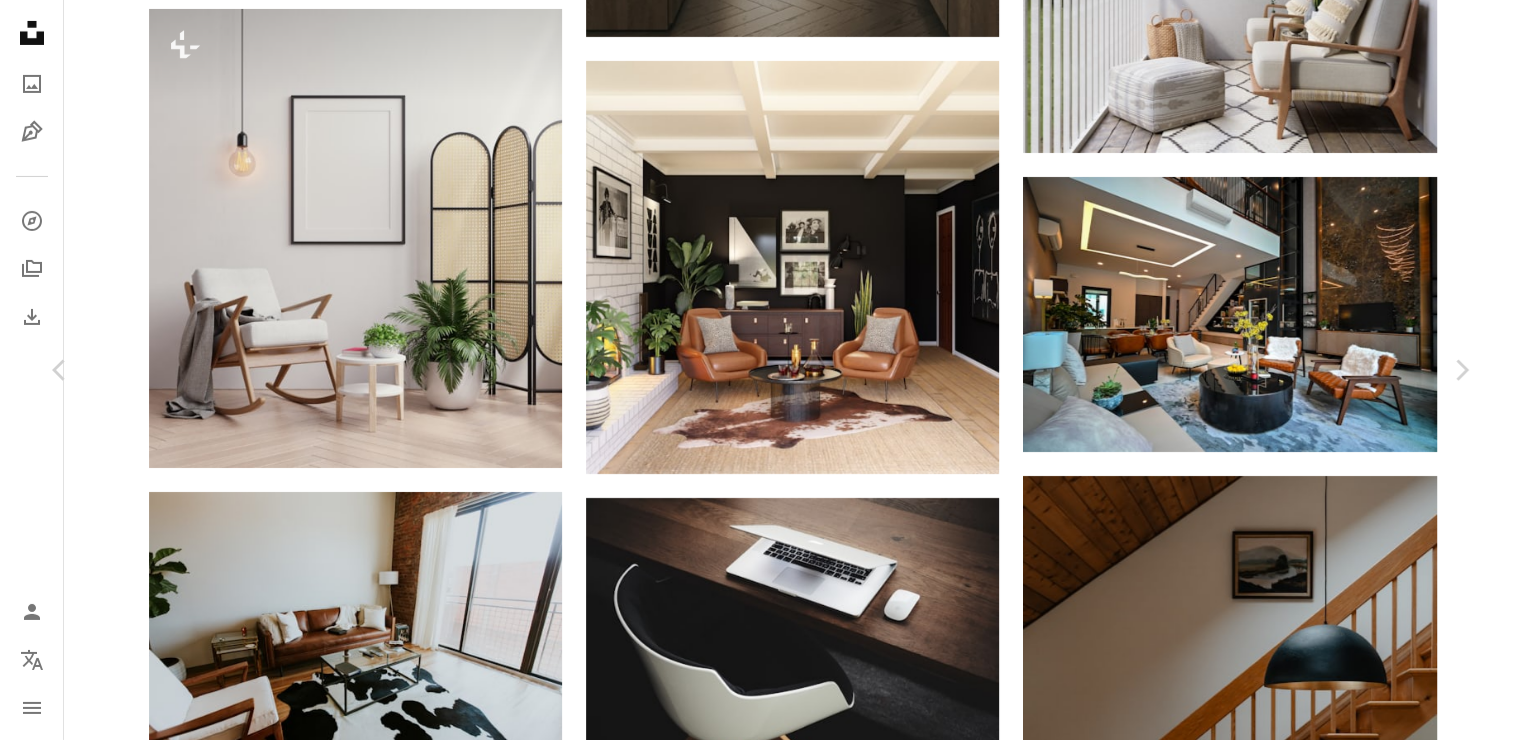 click on "Chevron down" 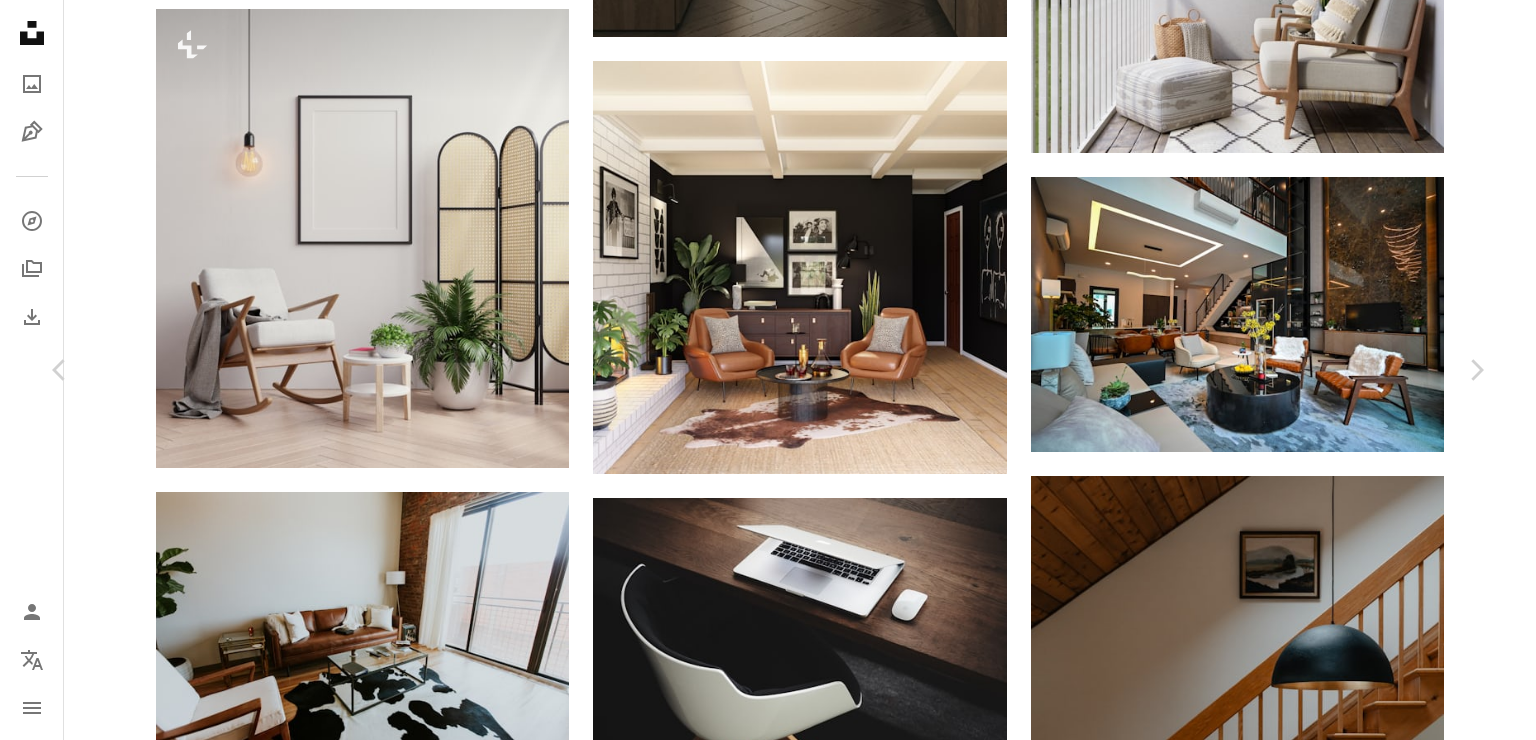 click on "Оригинальный Размер   ( 4096 x 4096 )" at bounding box center (1231, 4552) 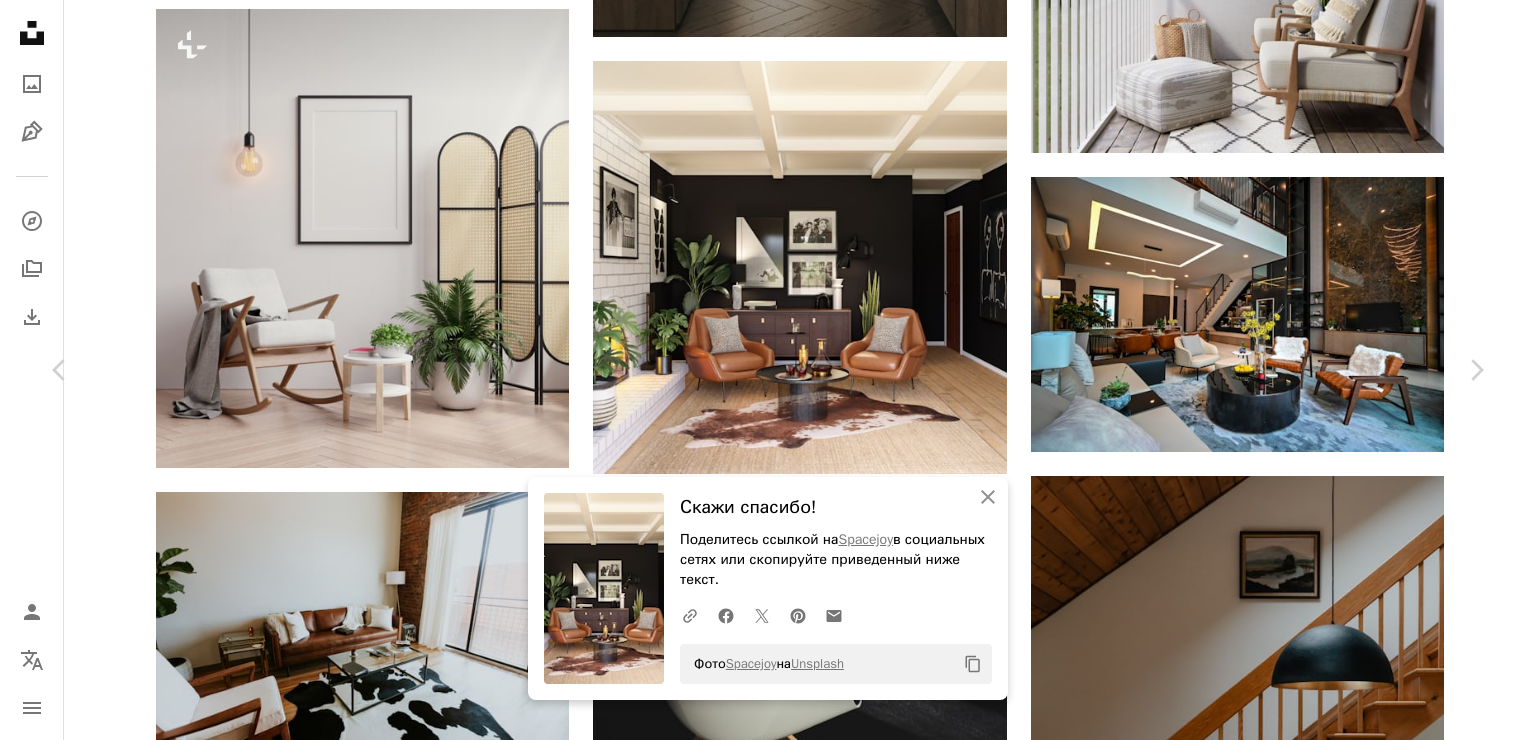 click on "An X shape Chevron left Chevron right An X shape Закрыть Скажи спасибо! Поделитесь ссылкой на Spacejoy в социальных сетях или скопируйте приведенный ниже текст. A URL sharing icon (chains) Facebook icon X (formerly Twitter) icon Pinterest icon An envelope Фото Spacejoy на Unsplash
Copy content Космическая Радость космическая радость A heart A plus sign Скачать бесплатно Chevron down Zoom in Число просмотров 2,175,529 Загрузки 11,293 Представленный в Архитектура и интерьеры , Интерьеры A forward-right arrow Поделиться Info icon Информация More Actions A map marker [CITY], [STATE], USA Calendar outlined Опубликовано [DAY] [MONTH] [YEAR] г. Safety Бесплатно для использования по растение" at bounding box center [768, 4699] 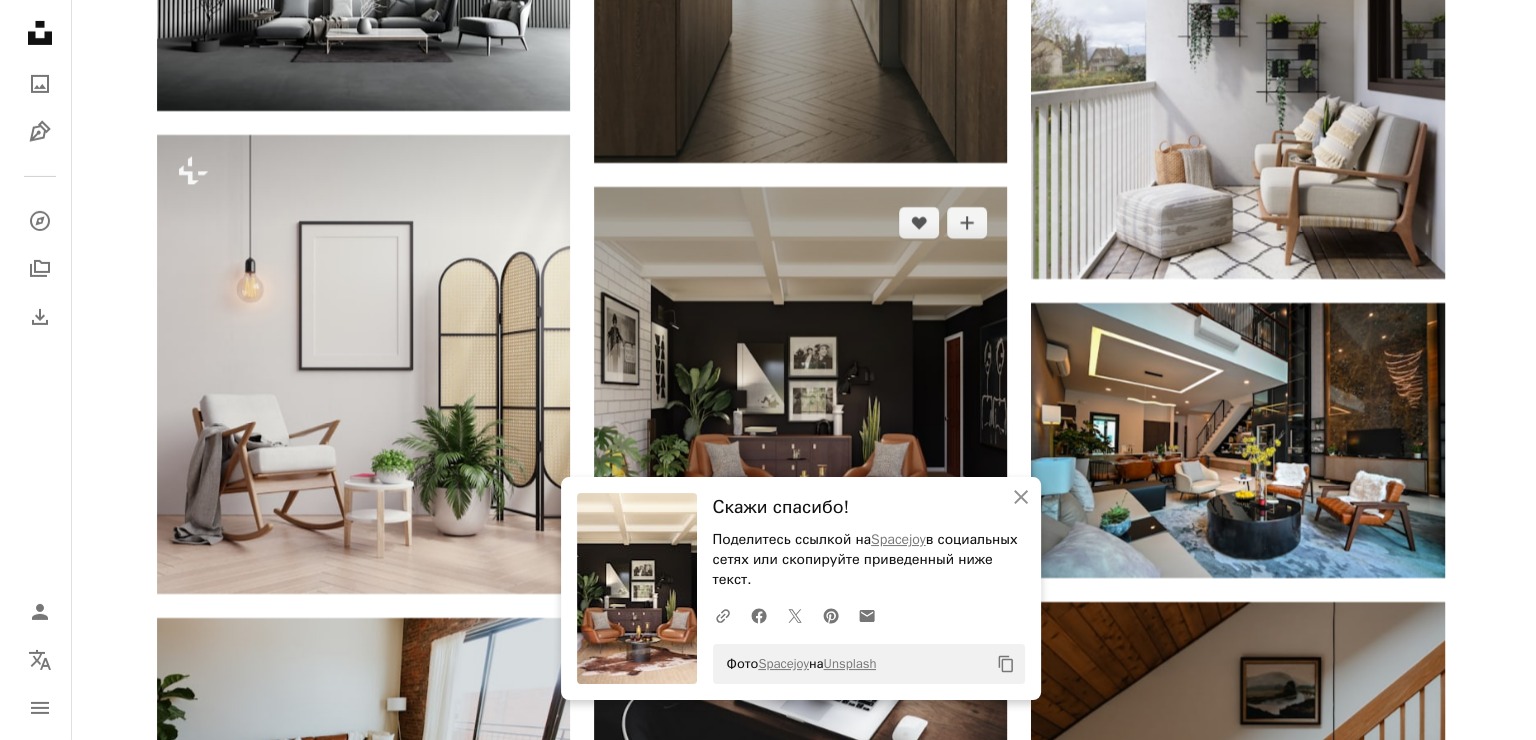 scroll, scrollTop: 37300, scrollLeft: 0, axis: vertical 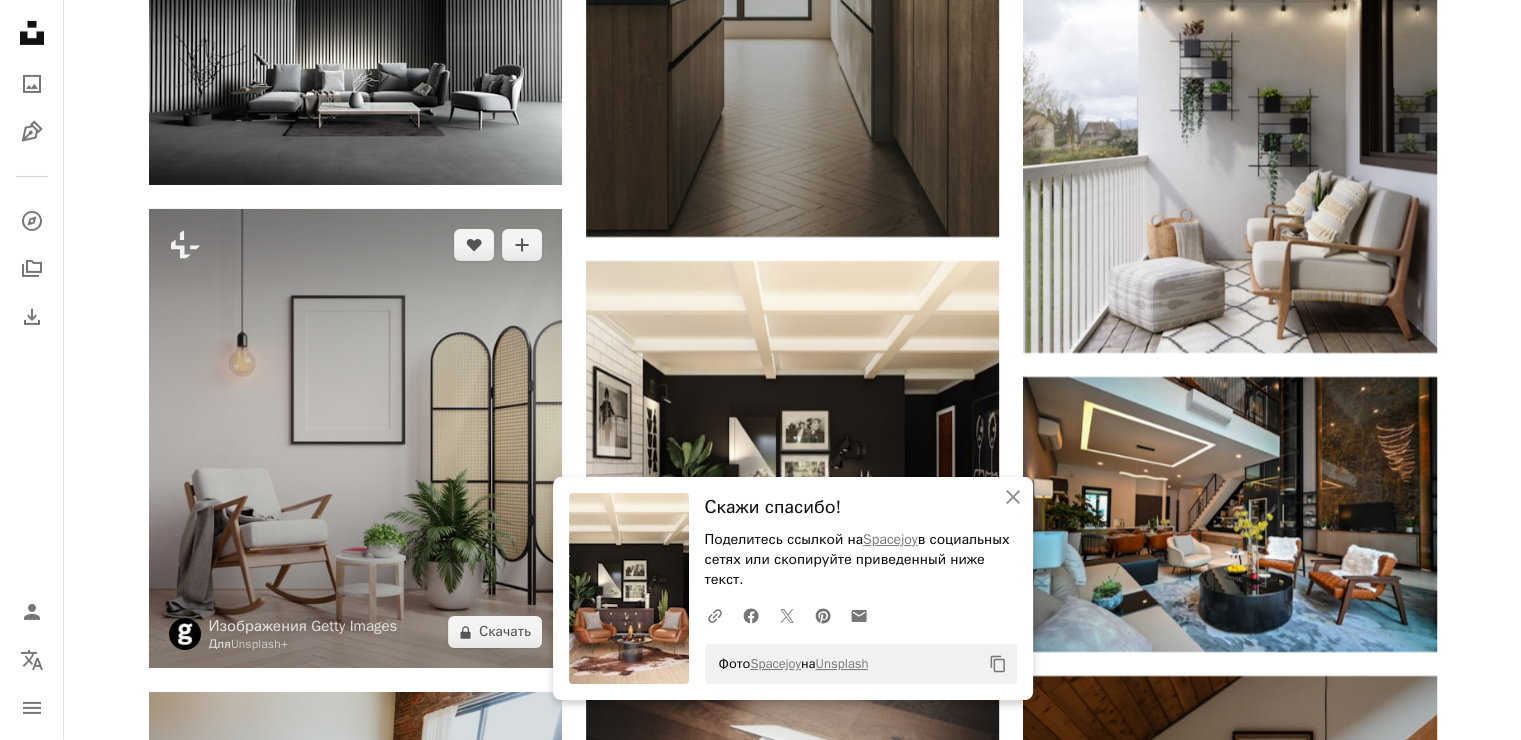 click at bounding box center [355, 439] 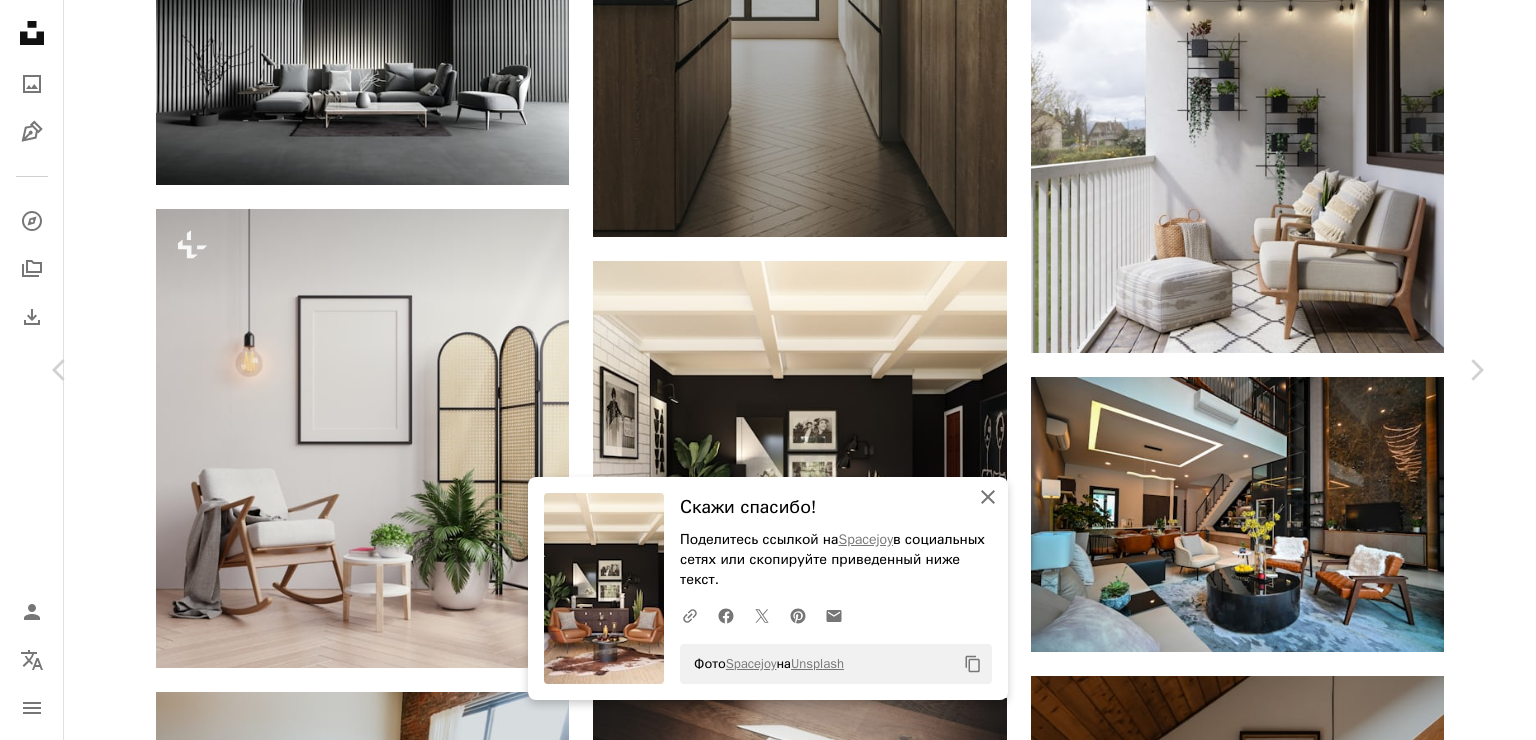 click on "An X shape" 